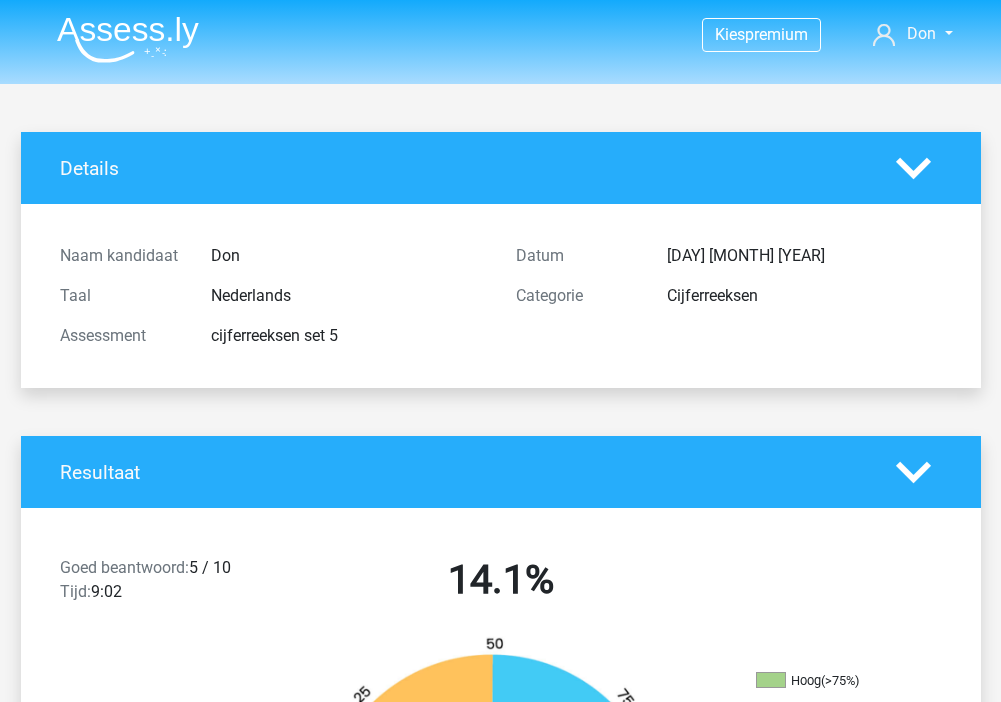 scroll, scrollTop: 0, scrollLeft: 0, axis: both 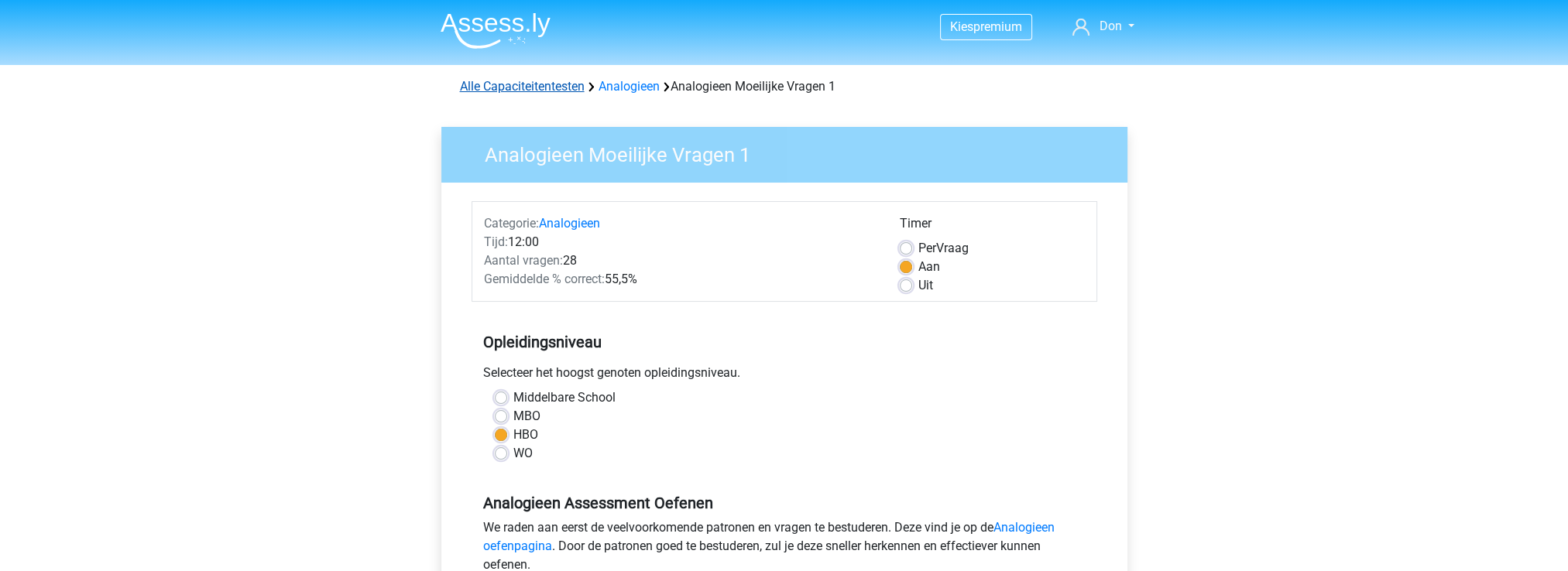 click on "Alle Capaciteitentesten" at bounding box center (522, 86) 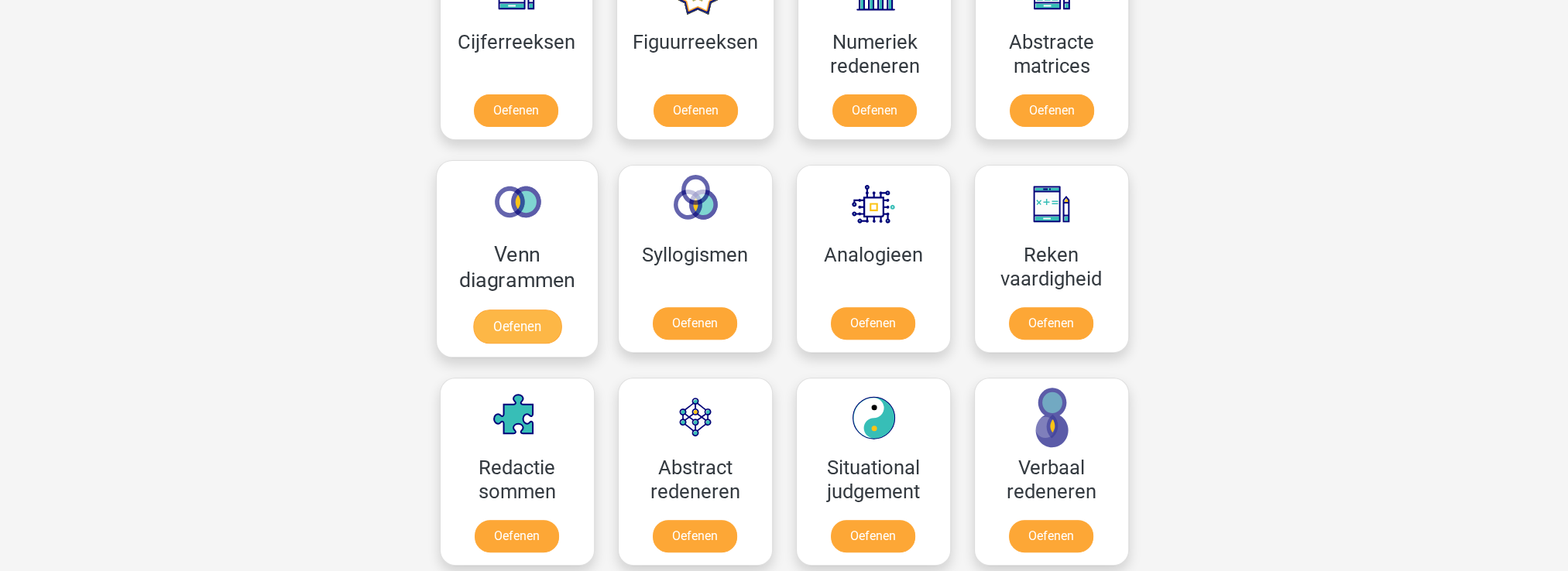 scroll, scrollTop: 696, scrollLeft: 0, axis: vertical 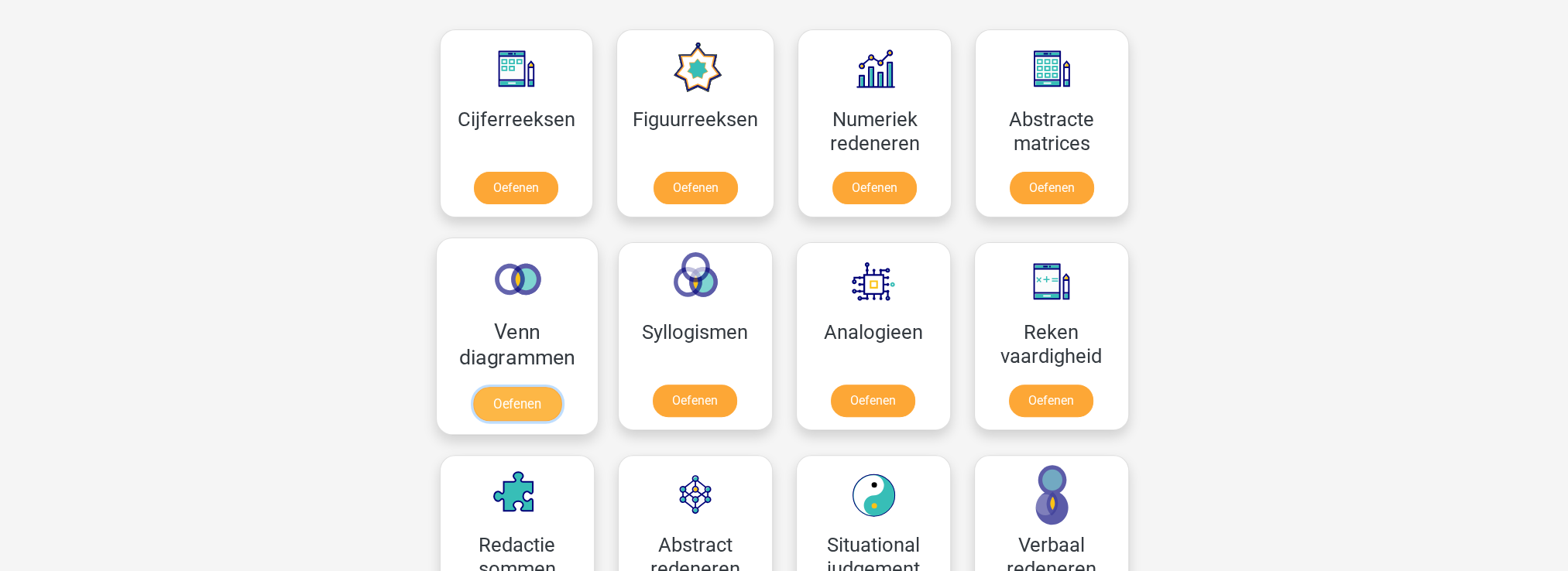 click on "Oefenen" at bounding box center [516, 404] 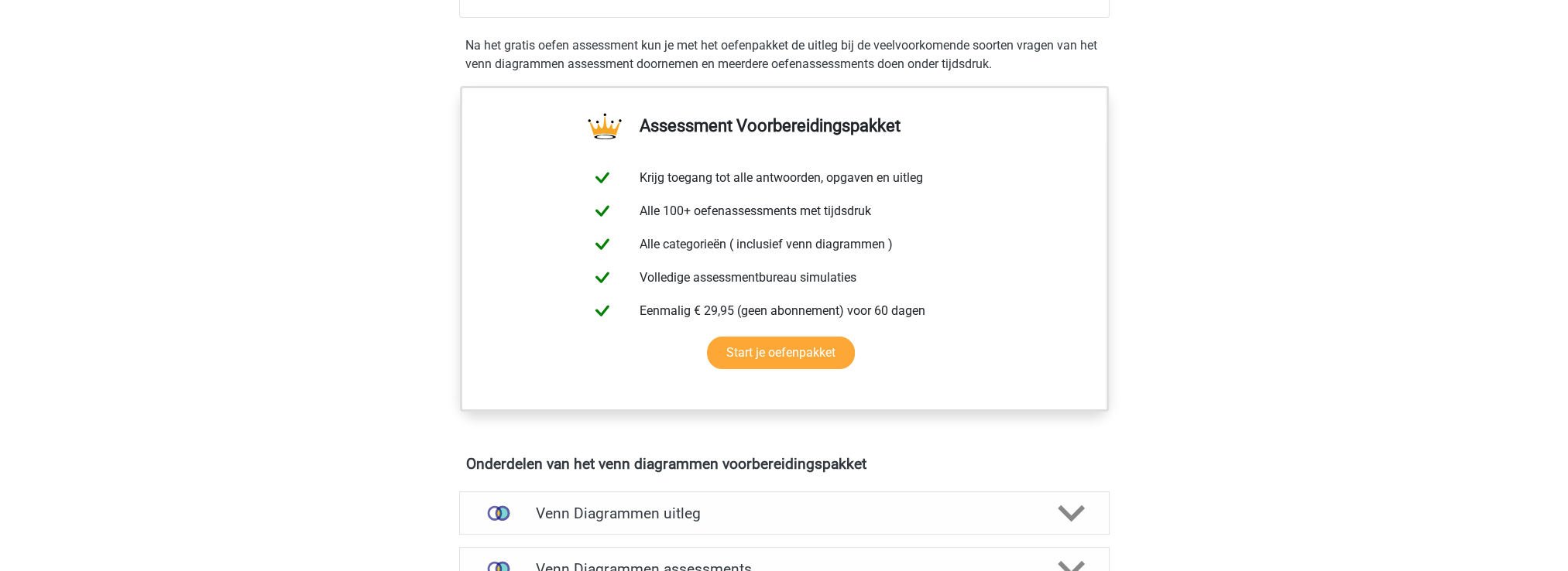 scroll, scrollTop: 619, scrollLeft: 0, axis: vertical 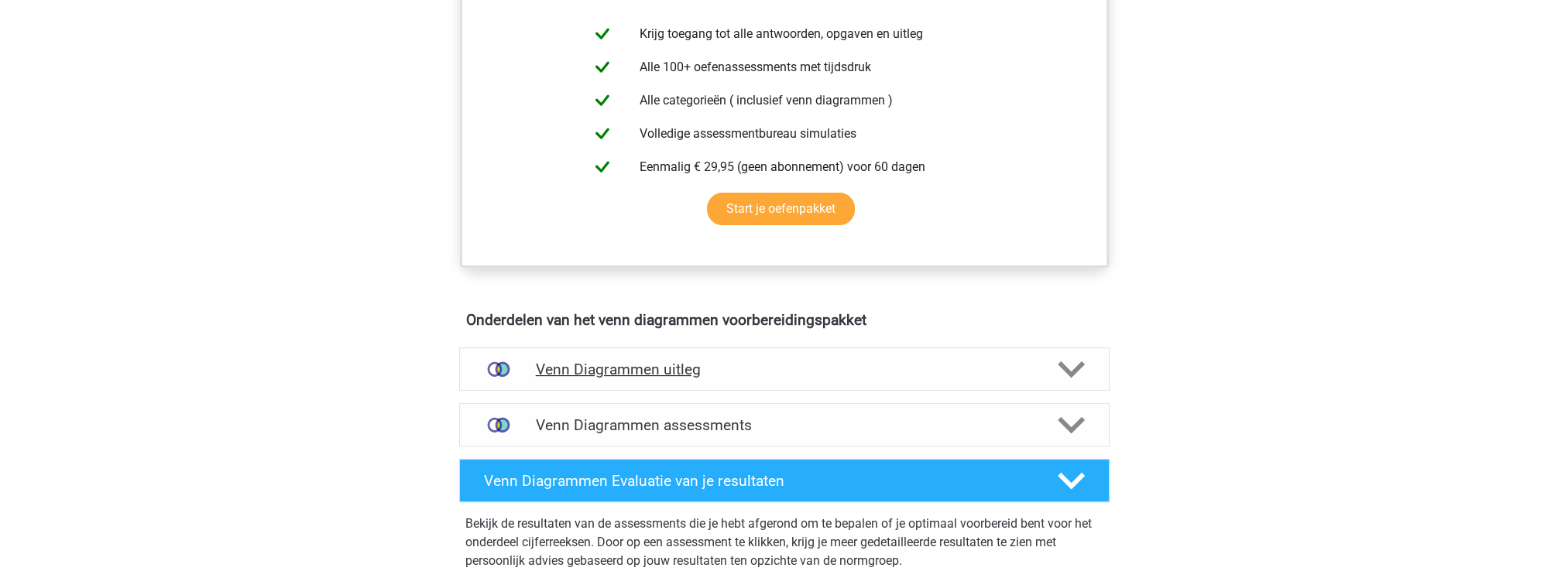 click 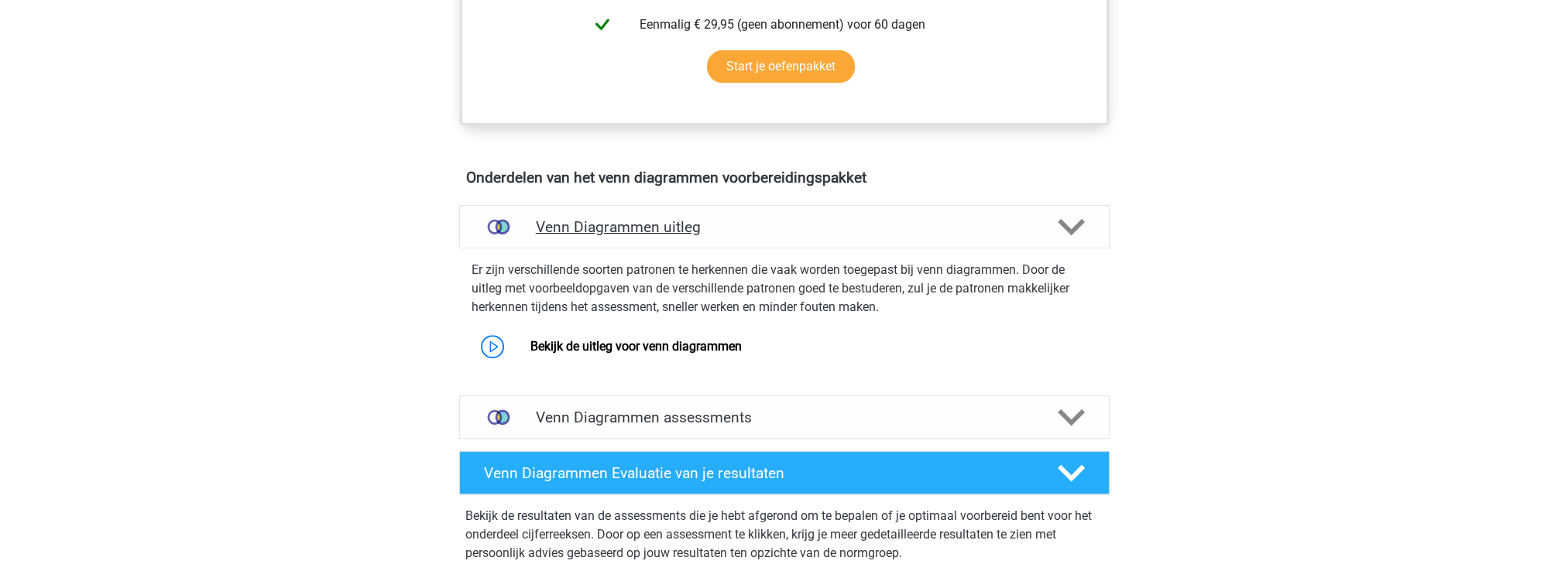 scroll, scrollTop: 774, scrollLeft: 0, axis: vertical 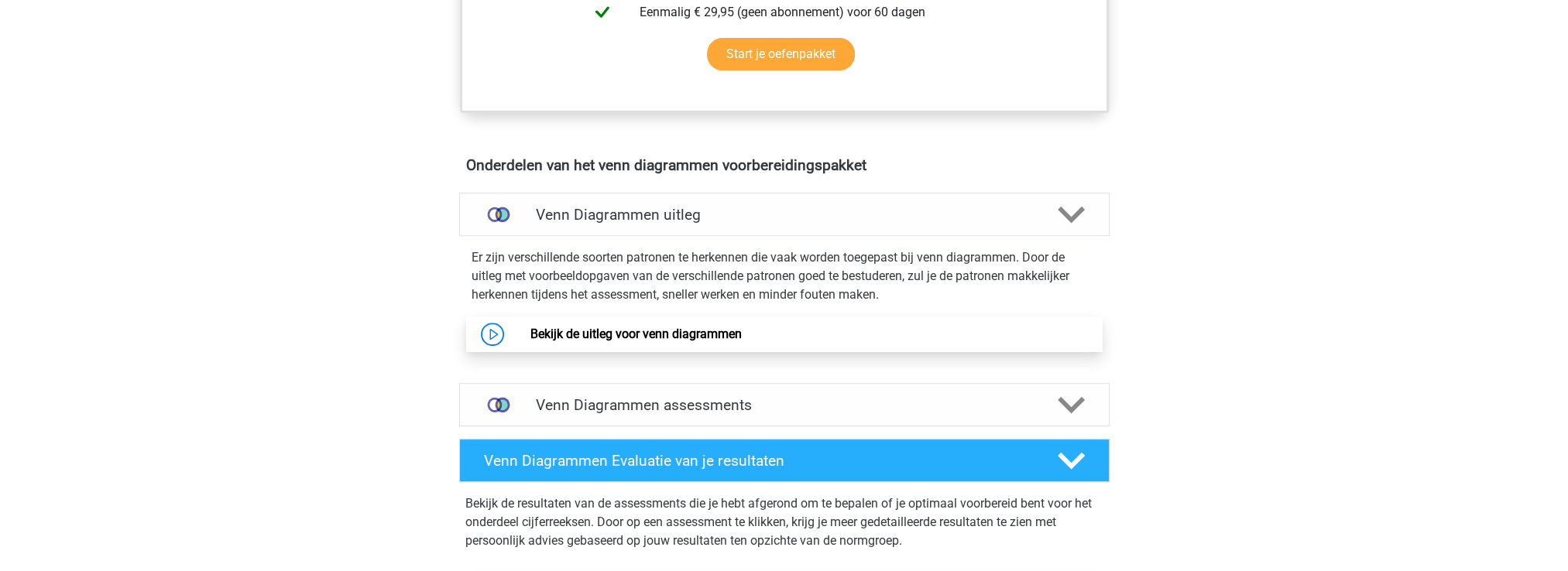 click on "Bekijk de uitleg voor
venn diagrammen" at bounding box center [636, 333] 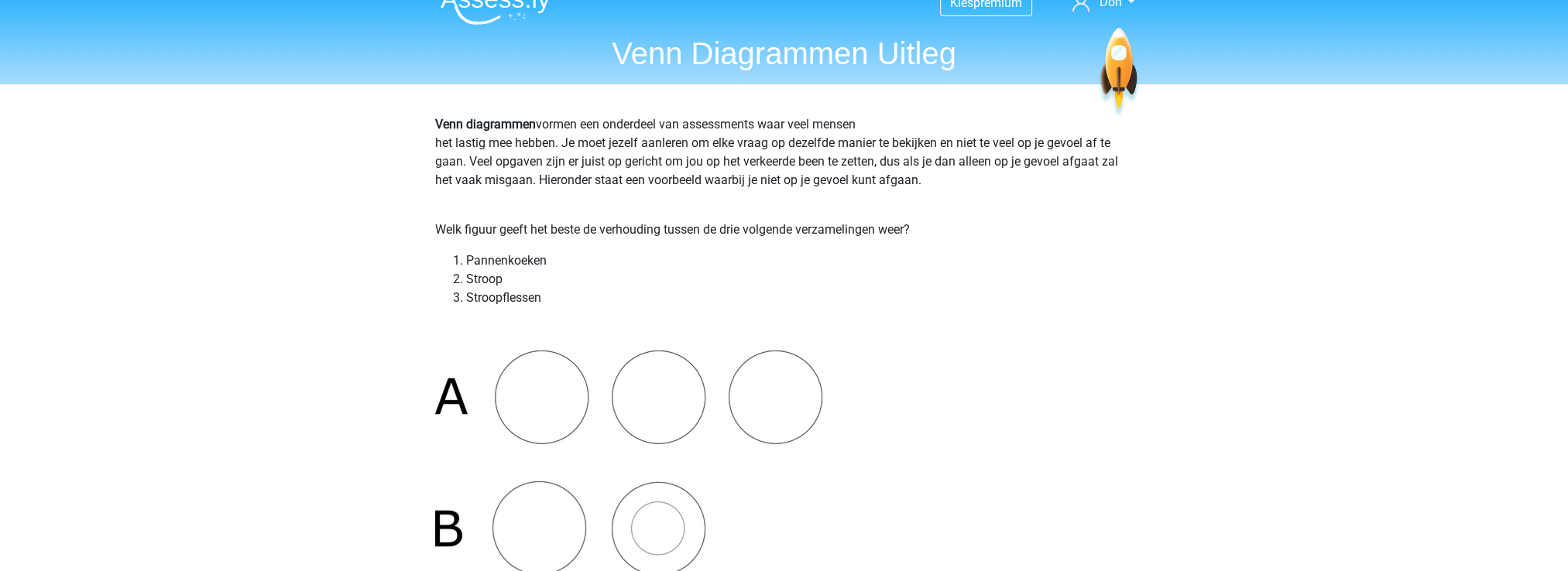 scroll, scrollTop: 0, scrollLeft: 0, axis: both 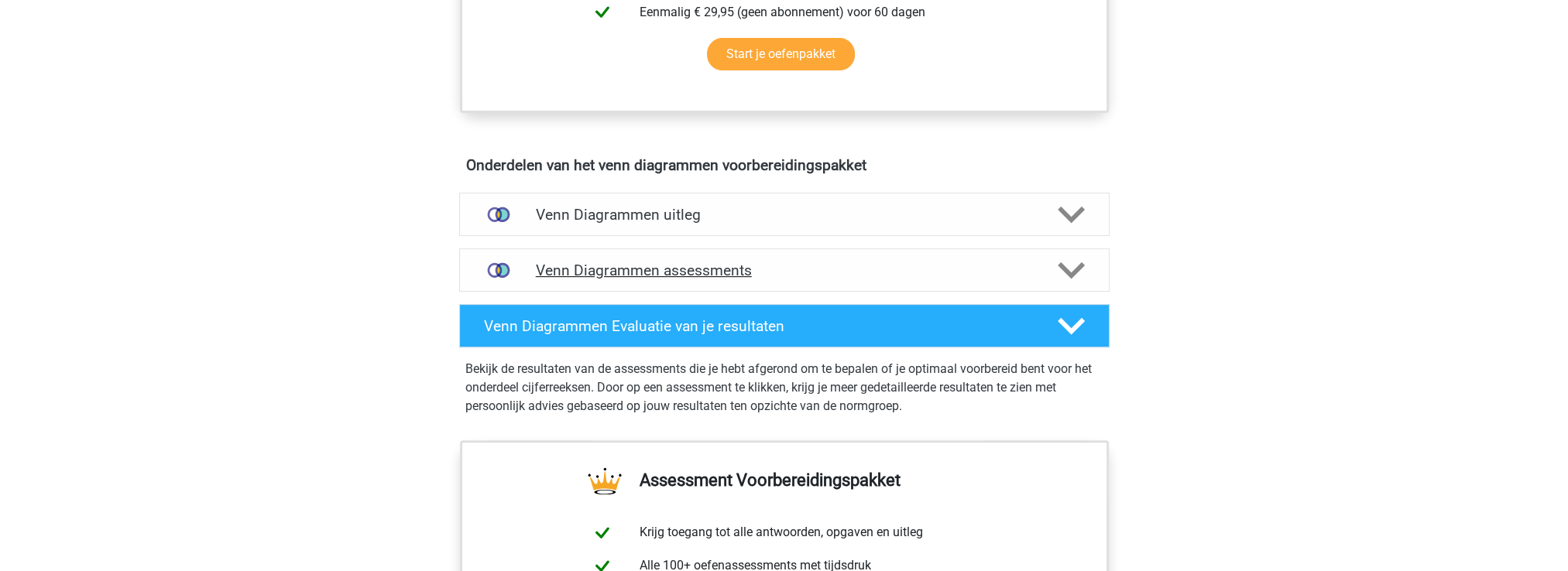 click 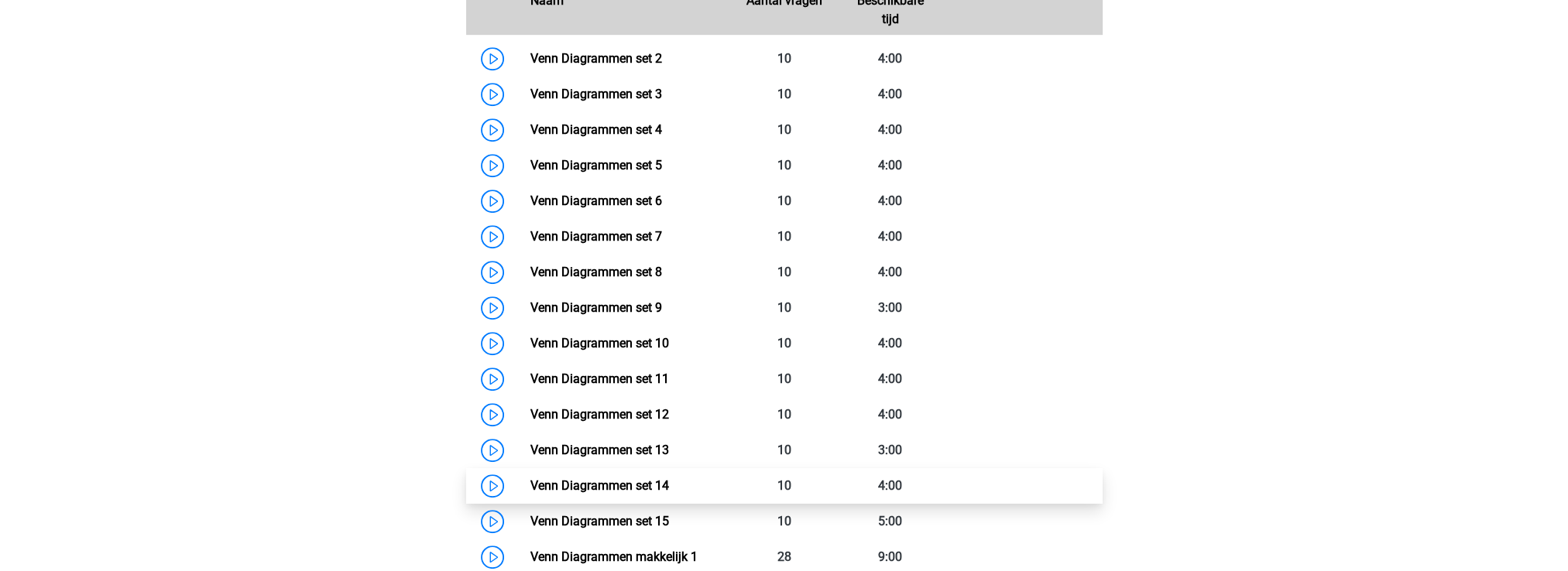 scroll, scrollTop: 1083, scrollLeft: 0, axis: vertical 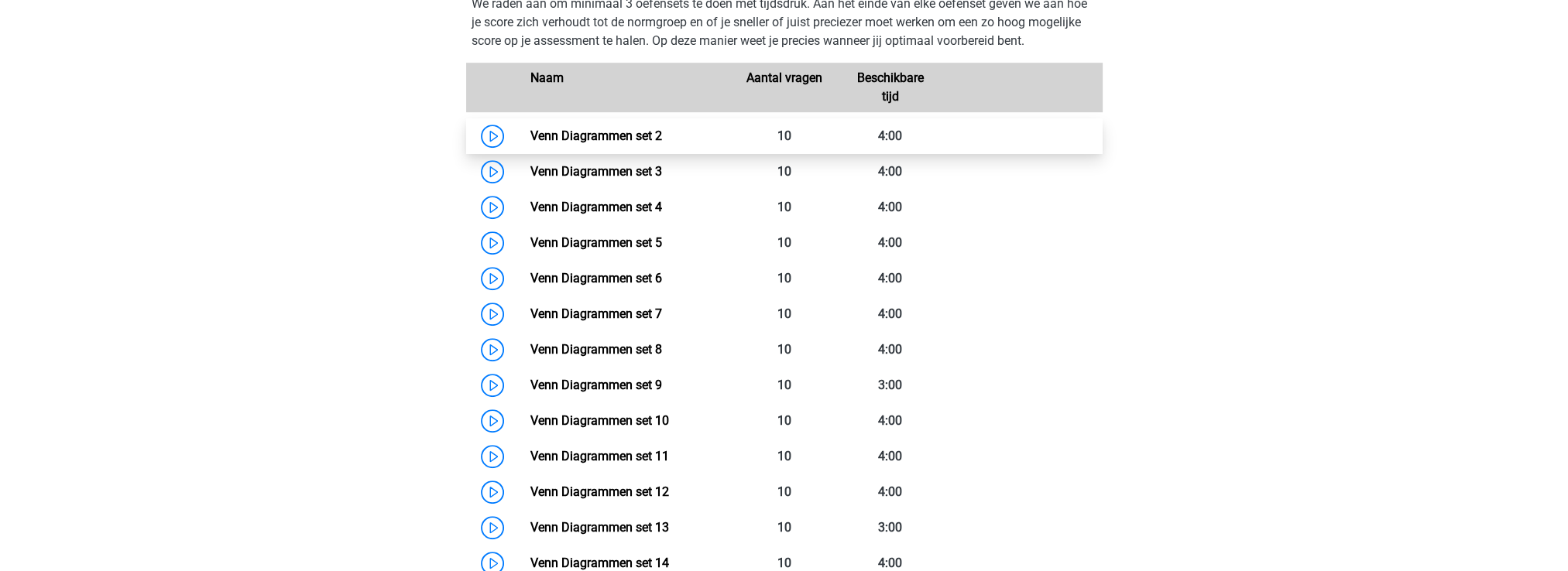click on "Venn Diagrammen
set 2" at bounding box center (596, 135) 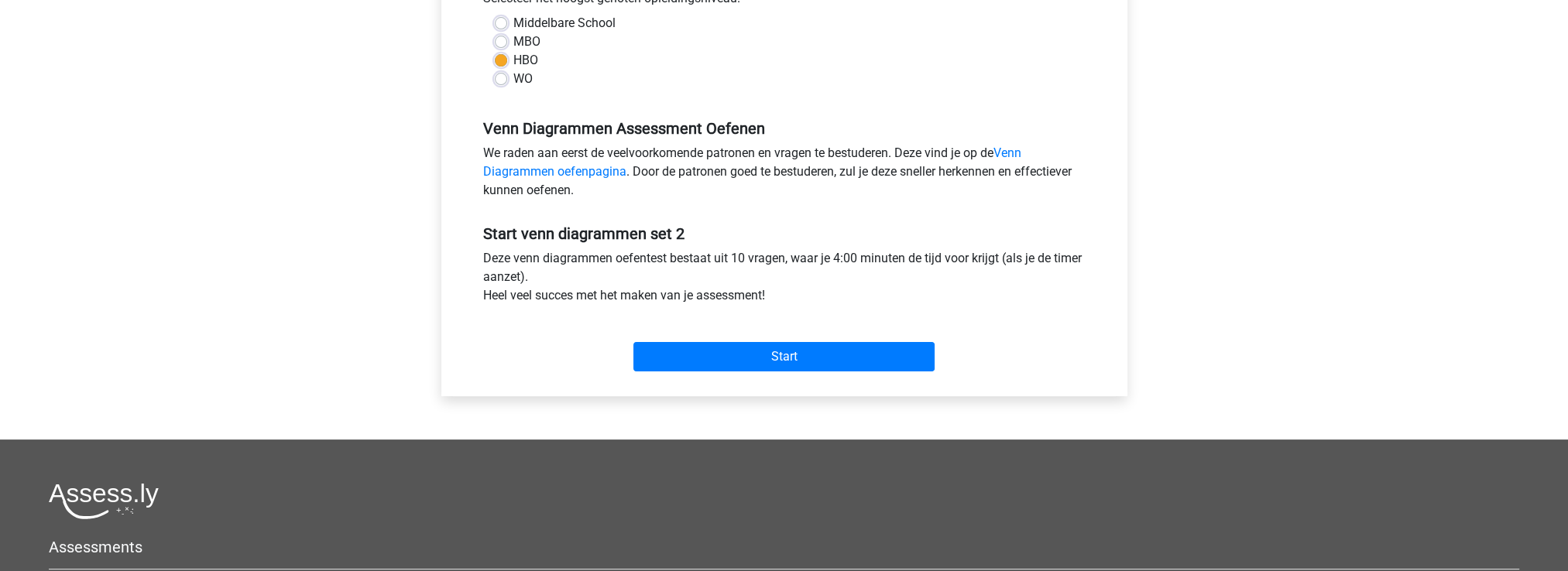 scroll, scrollTop: 387, scrollLeft: 0, axis: vertical 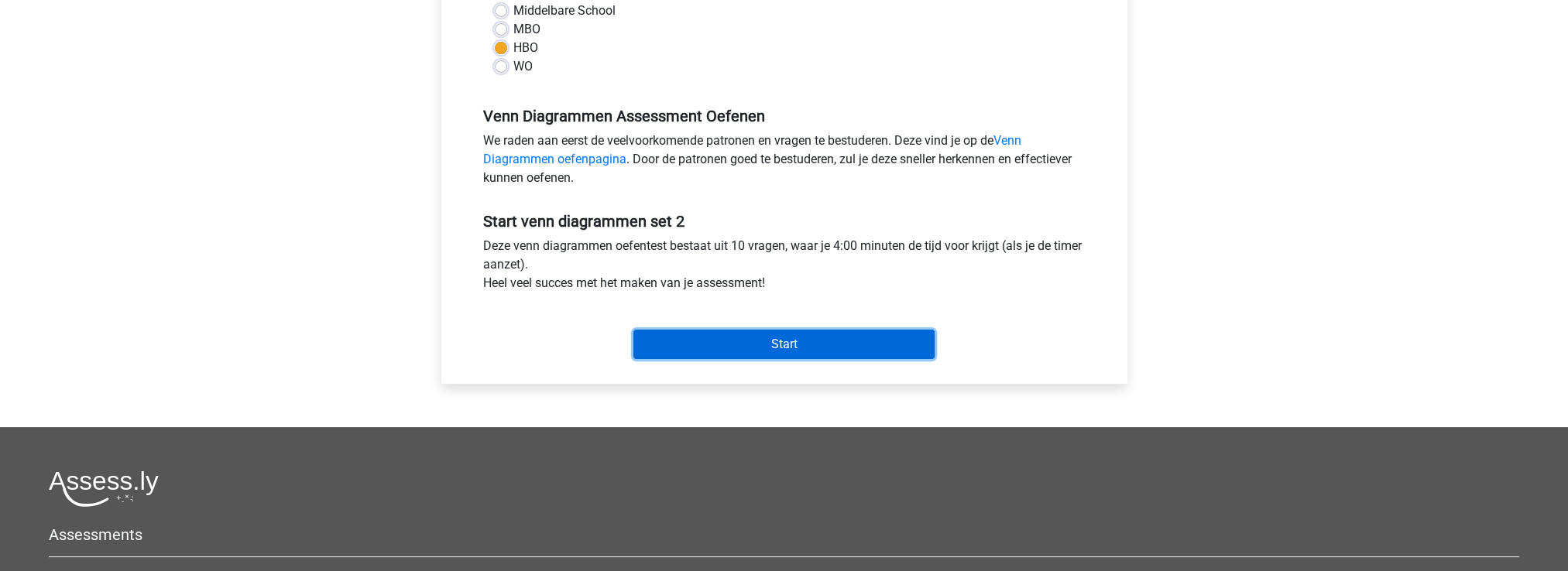 click on "Start" at bounding box center (784, 344) 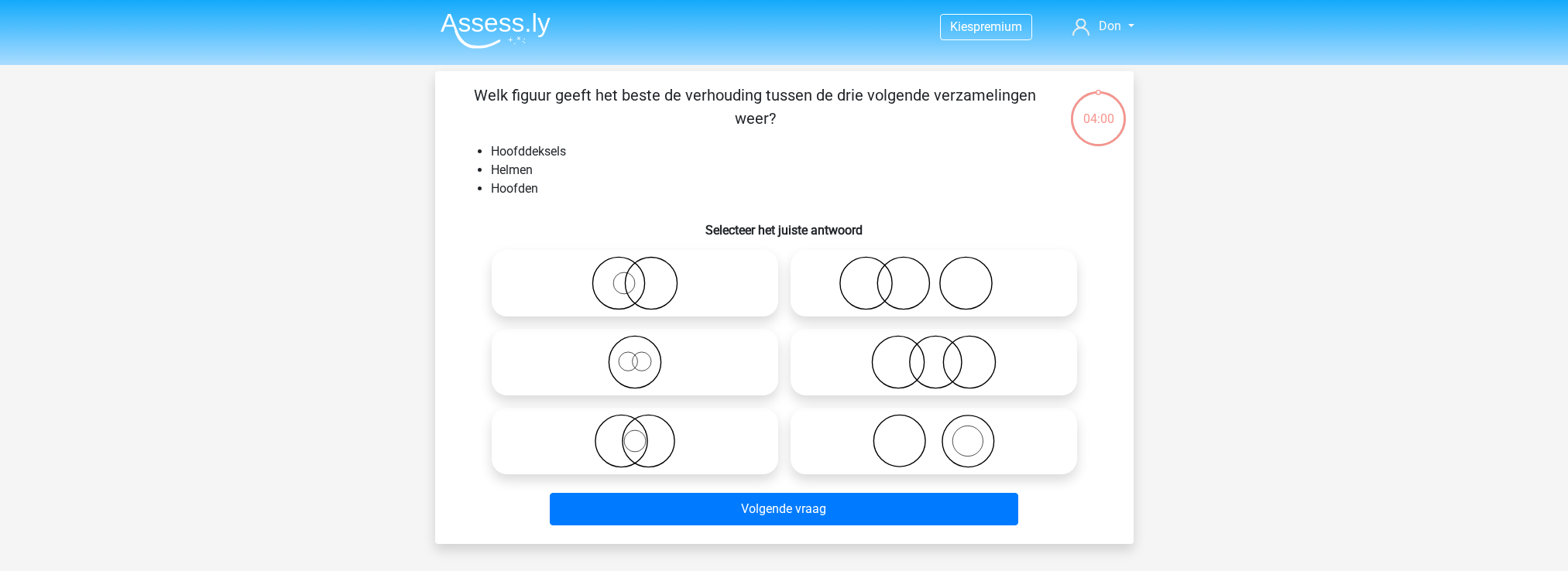 scroll, scrollTop: 0, scrollLeft: 0, axis: both 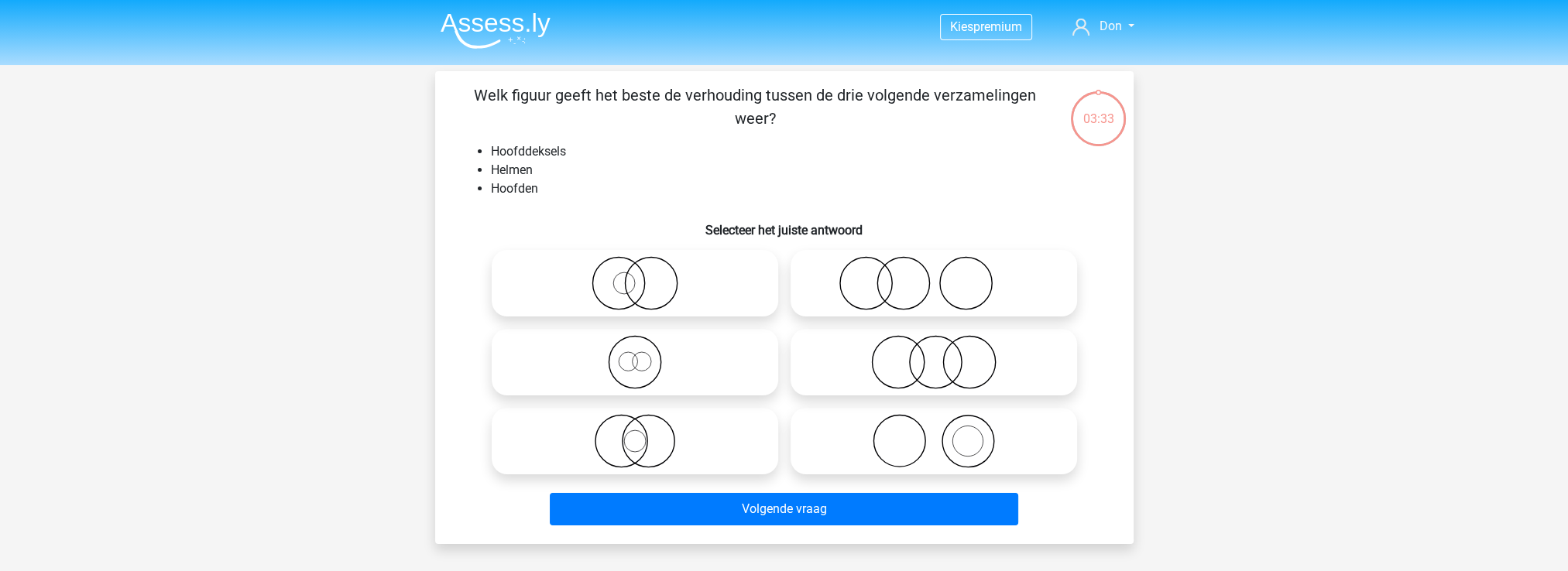 click 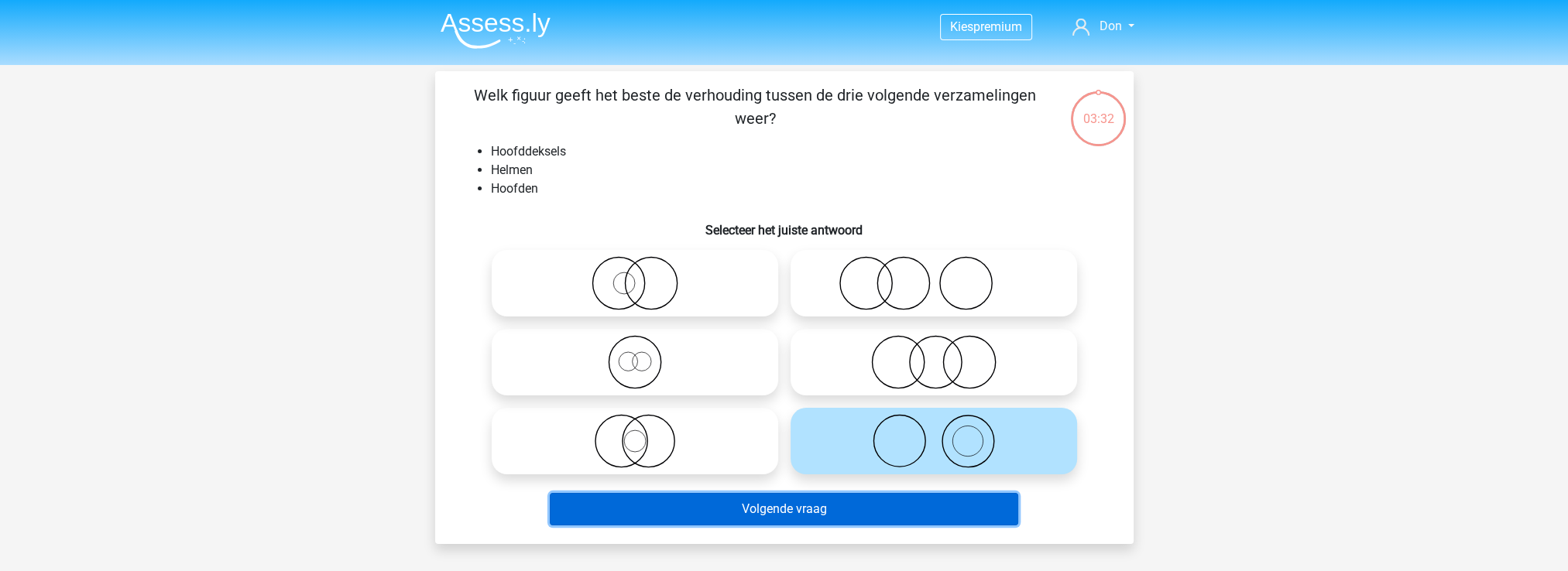 drag, startPoint x: 797, startPoint y: 509, endPoint x: 794, endPoint y: 485, distance: 24.187 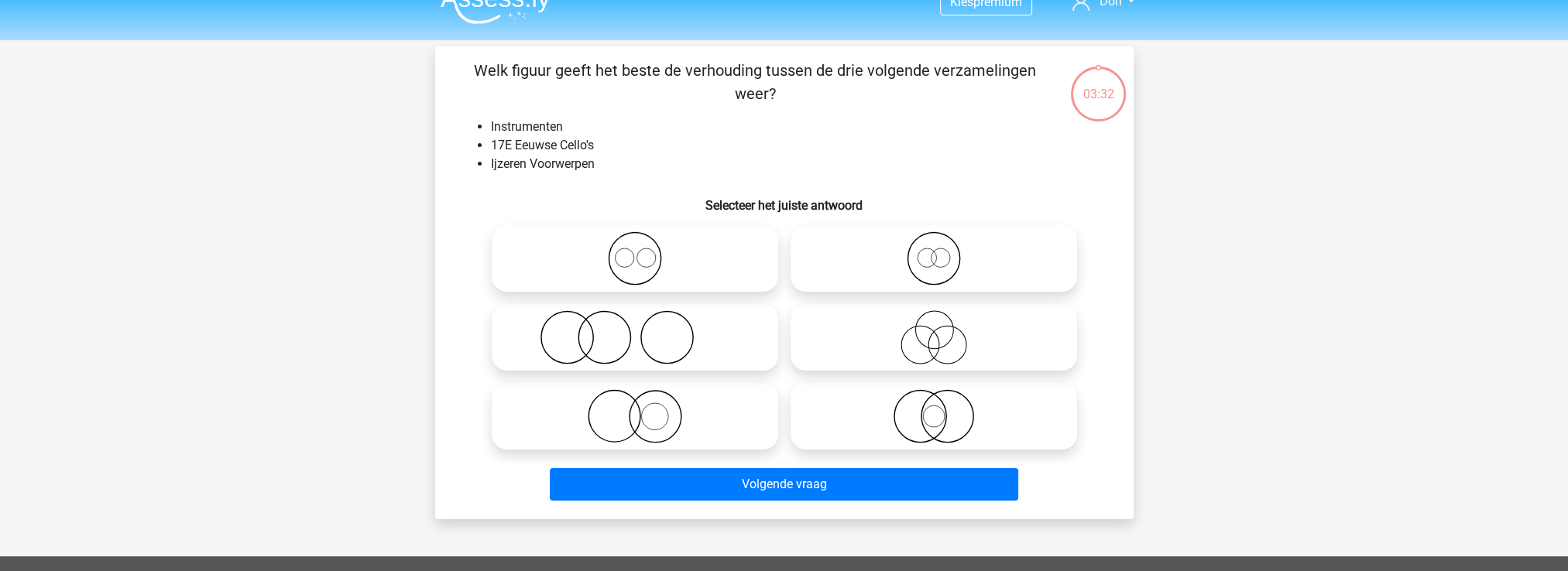 scroll, scrollTop: 0, scrollLeft: 0, axis: both 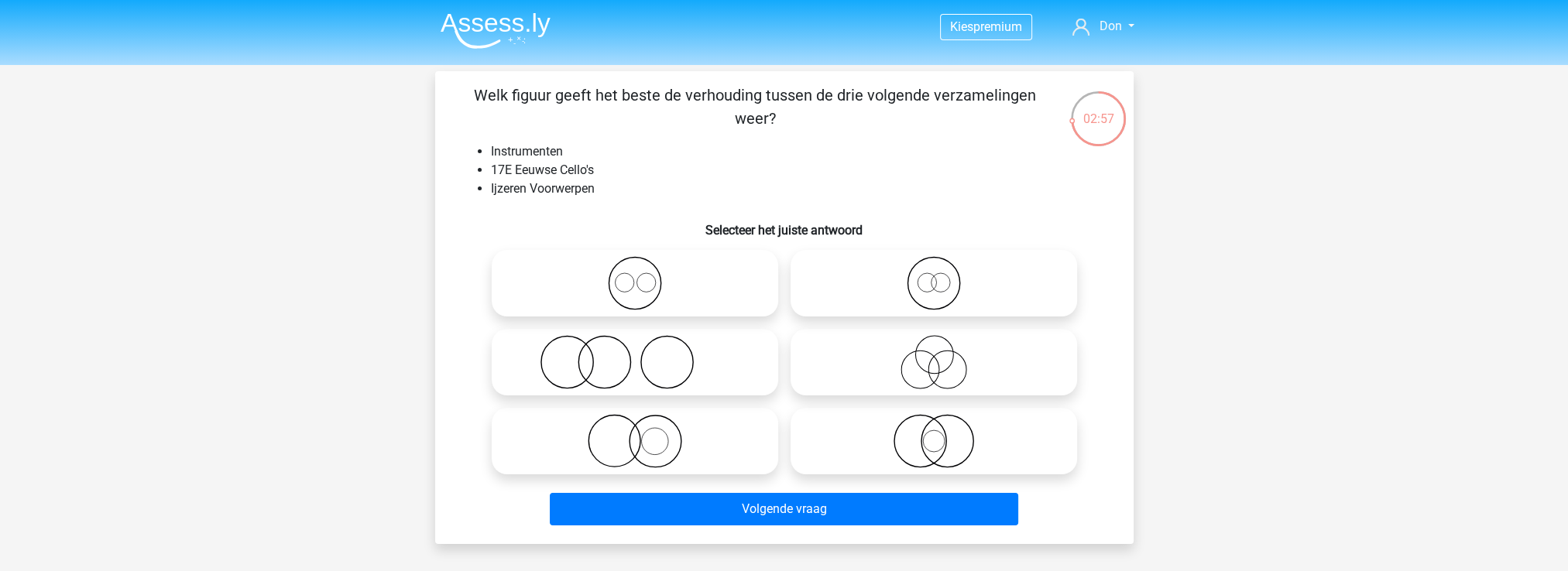 click 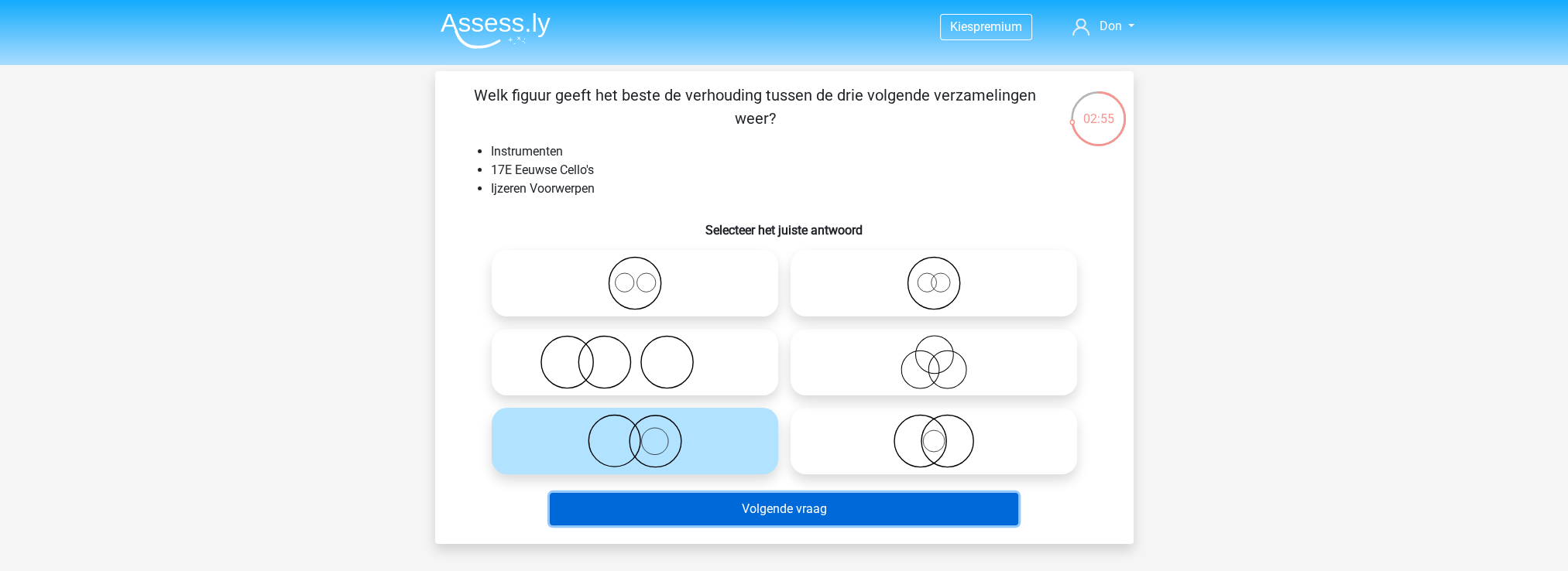 click on "Volgende vraag" at bounding box center [784, 509] 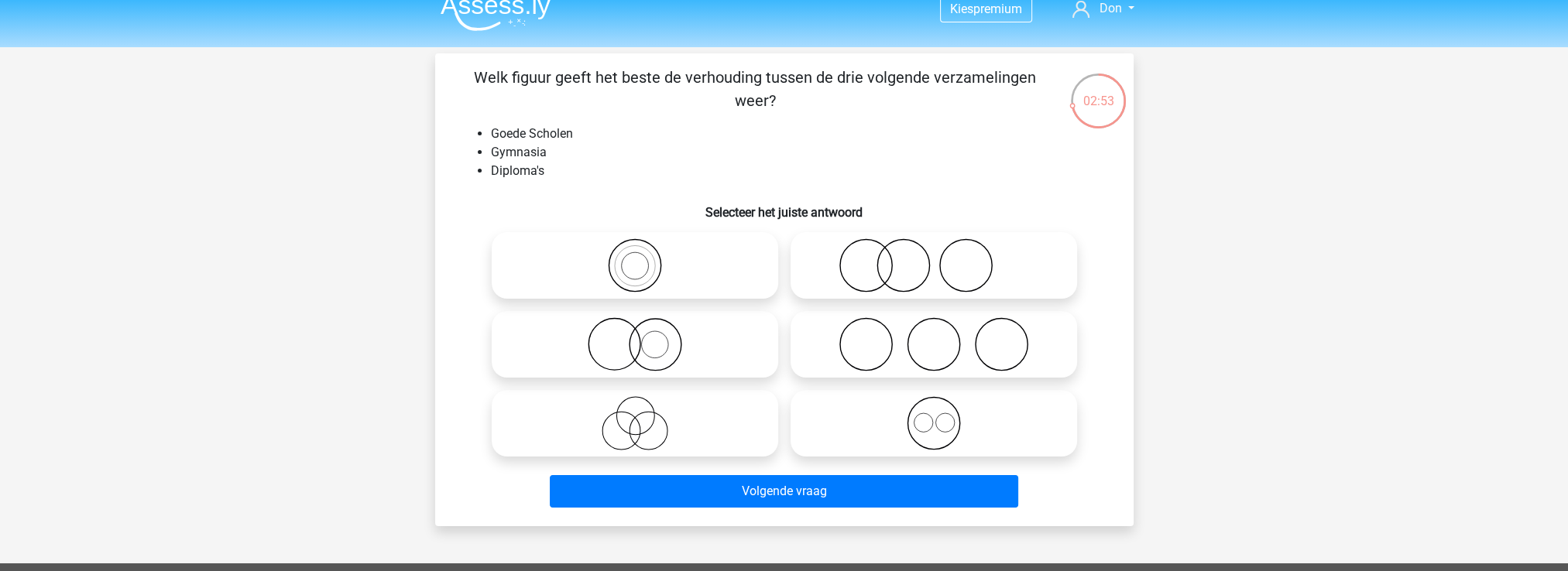 scroll, scrollTop: 0, scrollLeft: 0, axis: both 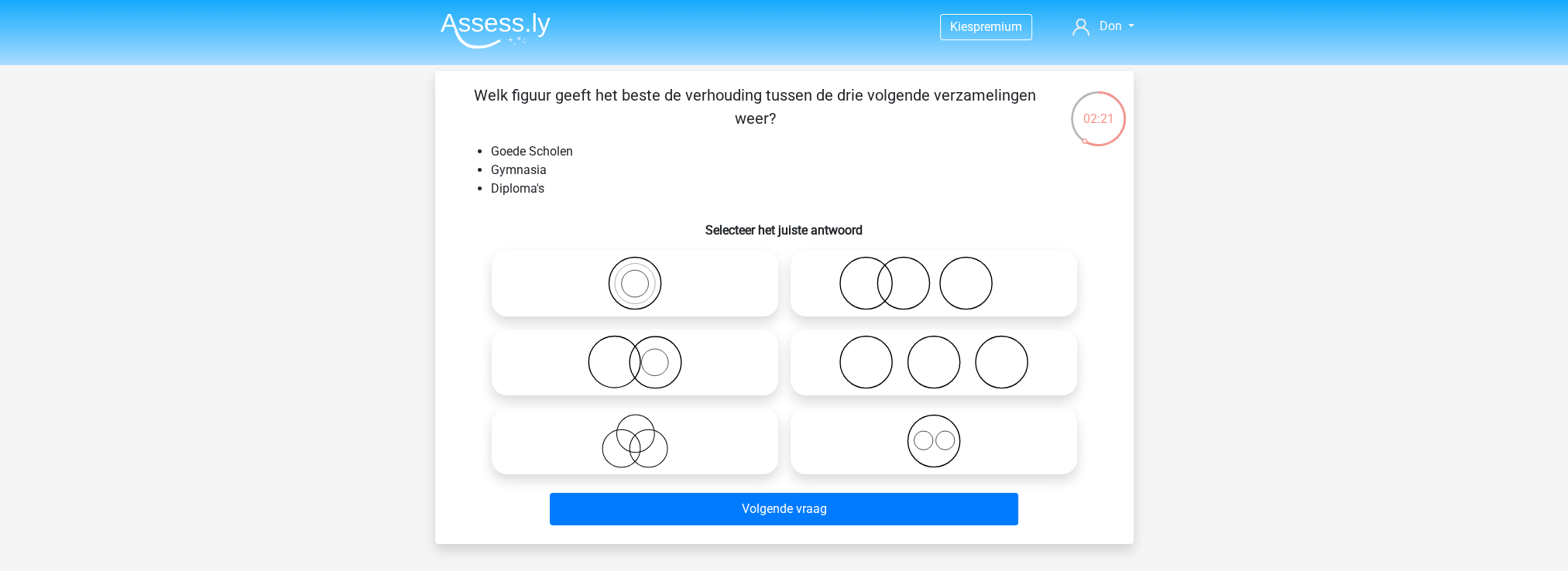 click 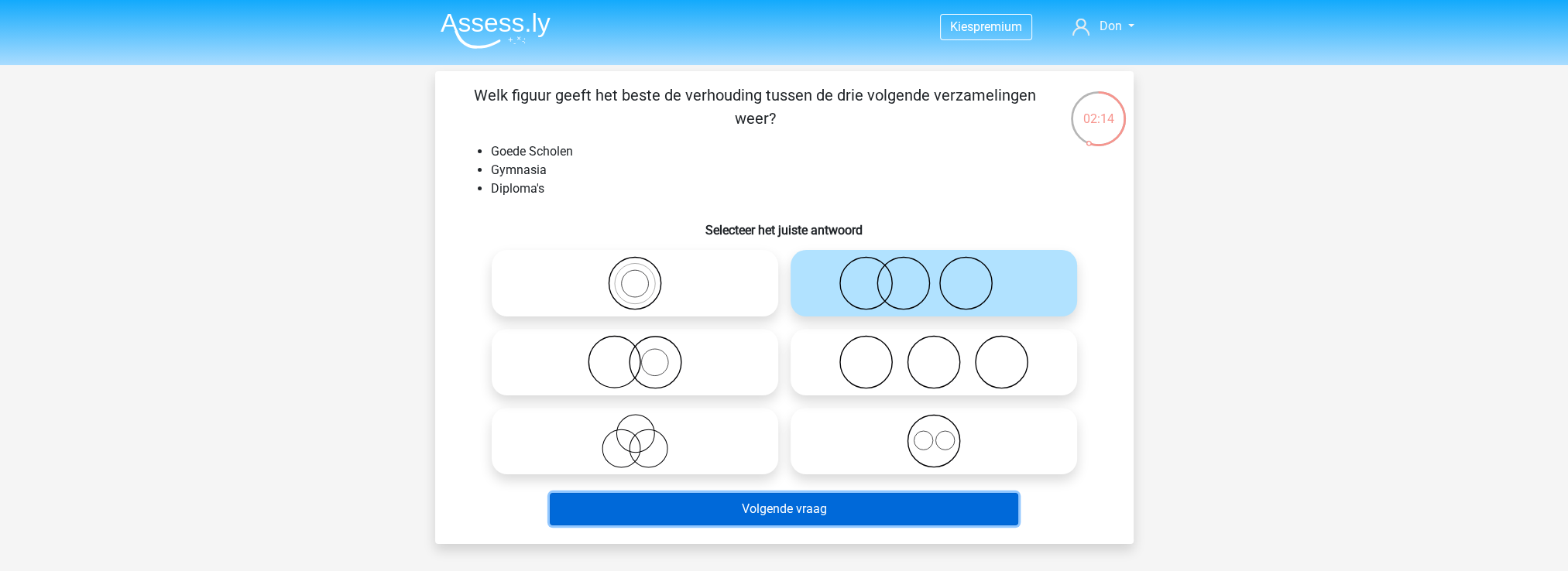 click on "Volgende vraag" at bounding box center [784, 509] 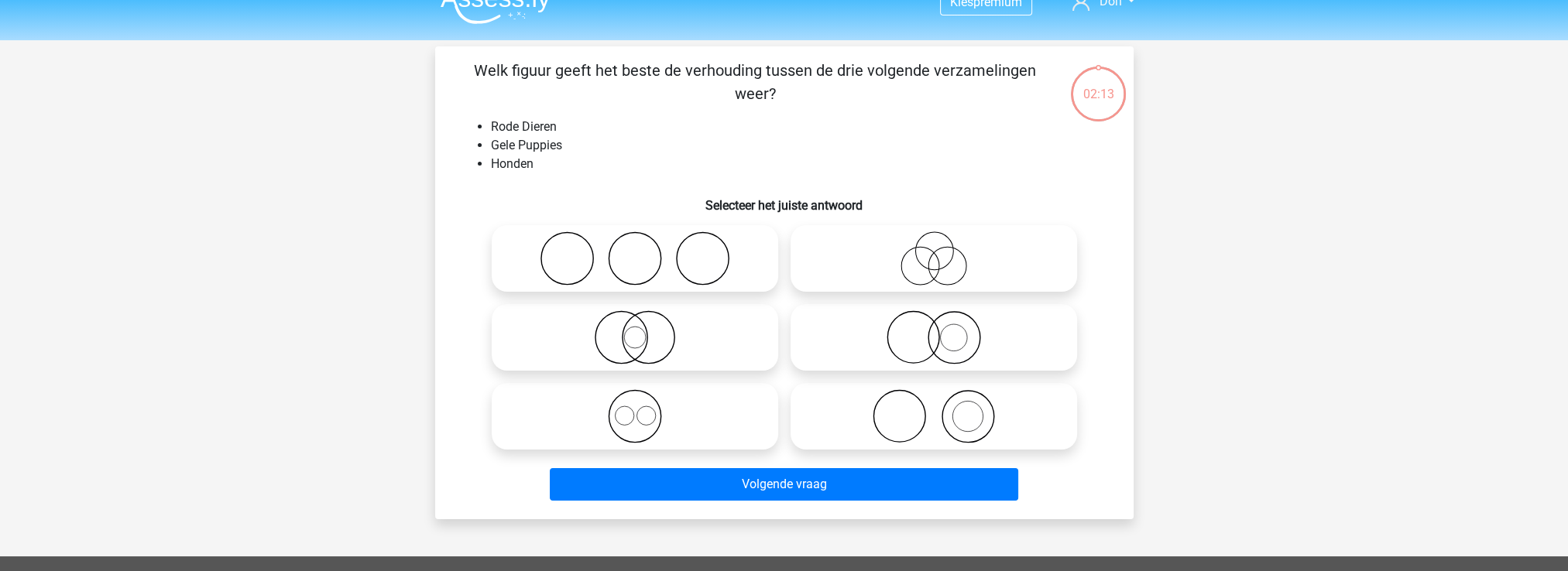 scroll, scrollTop: 0, scrollLeft: 0, axis: both 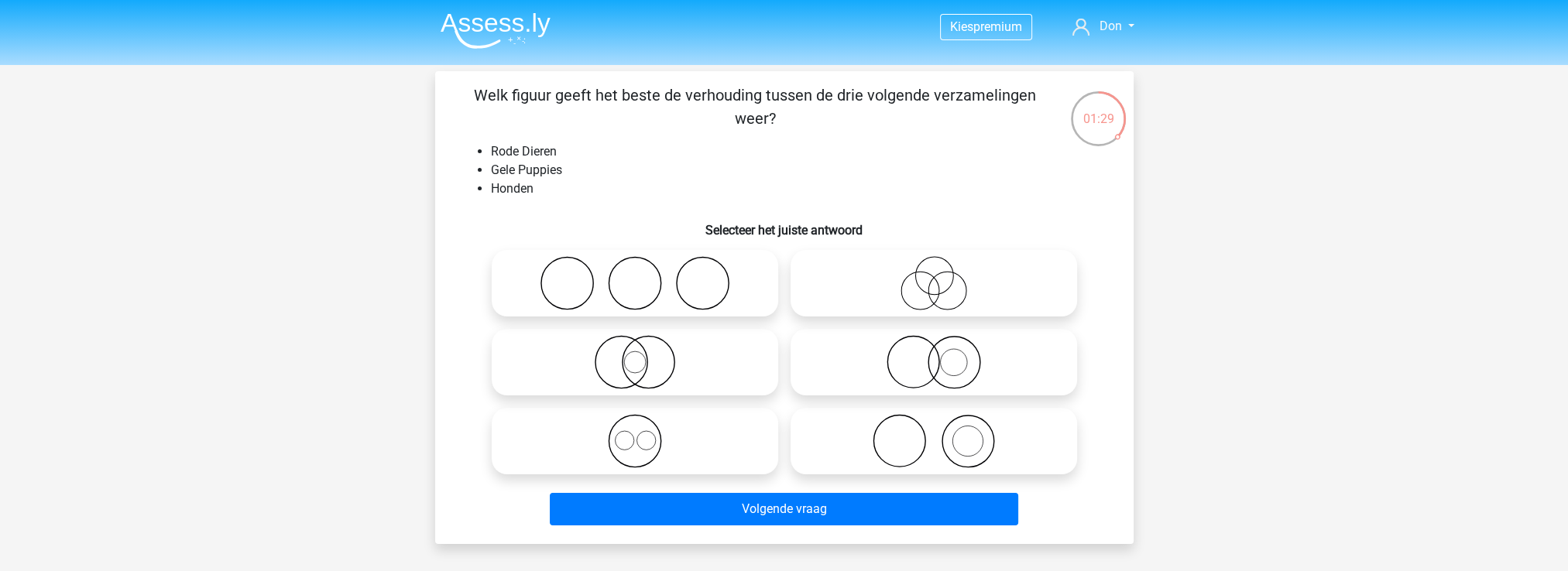 click 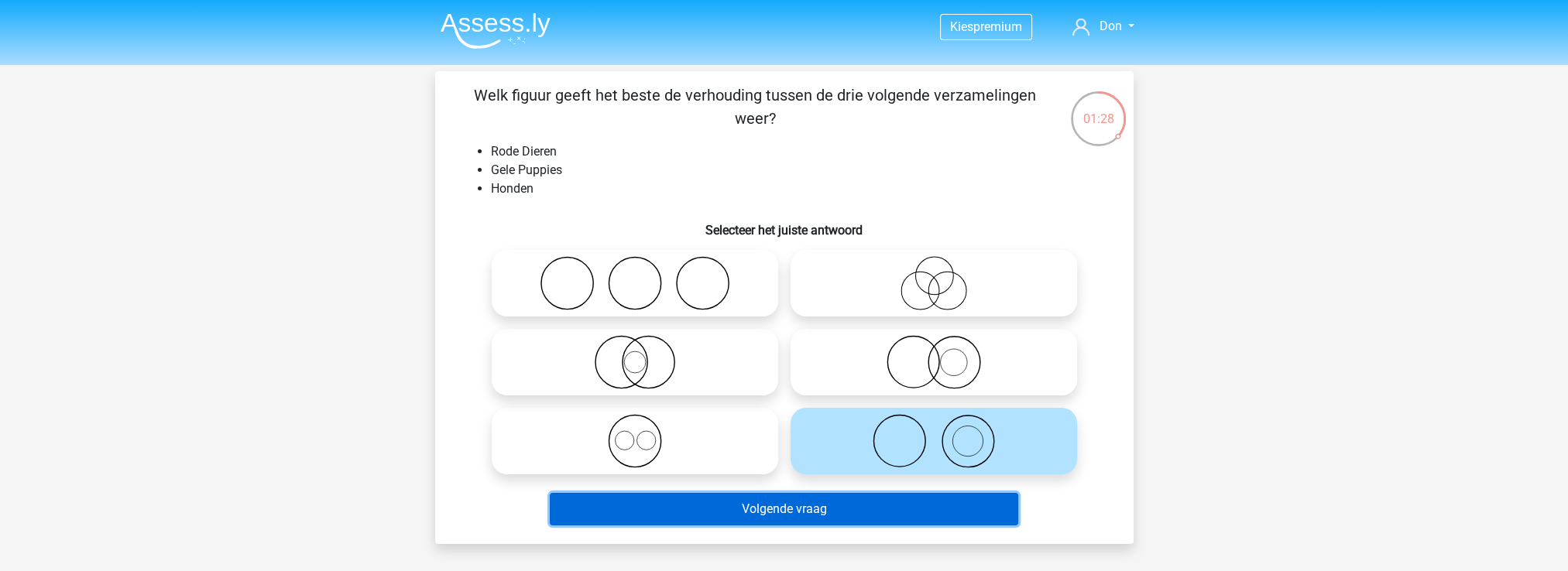 click on "Volgende vraag" at bounding box center [784, 509] 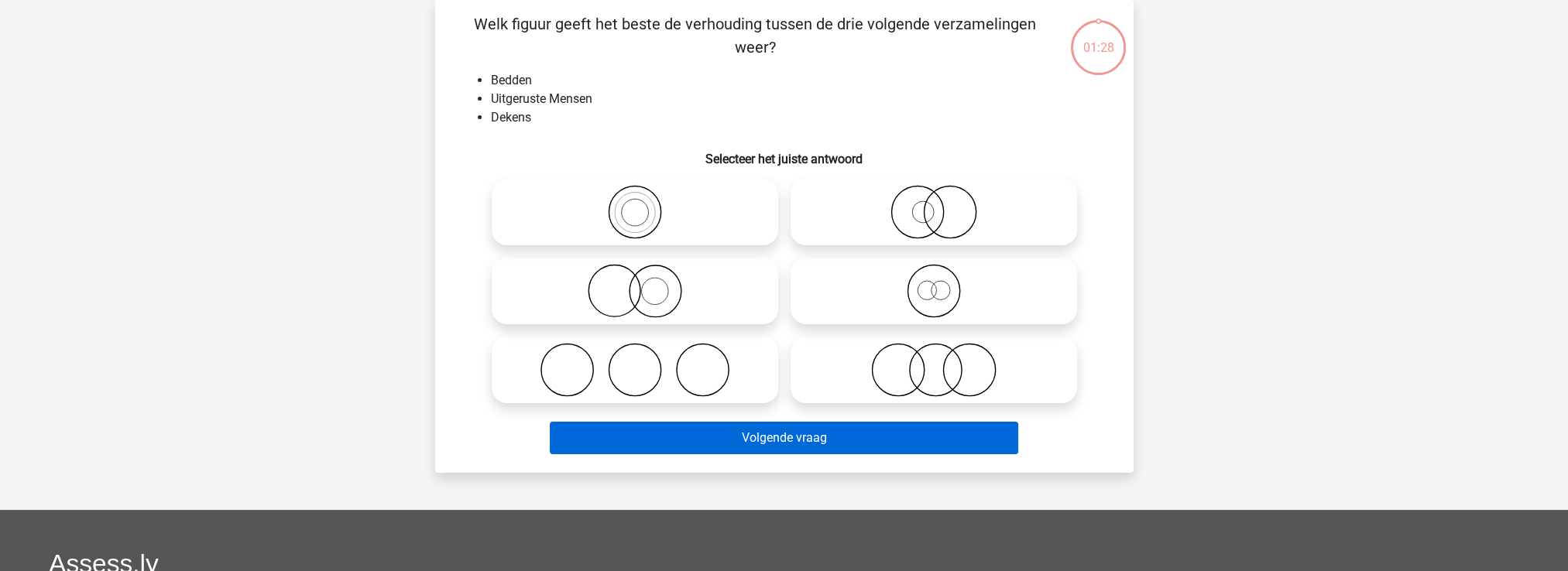 scroll, scrollTop: 0, scrollLeft: 0, axis: both 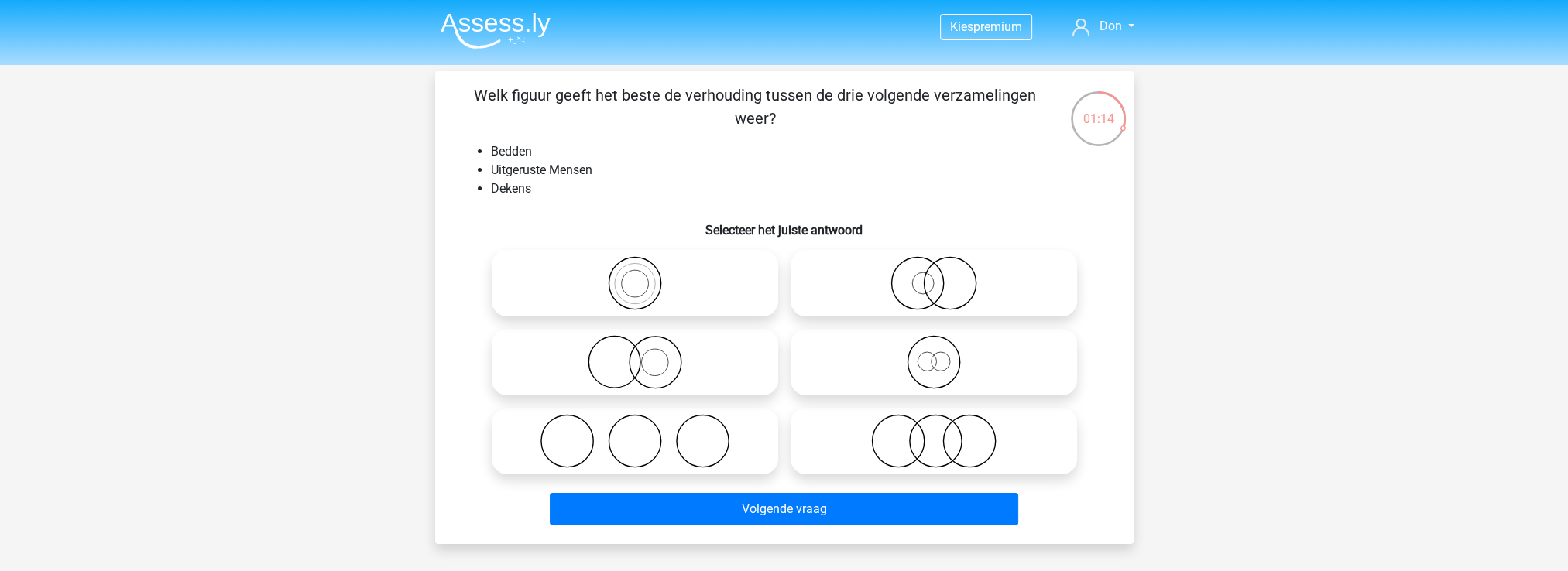 click 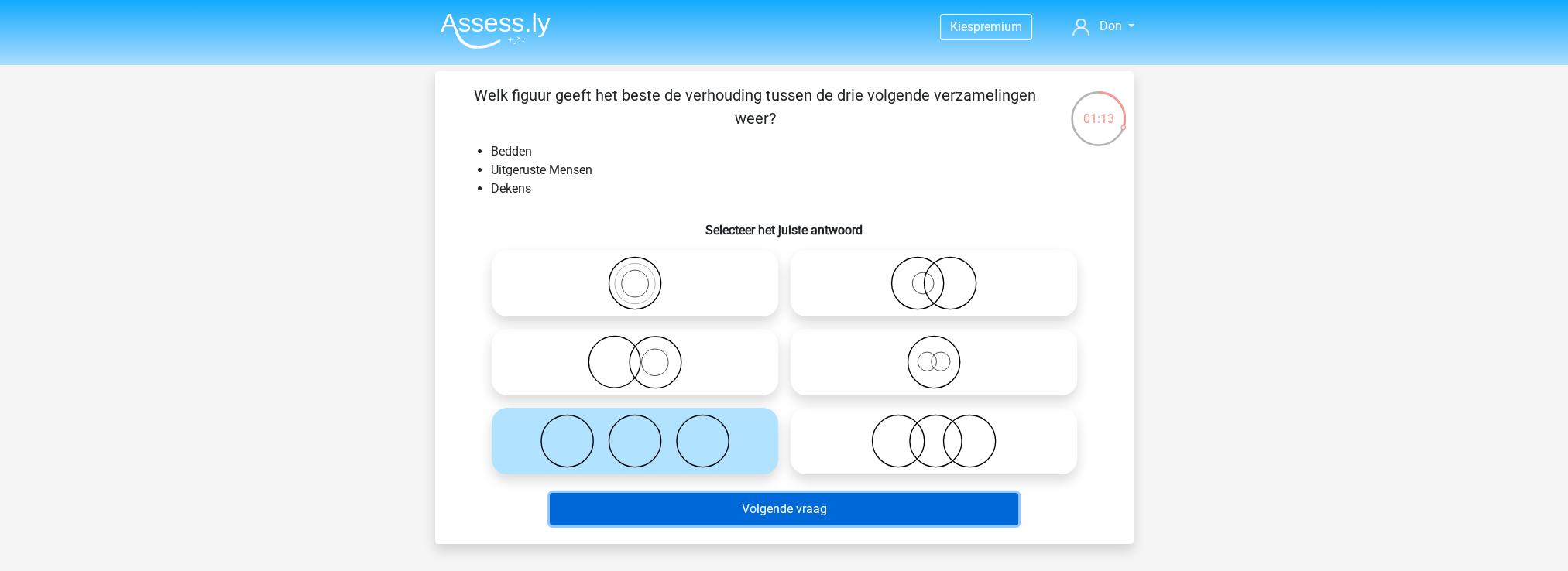 click on "Volgende vraag" at bounding box center [784, 509] 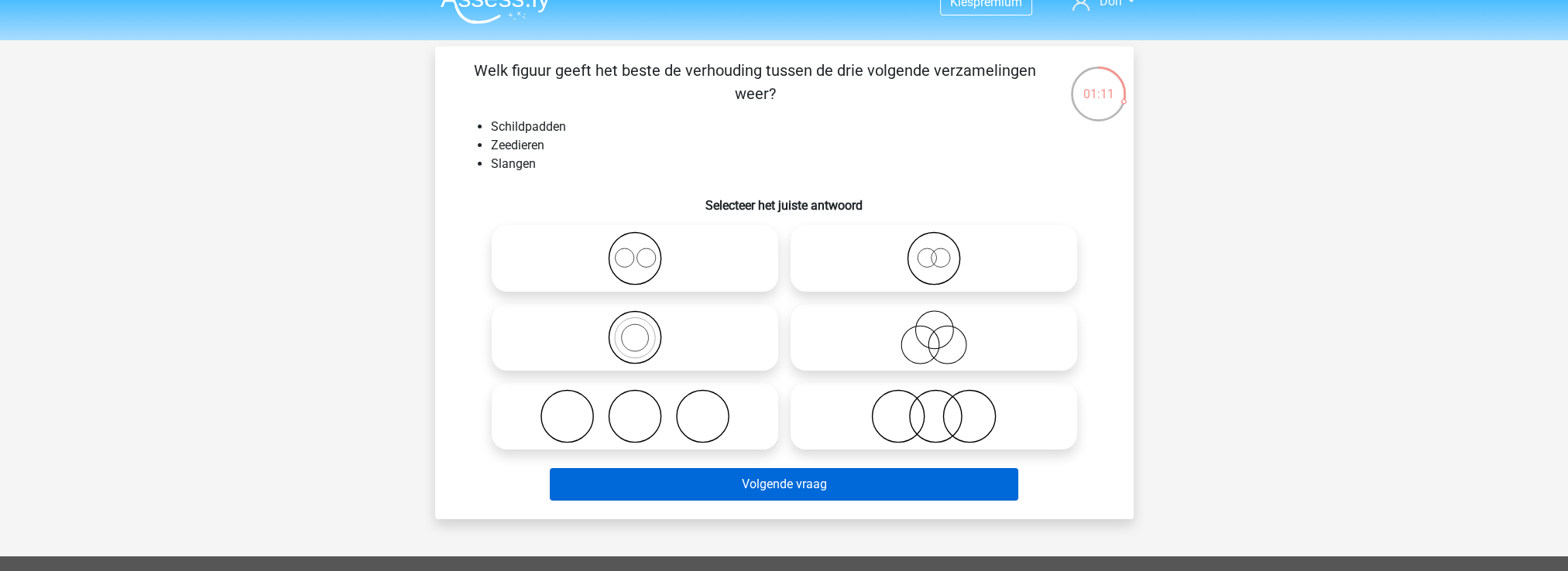 scroll, scrollTop: 0, scrollLeft: 0, axis: both 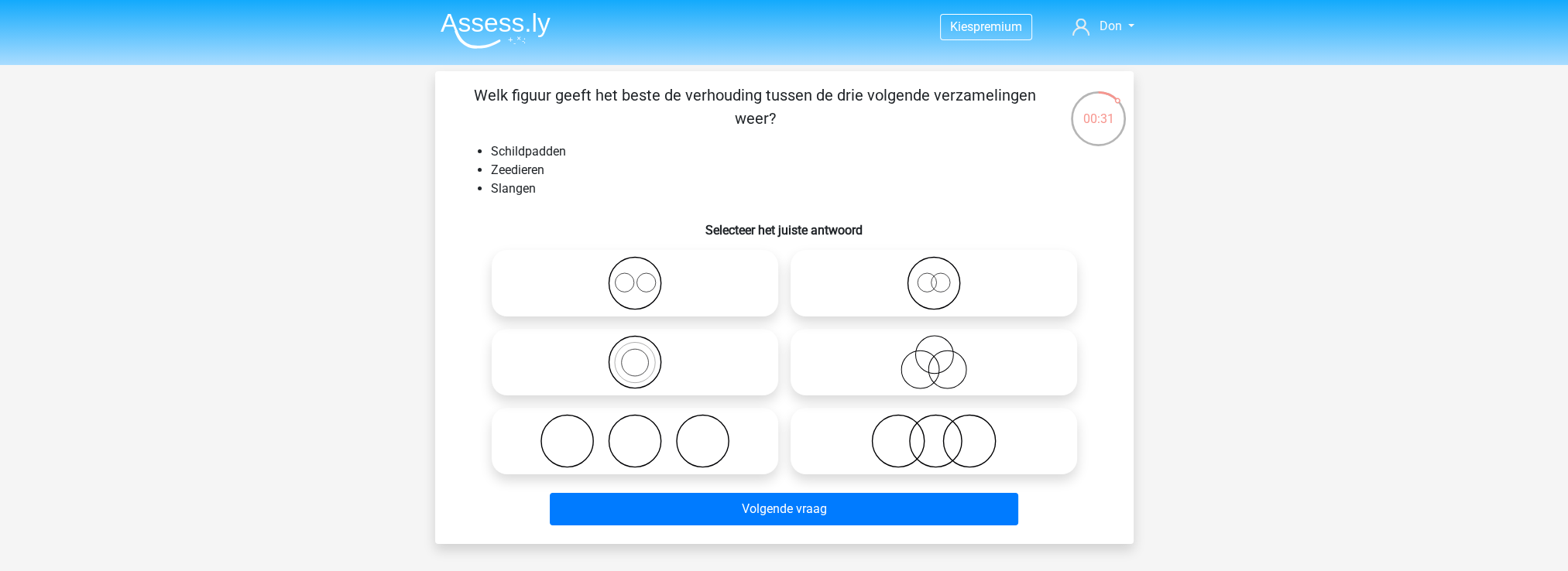 click 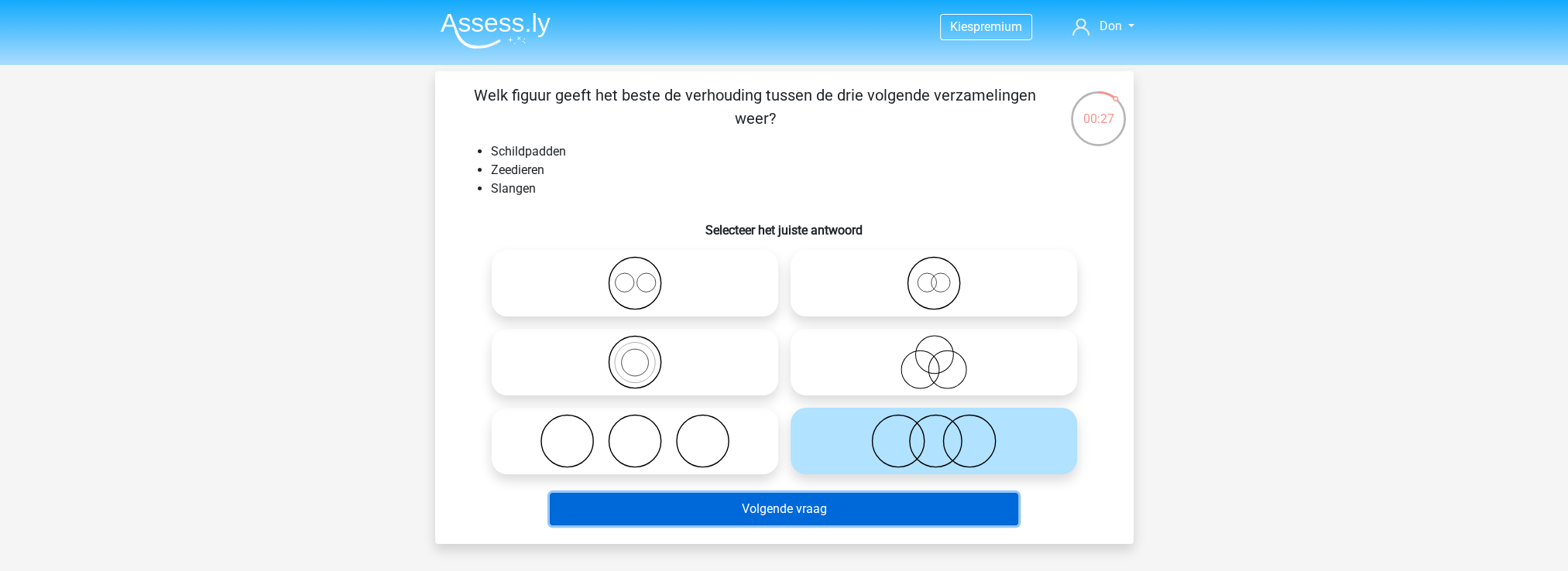 click on "Volgende vraag" at bounding box center [784, 509] 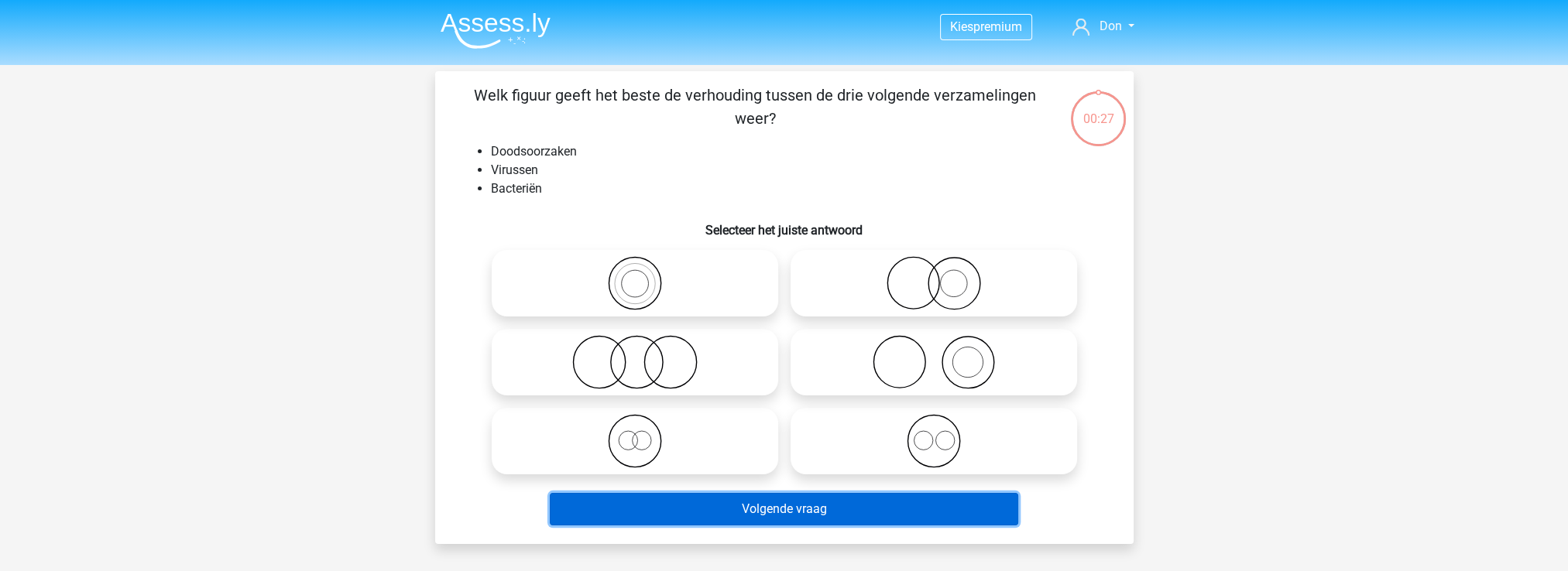 scroll, scrollTop: 71, scrollLeft: 0, axis: vertical 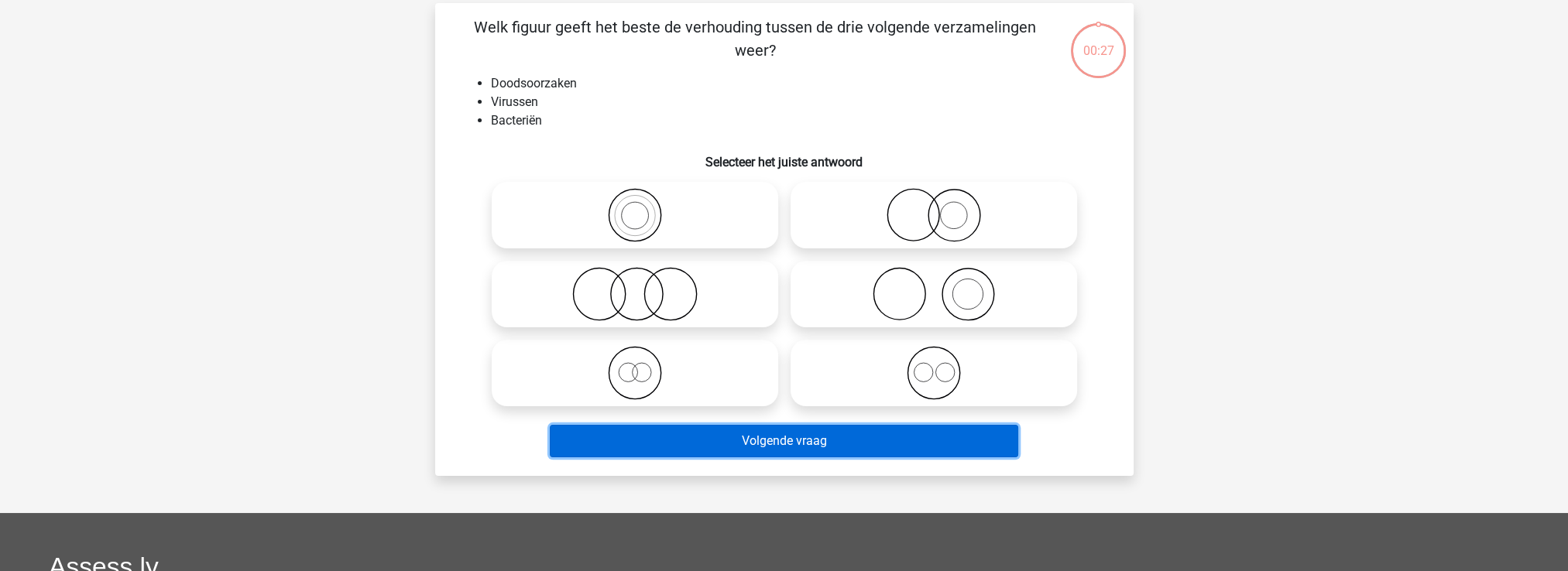click on "Kies  premium
Don
donj@hotmail.nl" at bounding box center (784, 426) 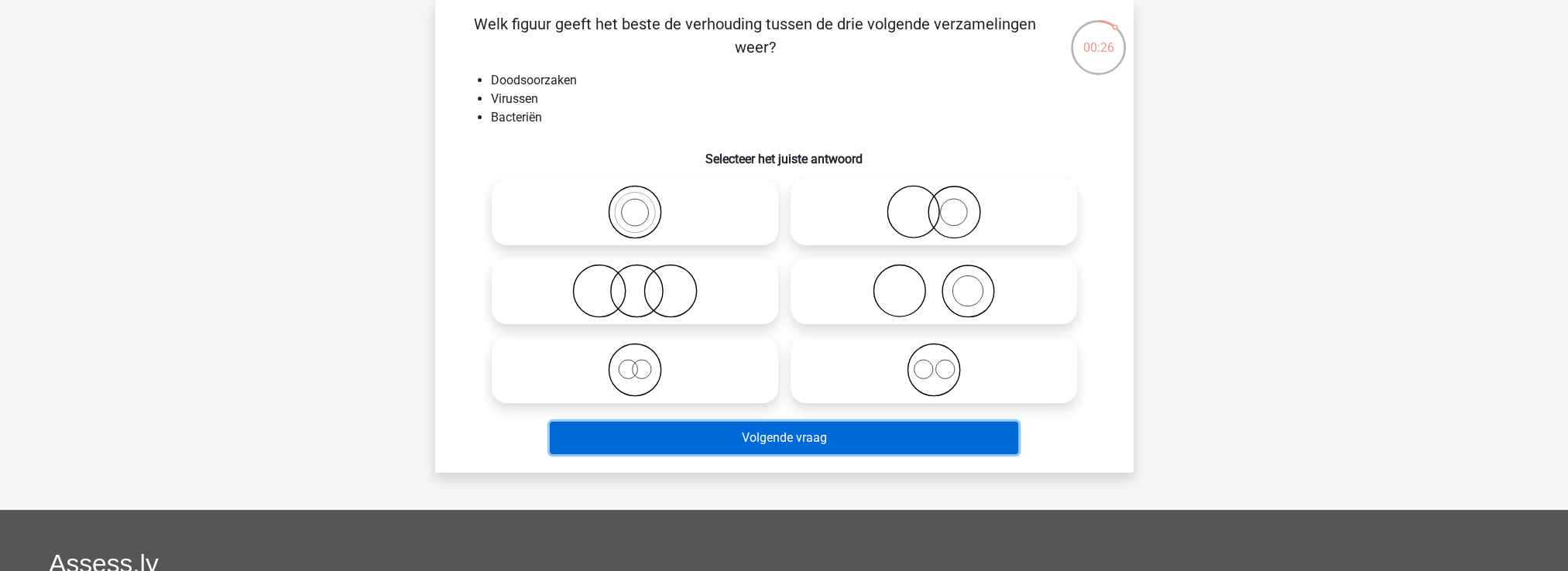 scroll, scrollTop: 0, scrollLeft: 0, axis: both 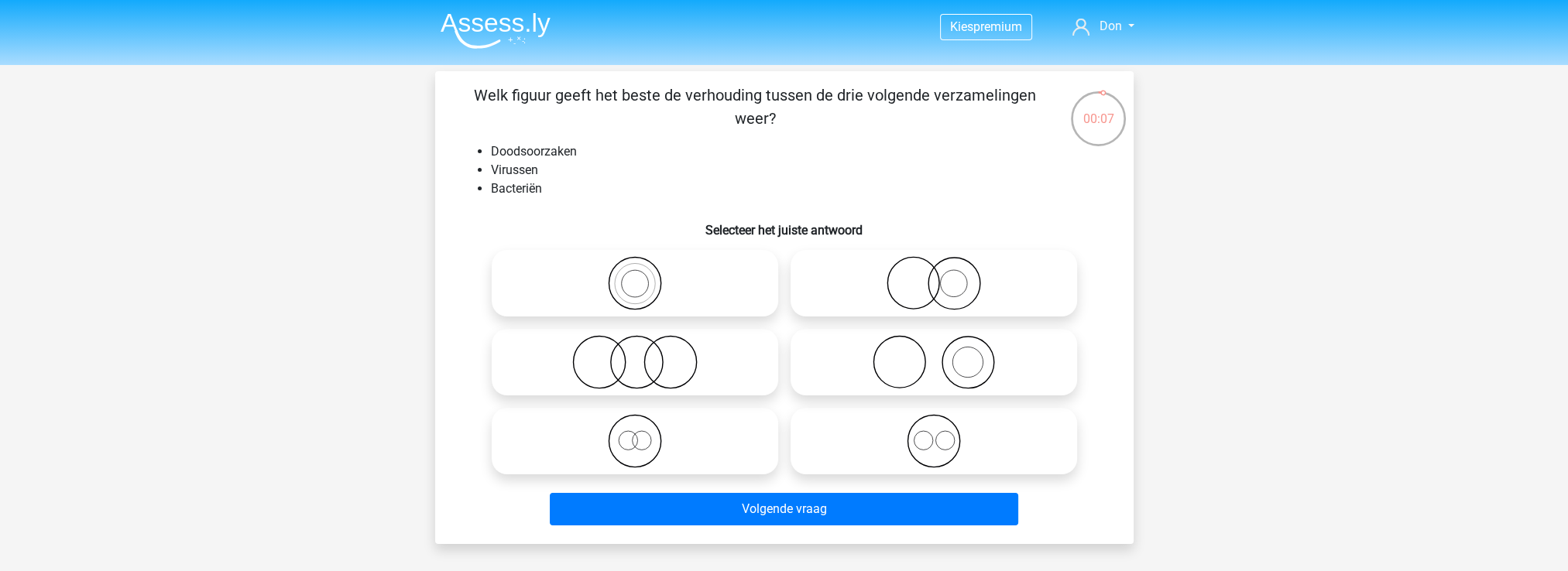 click 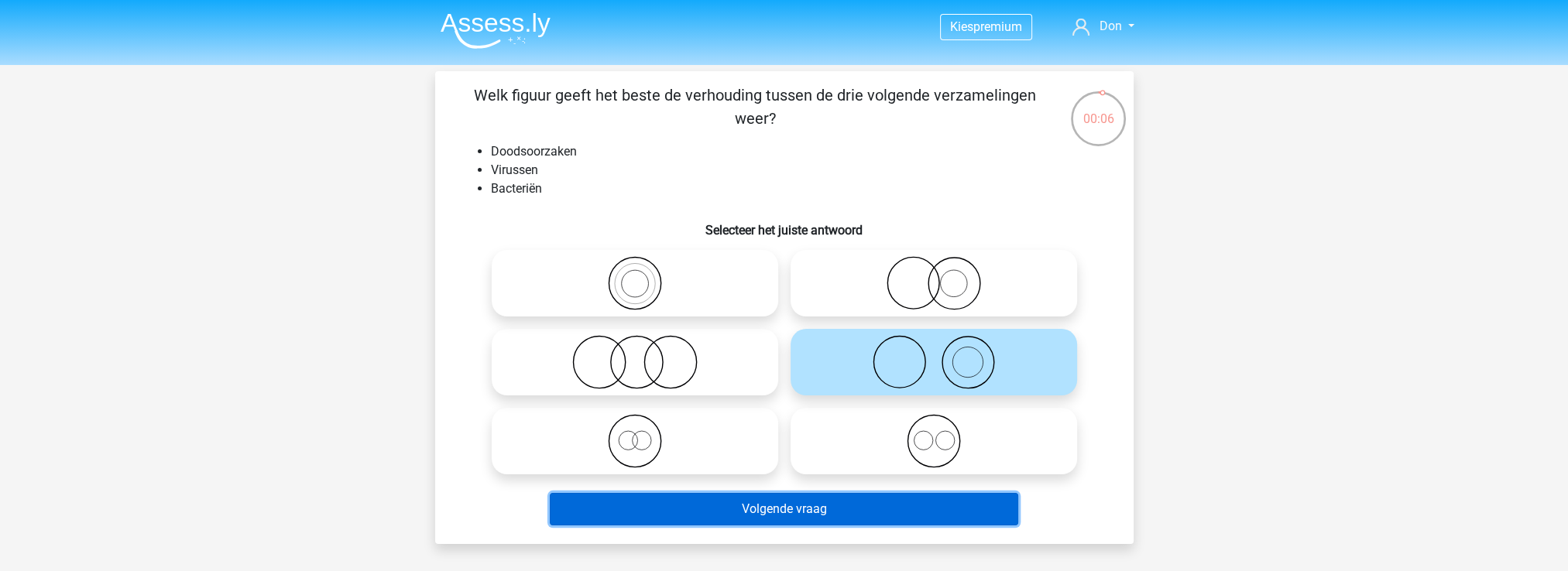 click on "Volgende vraag" at bounding box center [784, 509] 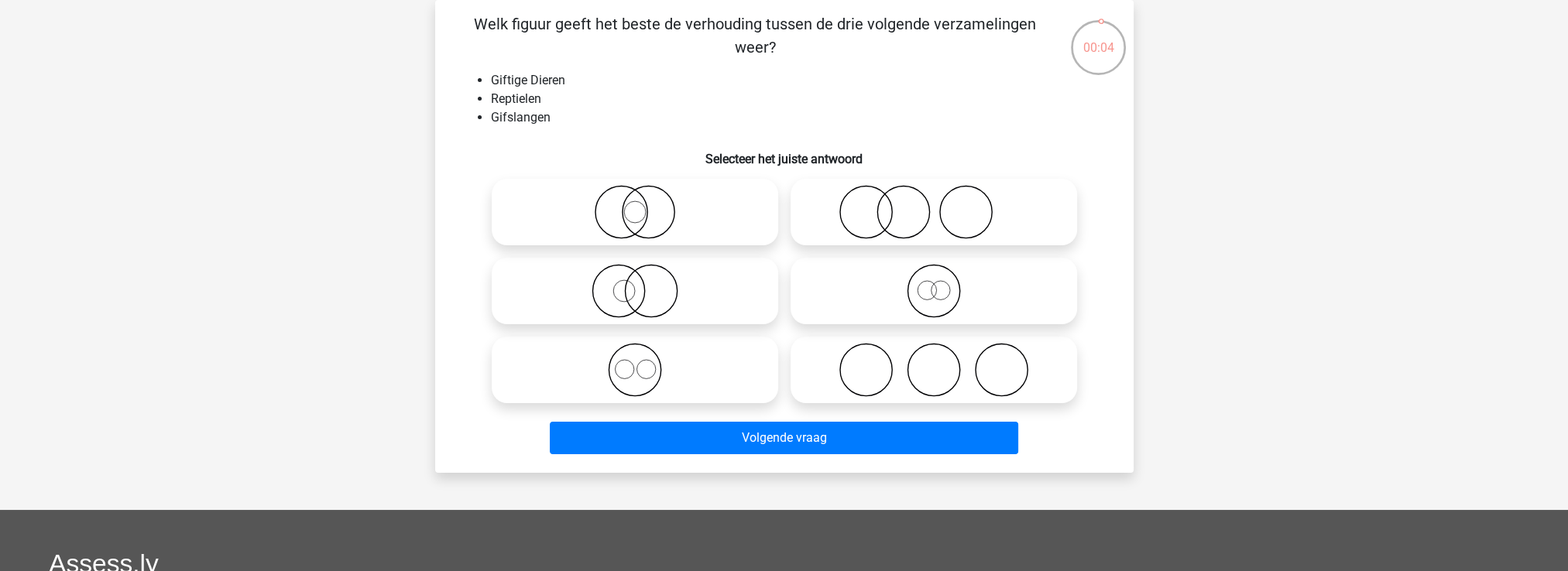 scroll, scrollTop: 0, scrollLeft: 0, axis: both 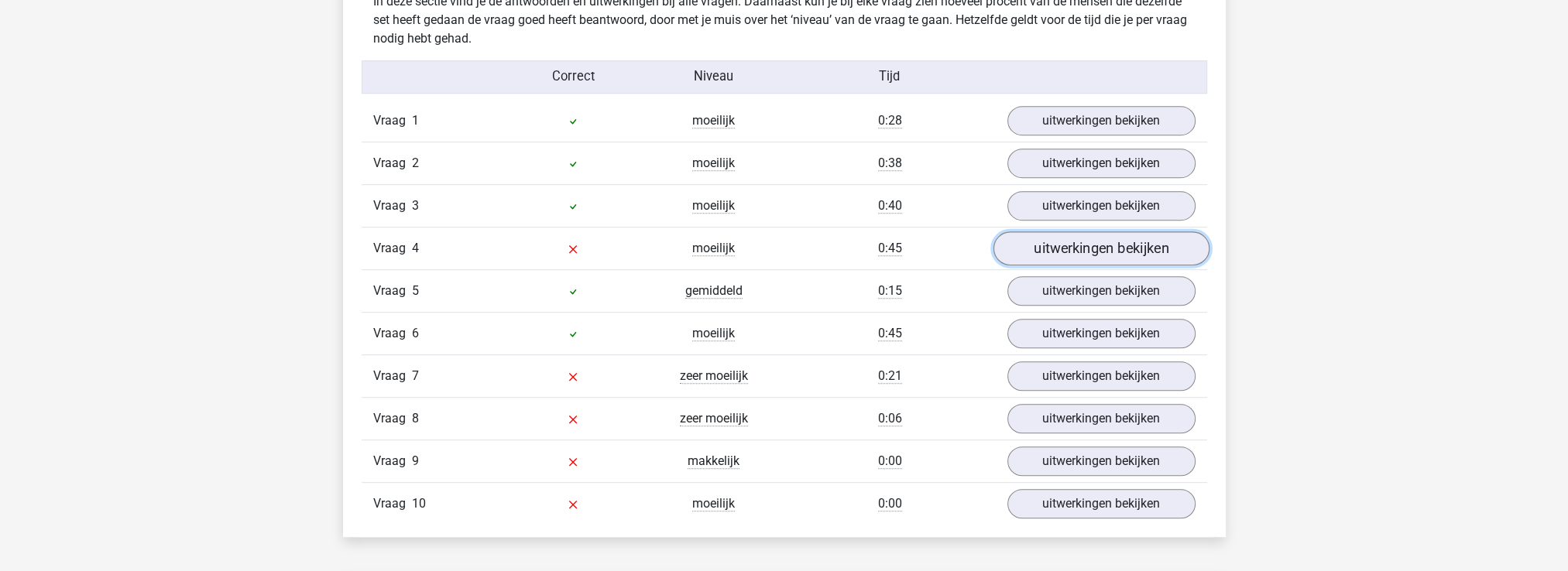 click on "uitwerkingen bekijken" at bounding box center (1100, 248) 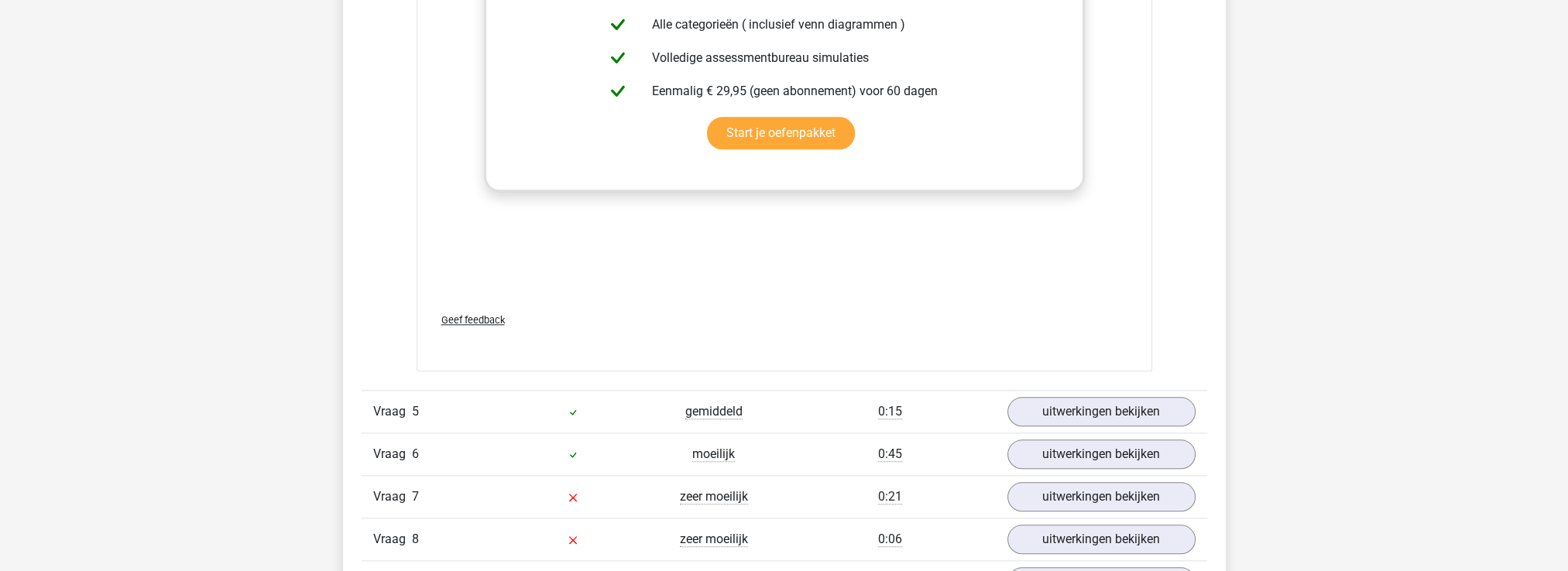 scroll, scrollTop: 2321, scrollLeft: 0, axis: vertical 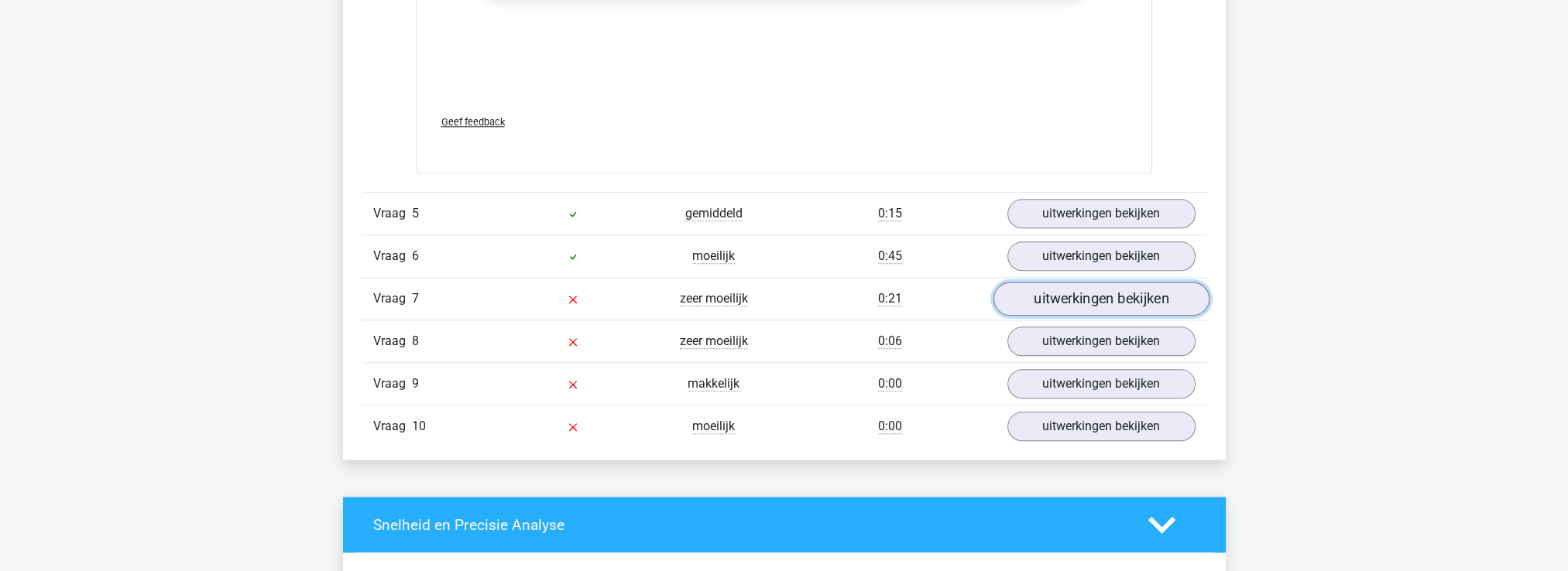 click on "uitwerkingen bekijken" at bounding box center (1100, 299) 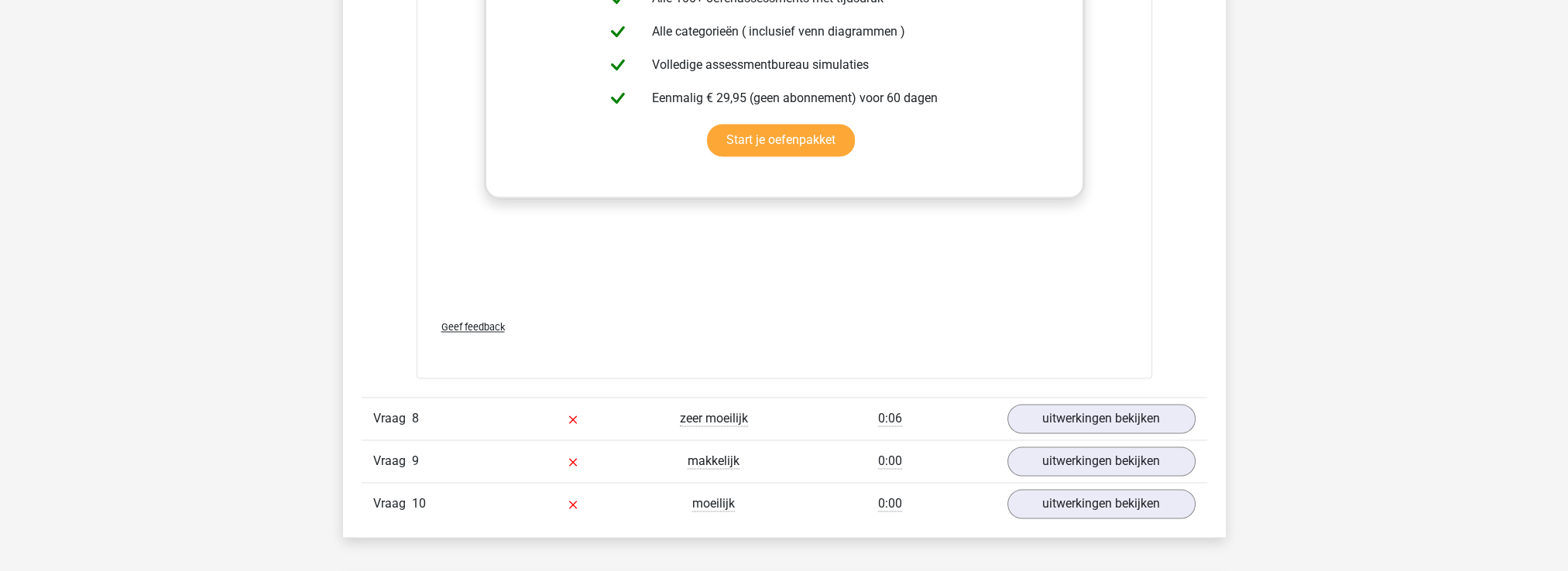 scroll, scrollTop: 3250, scrollLeft: 0, axis: vertical 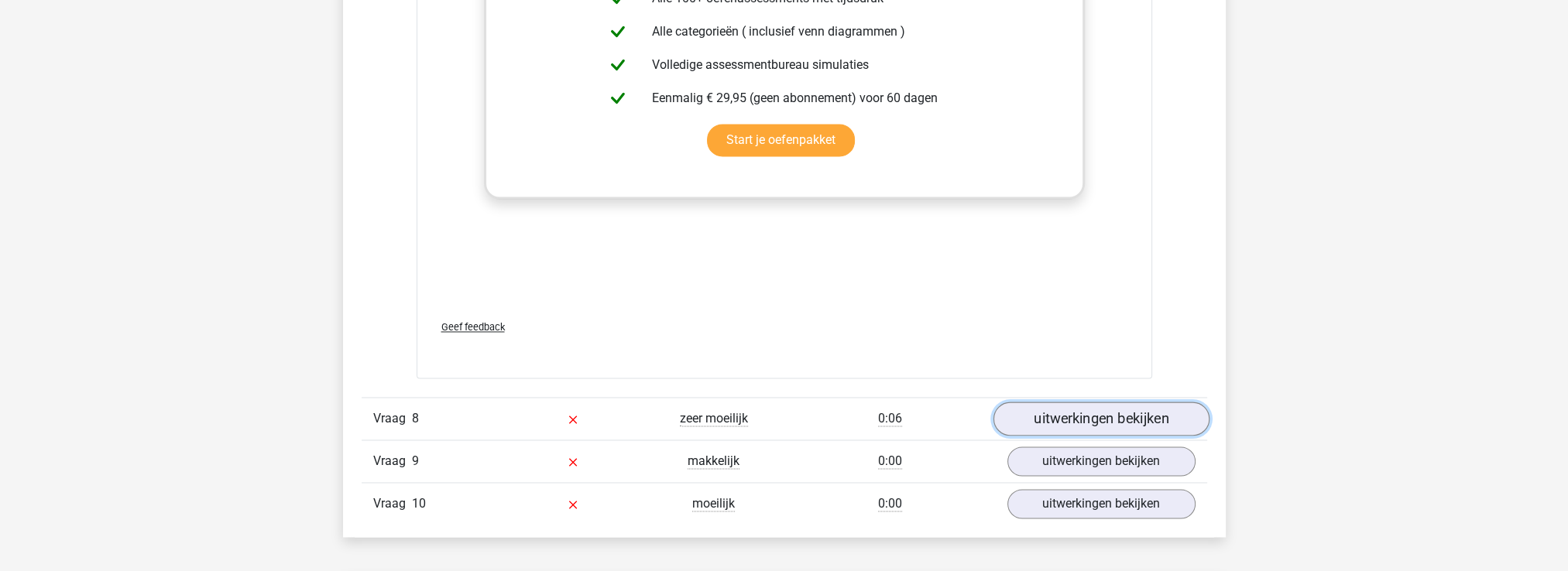 click on "uitwerkingen bekijken" at bounding box center (1100, 419) 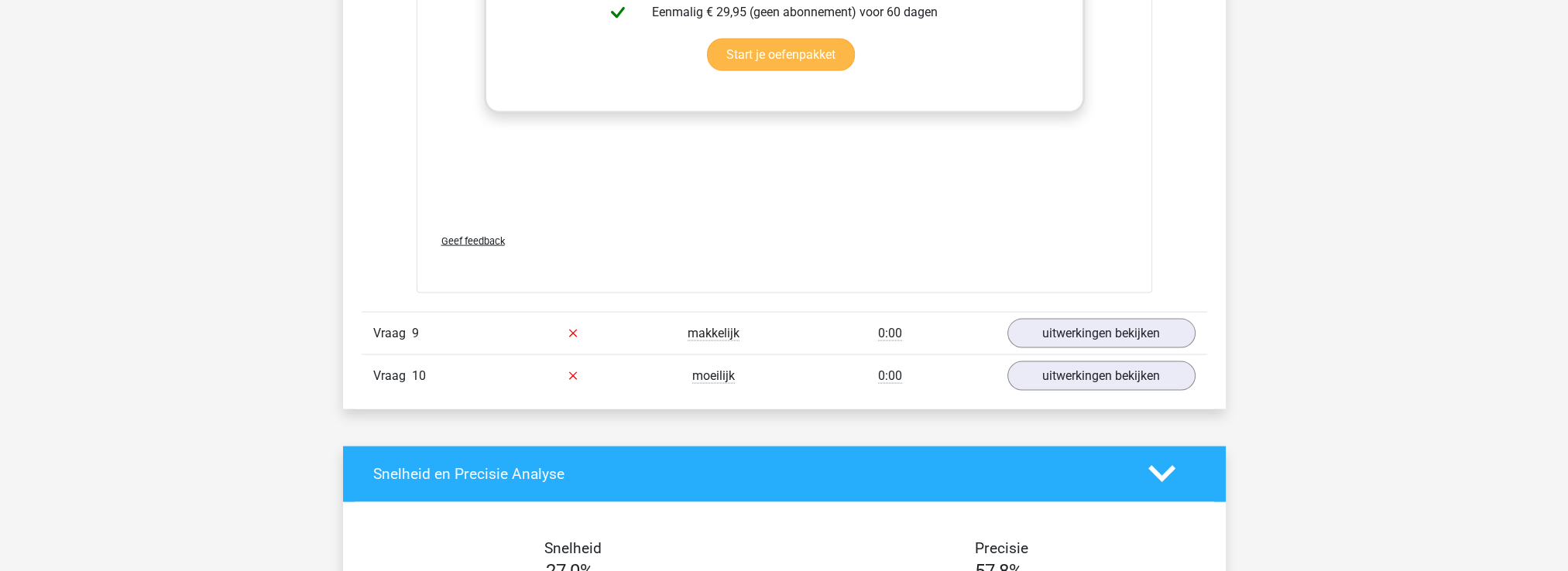 scroll, scrollTop: 4488, scrollLeft: 0, axis: vertical 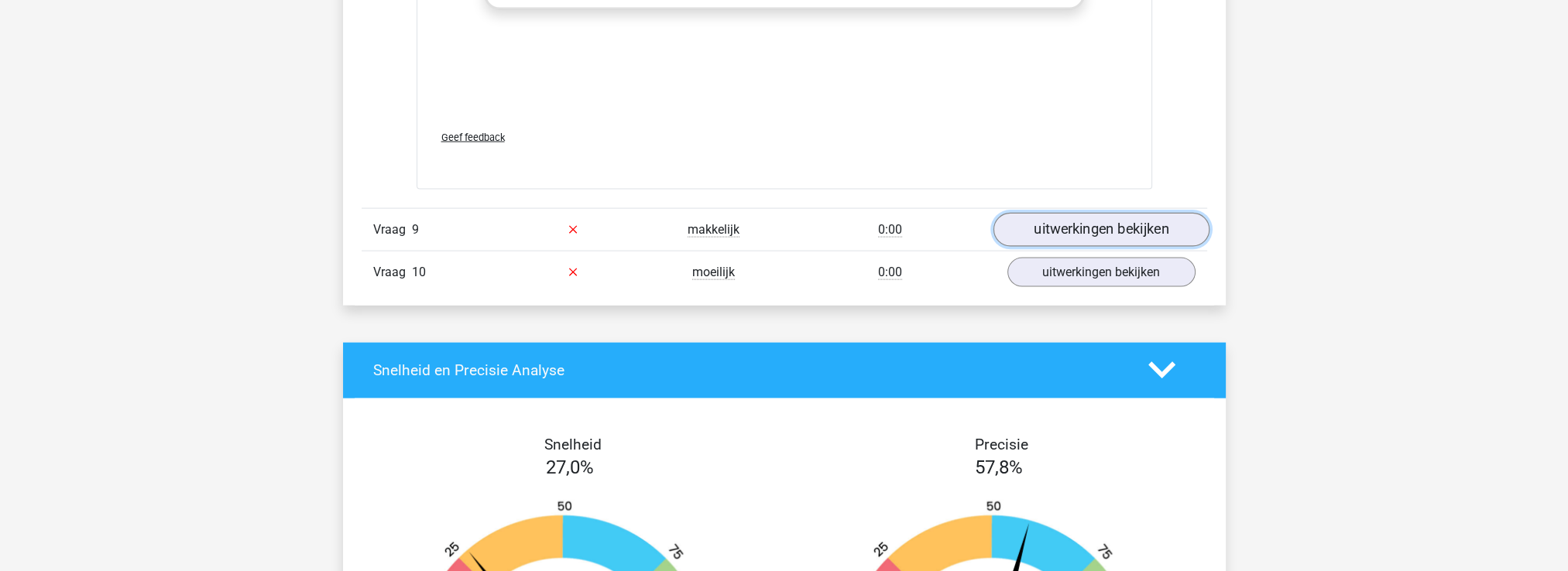 drag, startPoint x: 1086, startPoint y: 221, endPoint x: 1072, endPoint y: 225, distance: 14.56022 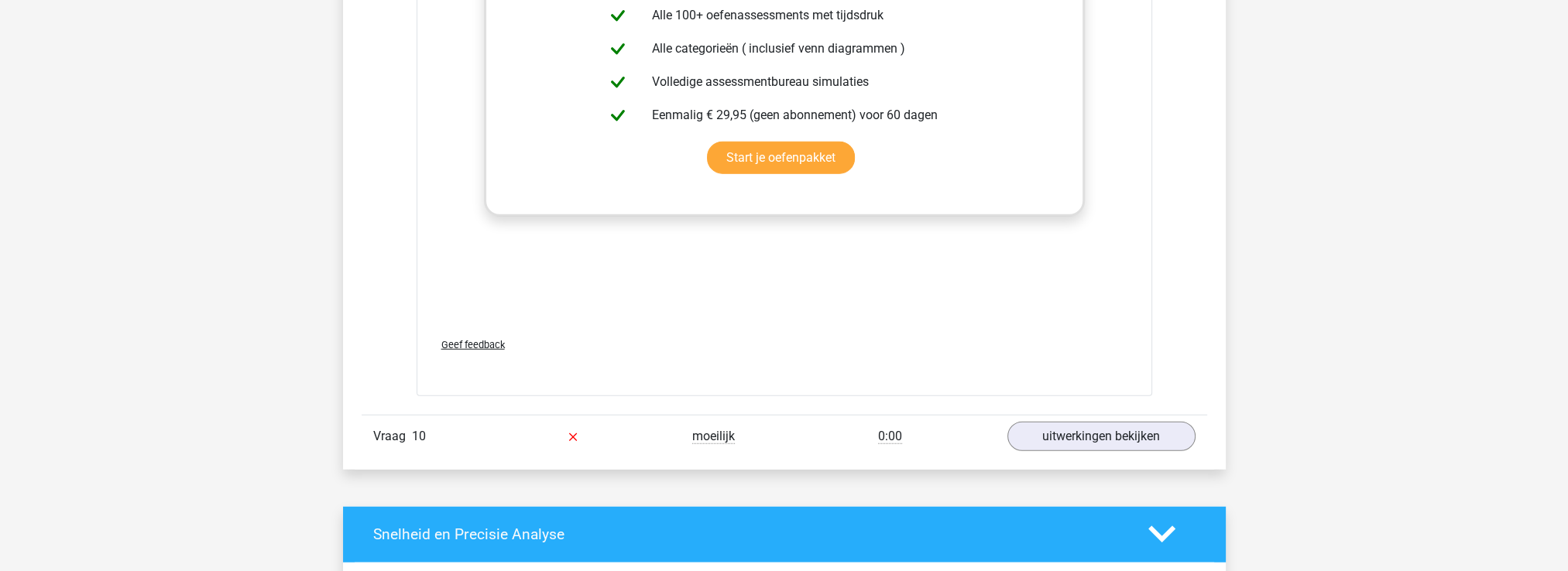 scroll, scrollTop: 5339, scrollLeft: 0, axis: vertical 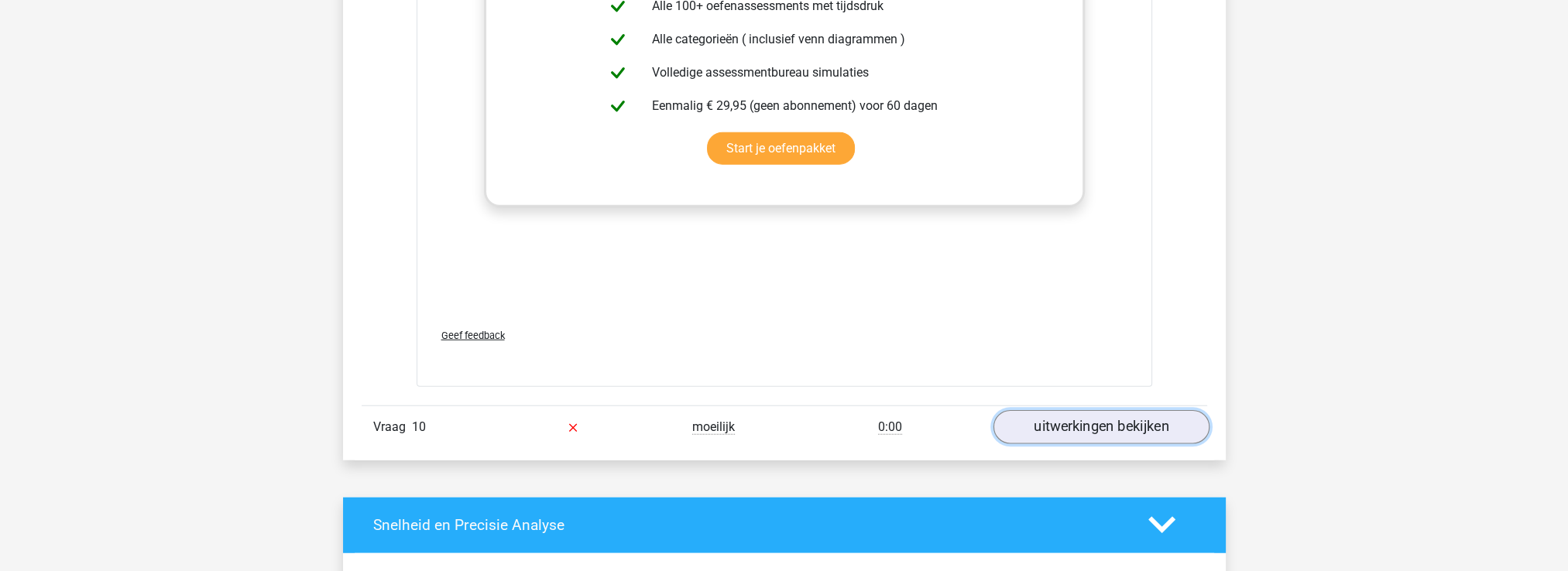 click on "uitwerkingen bekijken" at bounding box center [1100, 427] 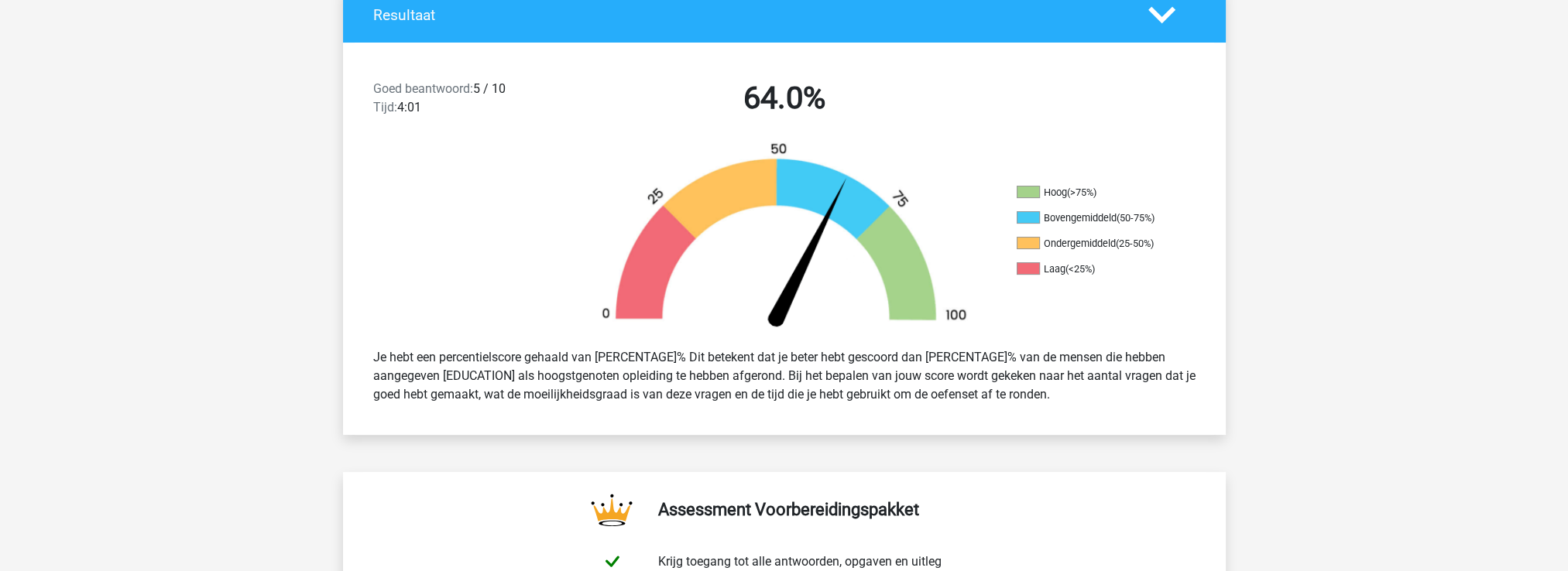 scroll, scrollTop: 0, scrollLeft: 0, axis: both 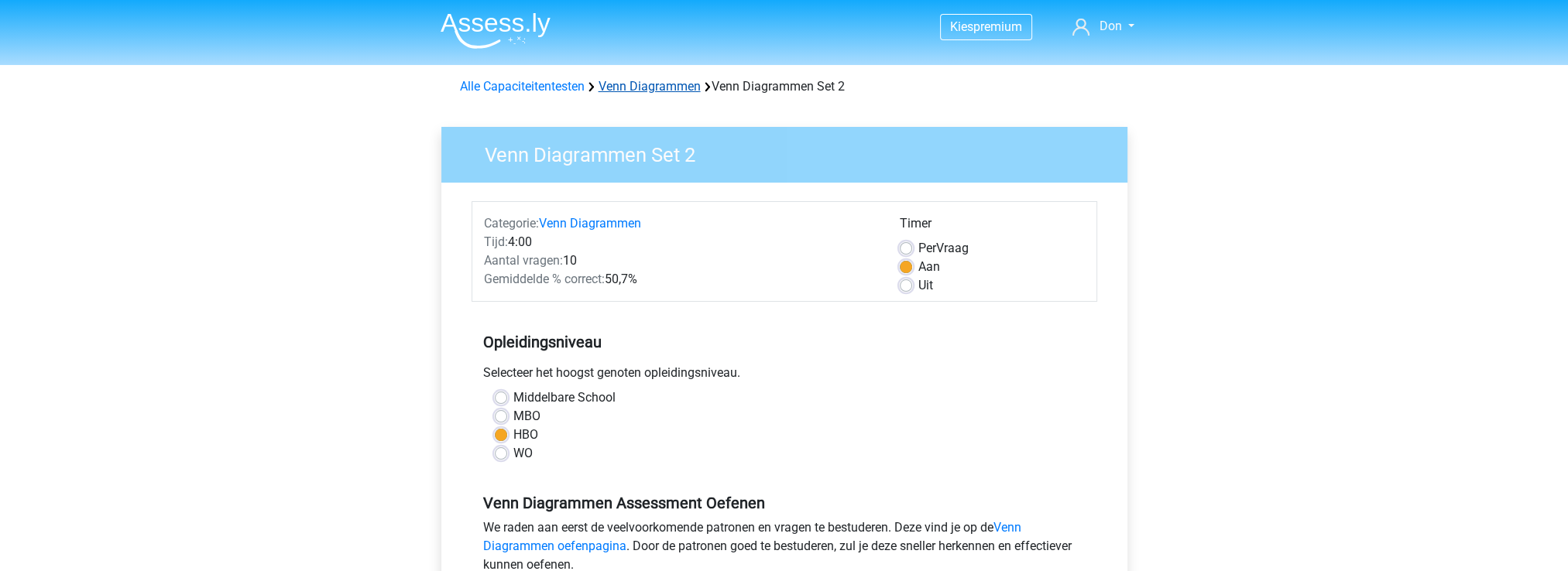 click on "Venn Diagrammen" at bounding box center [650, 86] 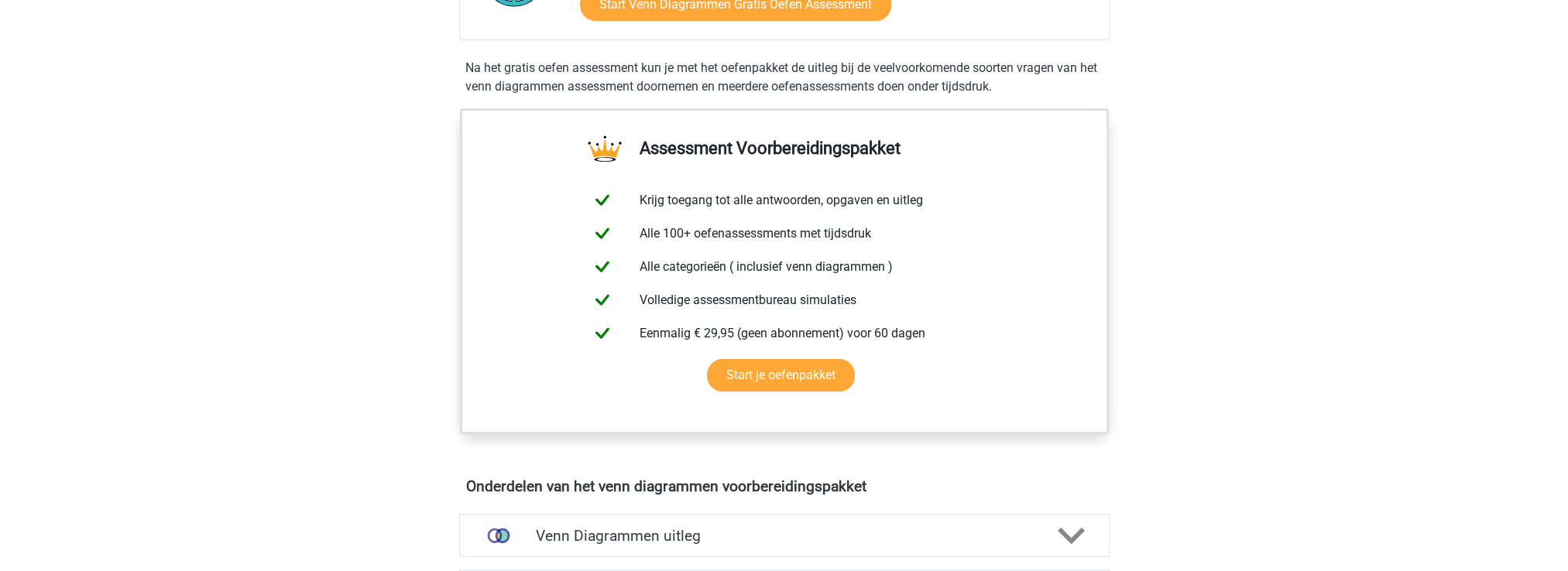 scroll, scrollTop: 696, scrollLeft: 0, axis: vertical 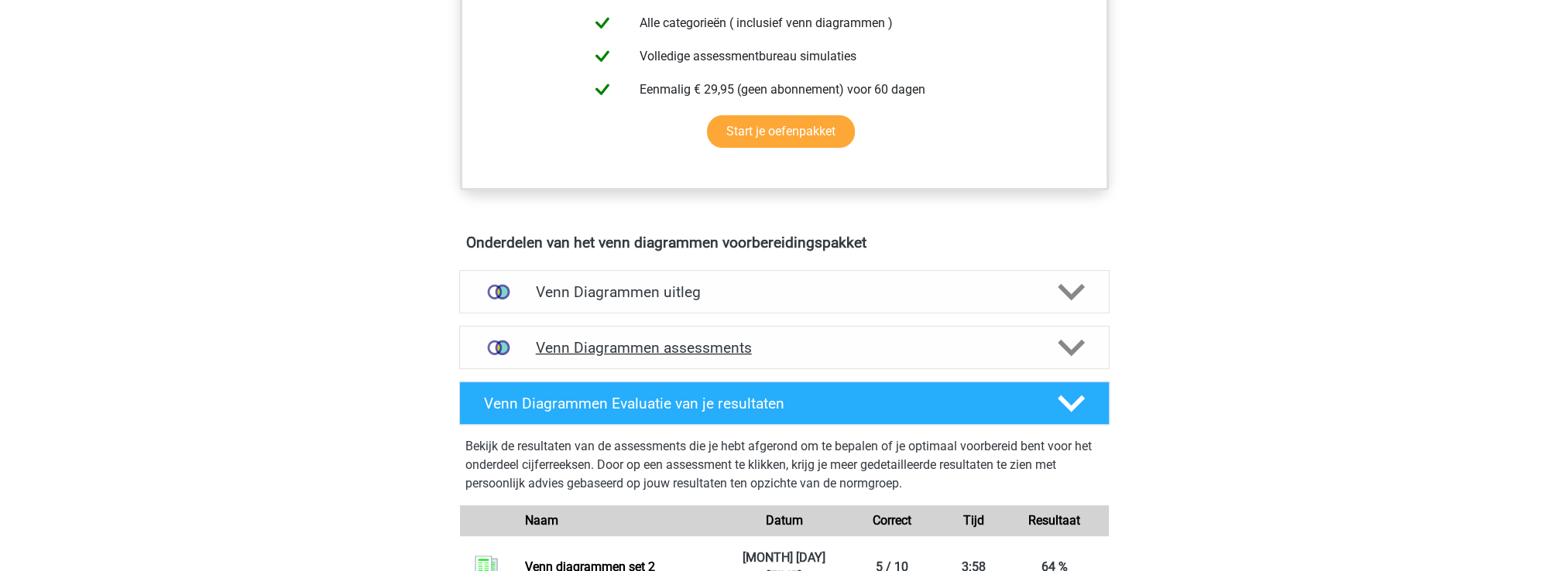 click 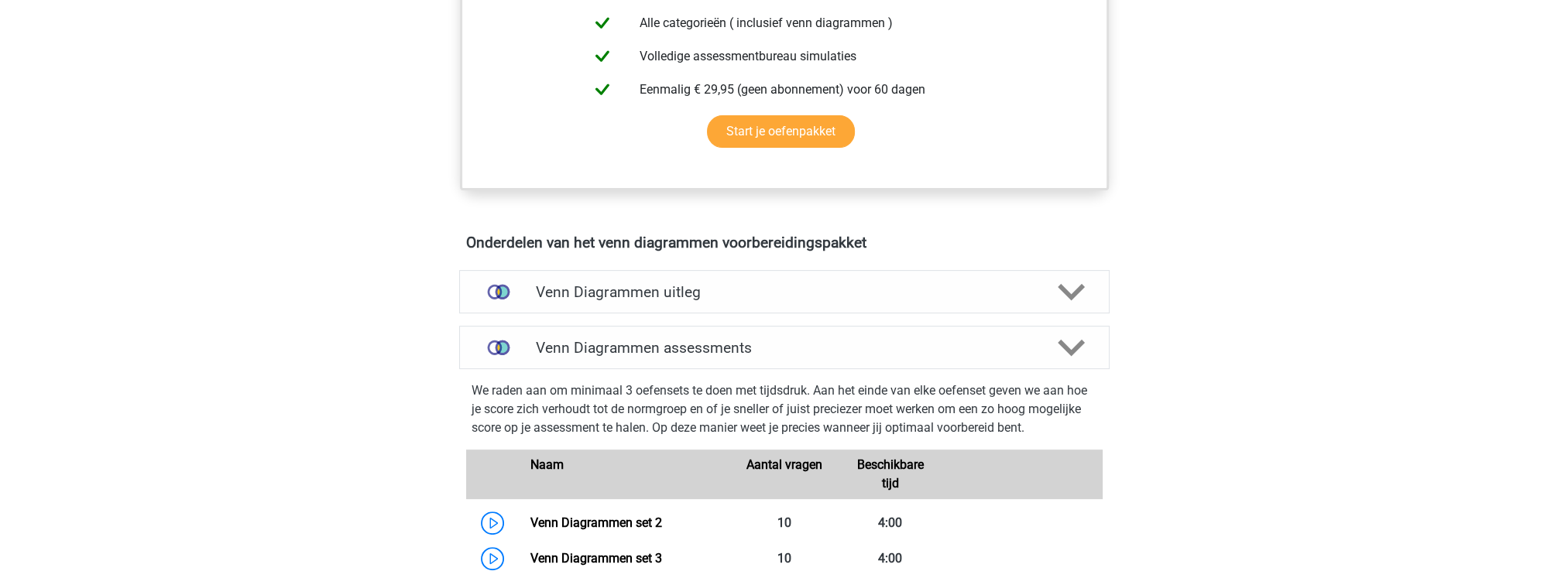 scroll, scrollTop: 928, scrollLeft: 0, axis: vertical 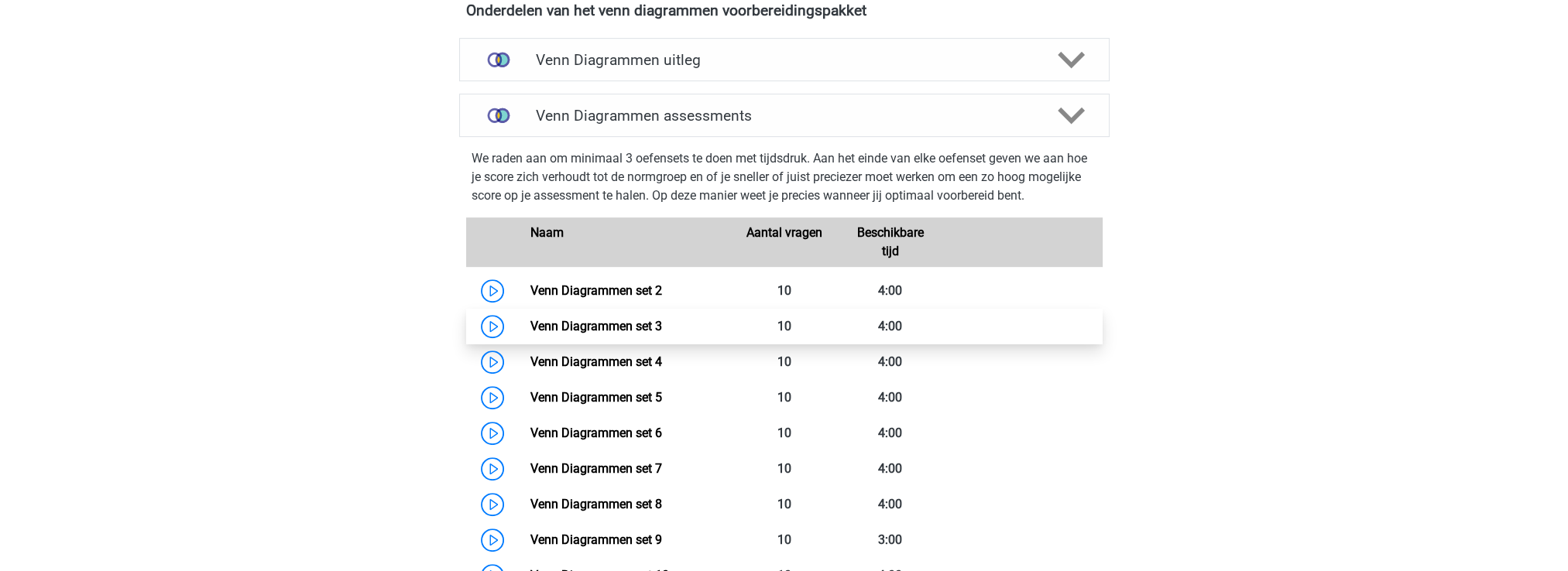 click on "Venn Diagrammen
set 3" at bounding box center [596, 326] 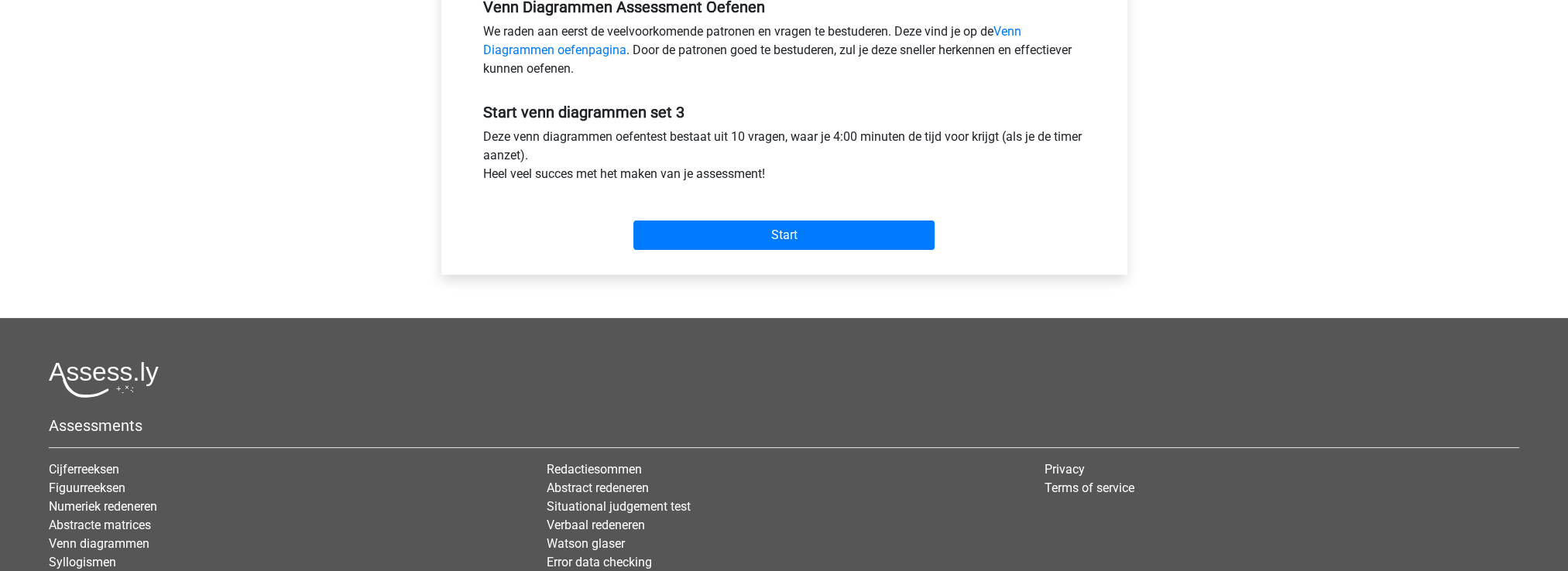 scroll, scrollTop: 495, scrollLeft: 0, axis: vertical 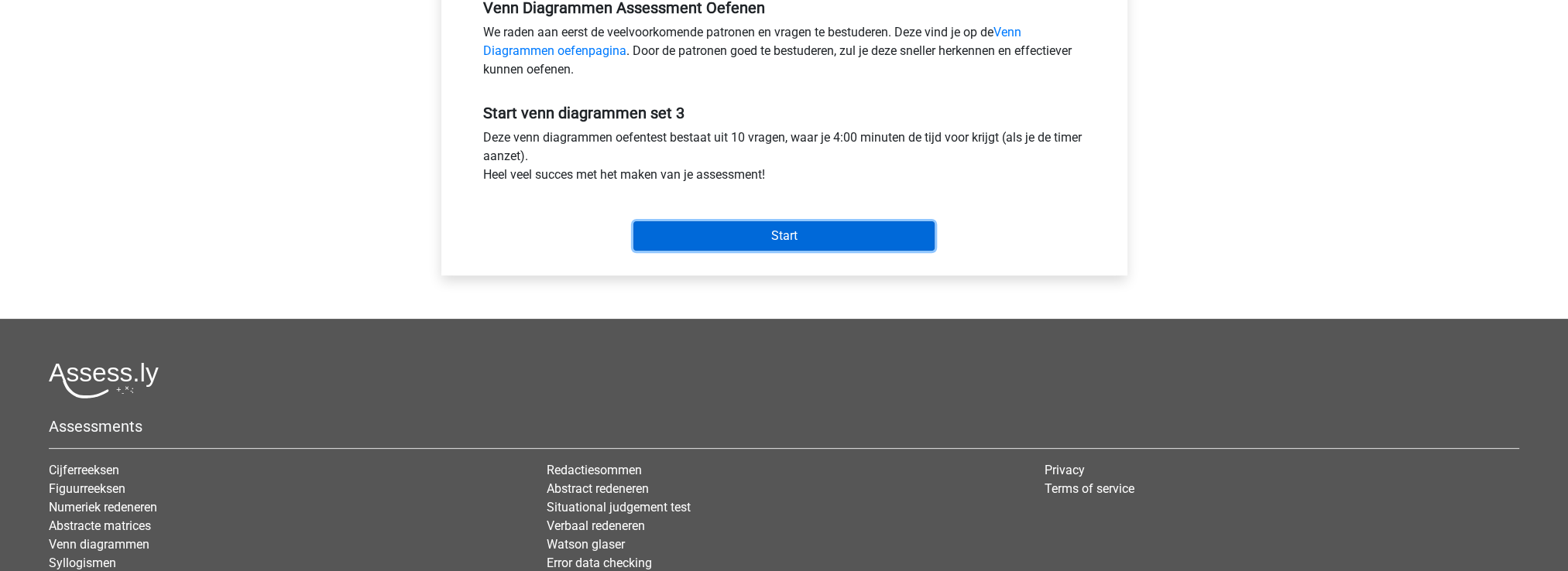 click on "Start" at bounding box center (784, 236) 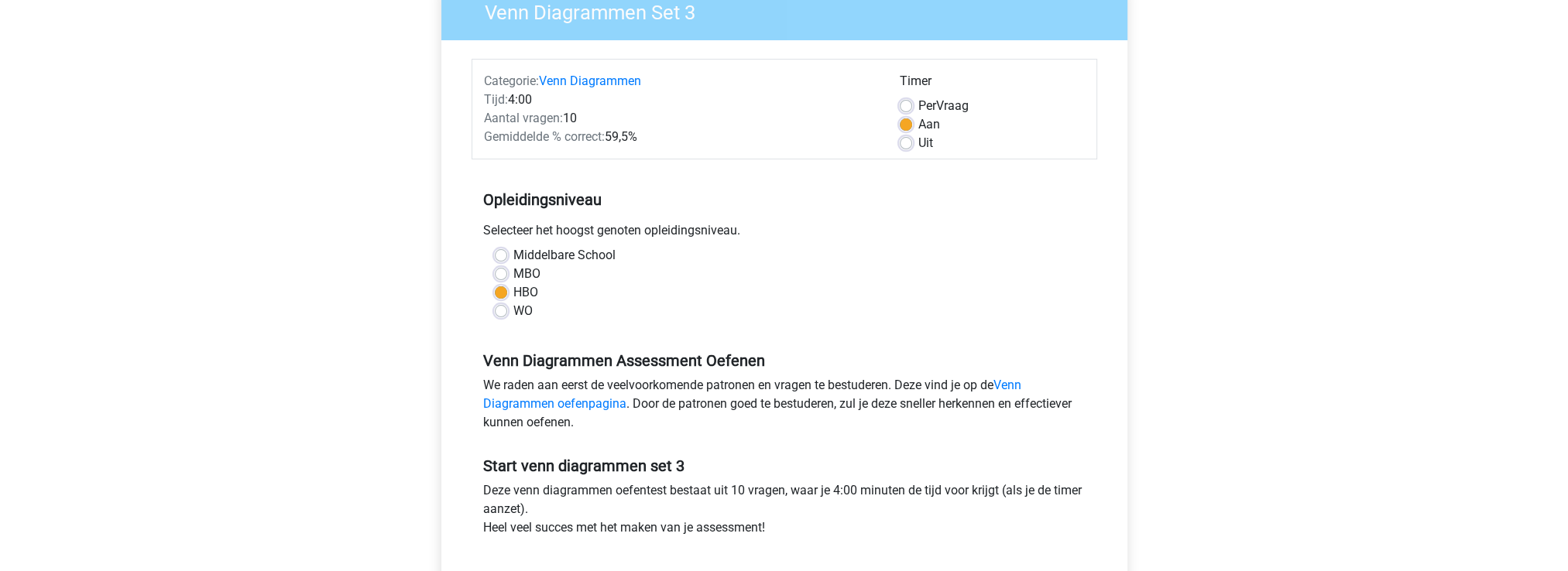 scroll, scrollTop: 0, scrollLeft: 0, axis: both 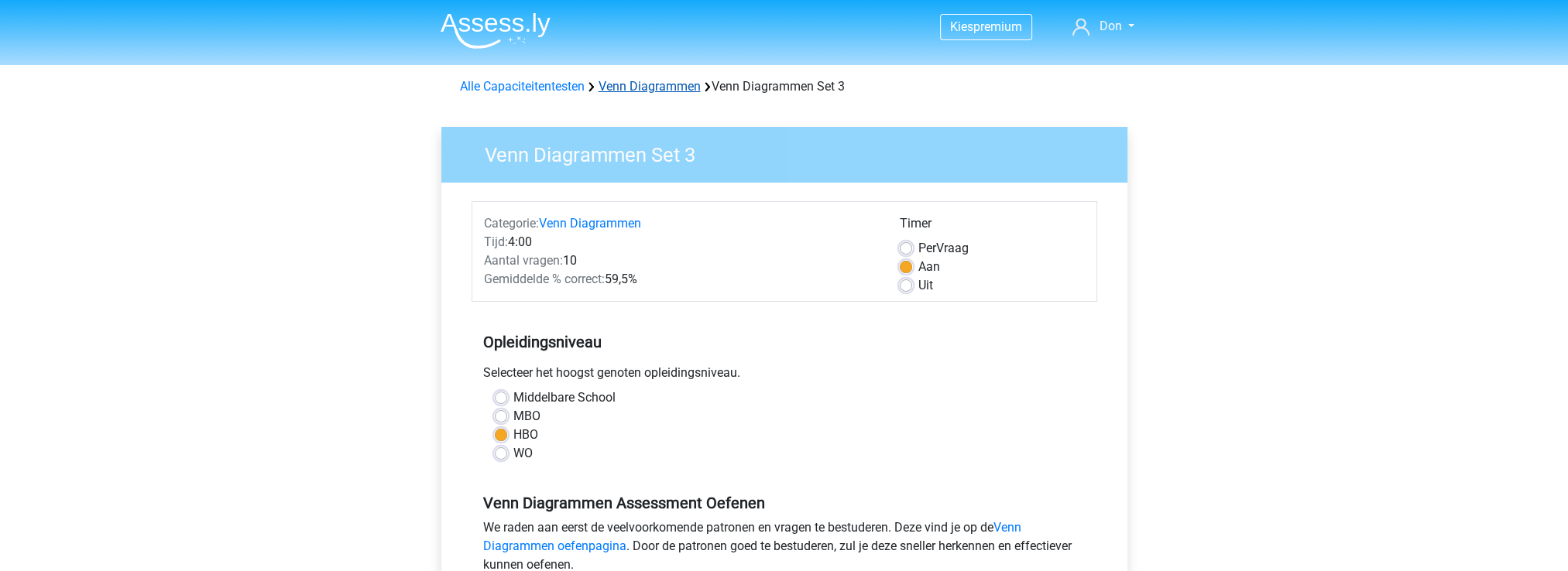 click on "Venn Diagrammen" at bounding box center (650, 86) 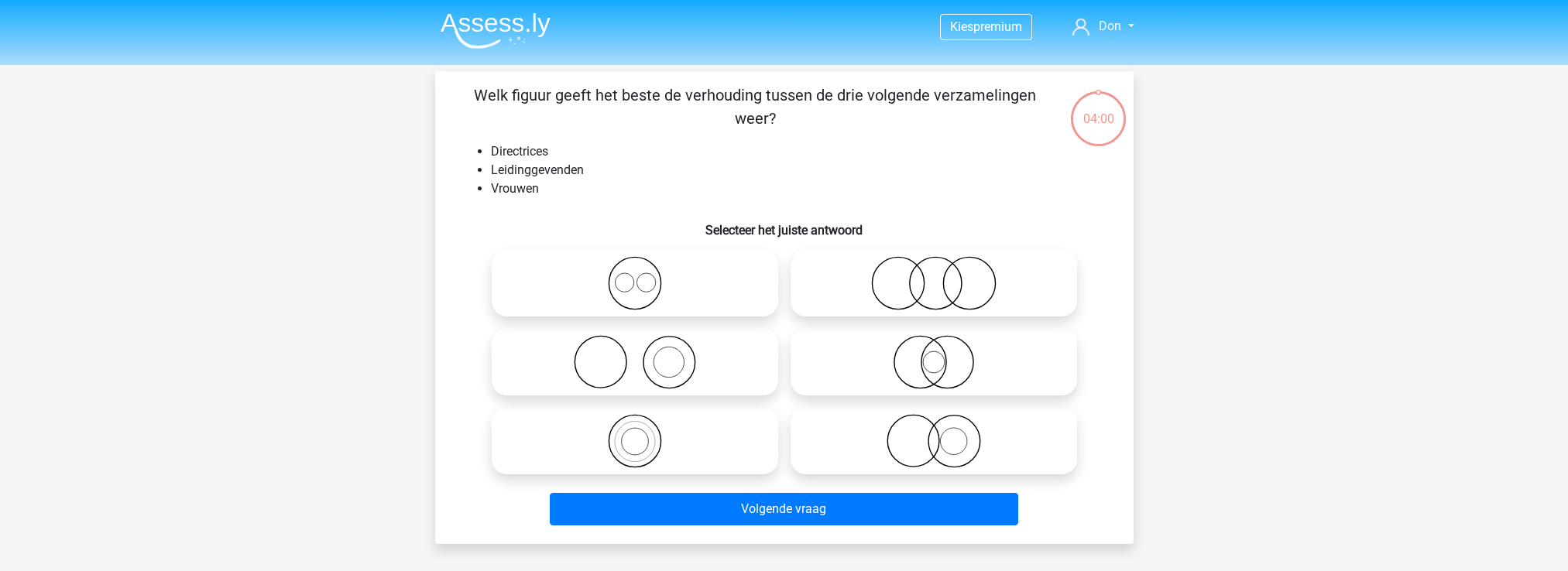 scroll, scrollTop: 0, scrollLeft: 0, axis: both 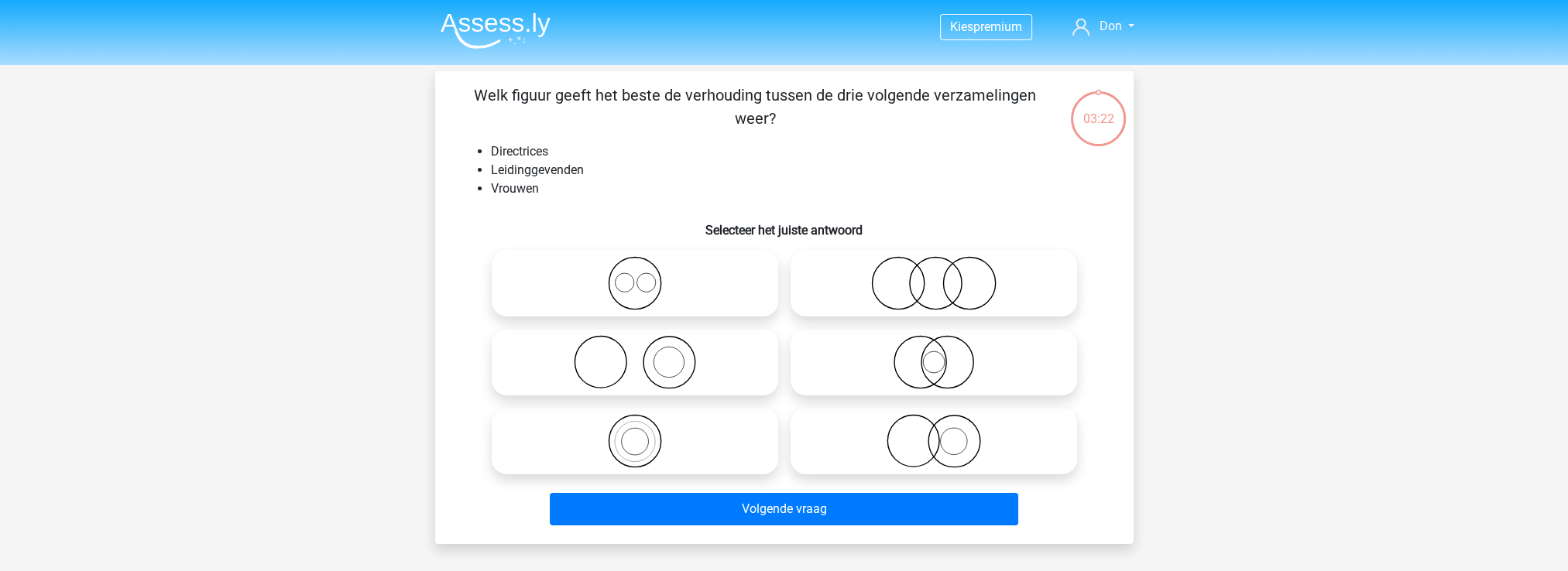 click 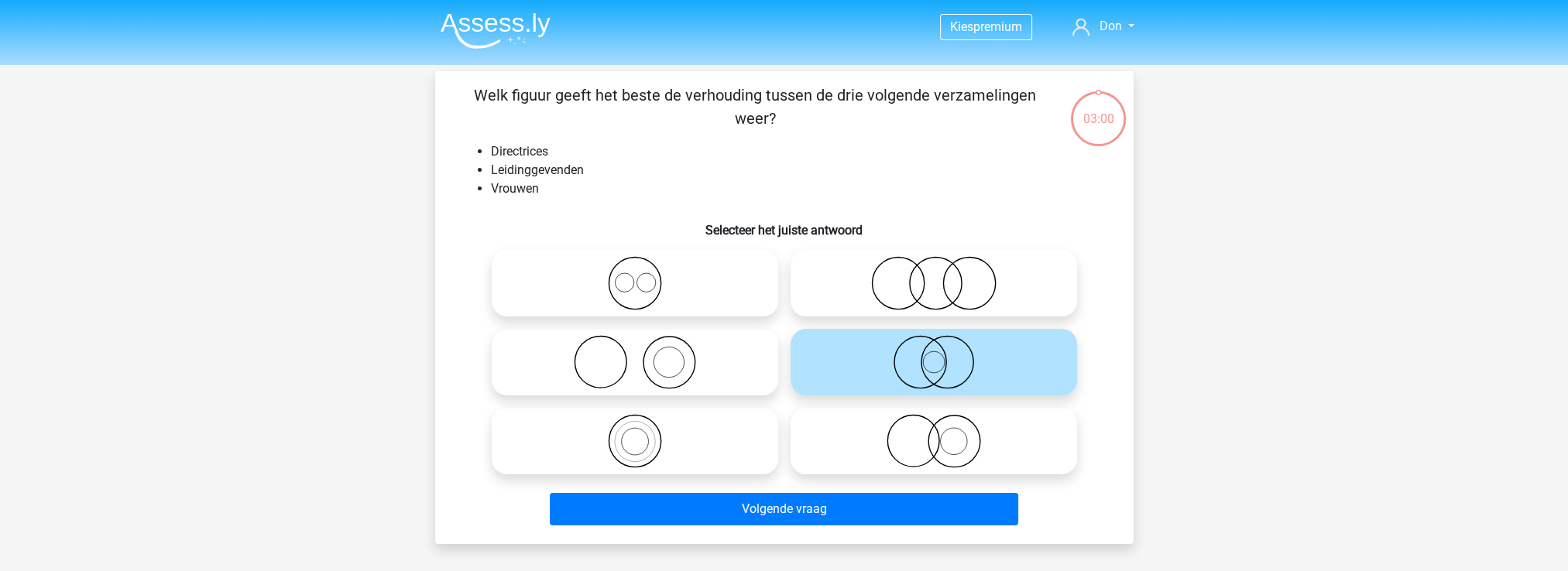 click 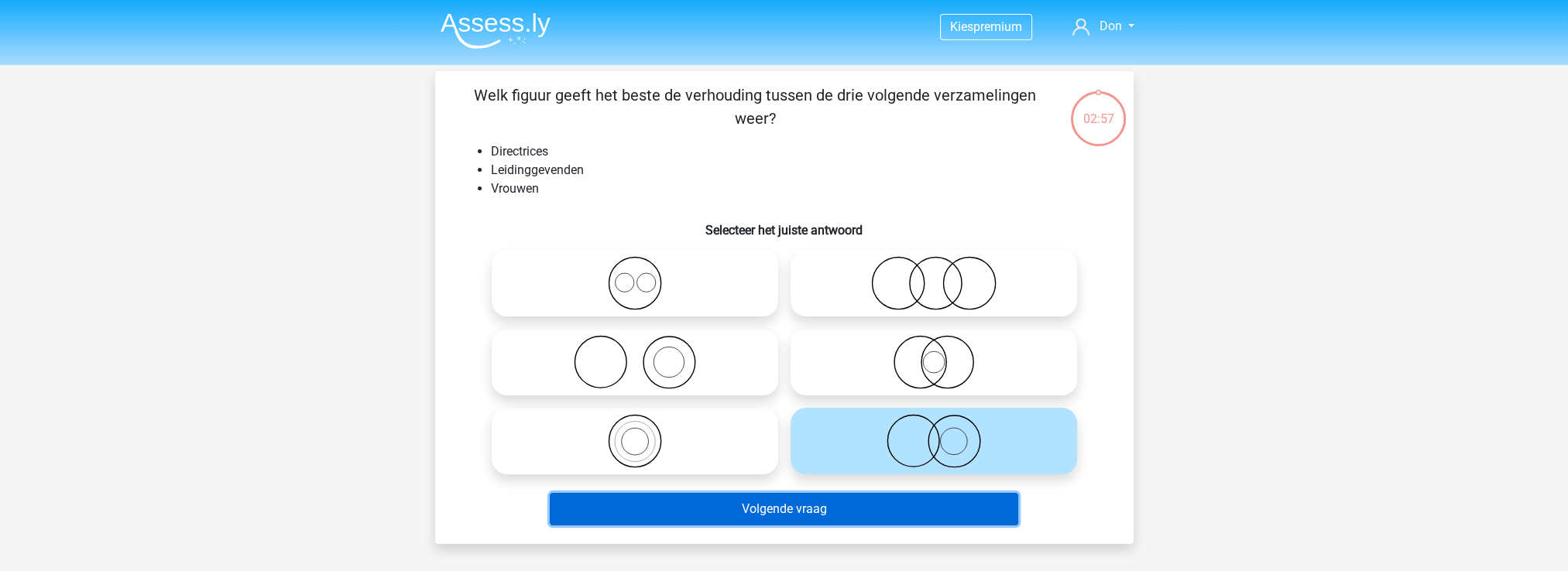 click on "Volgende vraag" at bounding box center (784, 509) 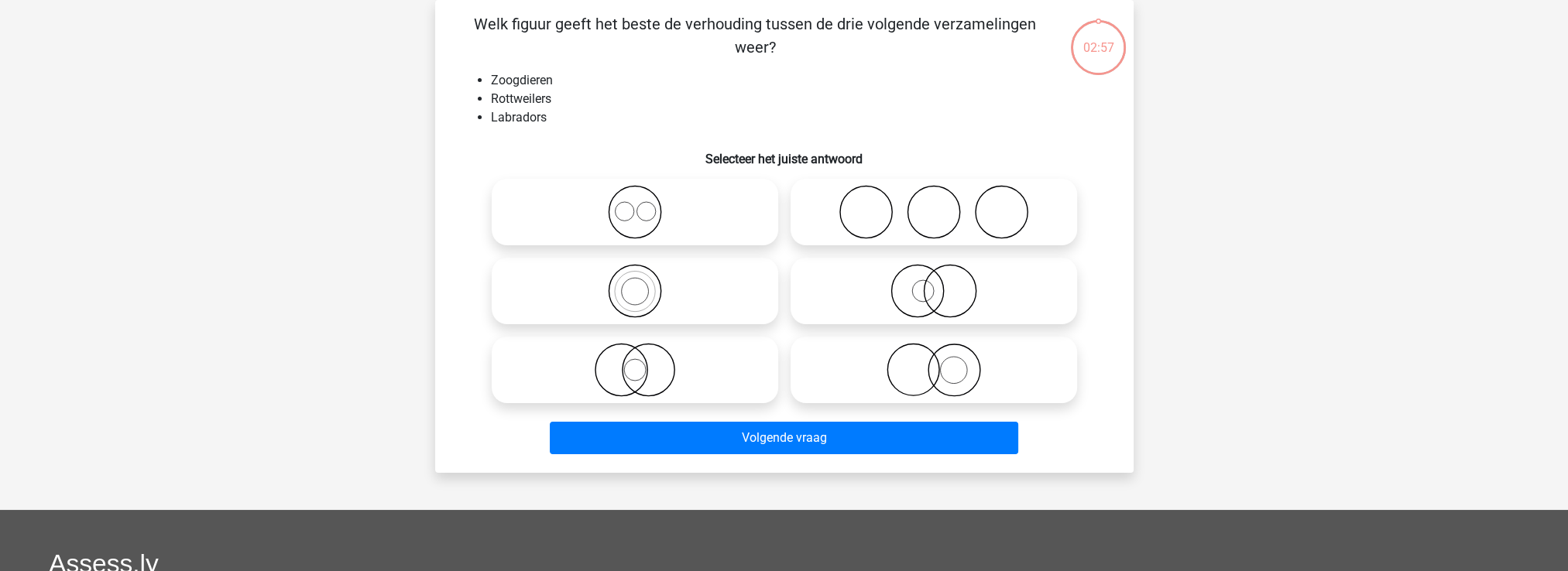 scroll, scrollTop: 0, scrollLeft: 0, axis: both 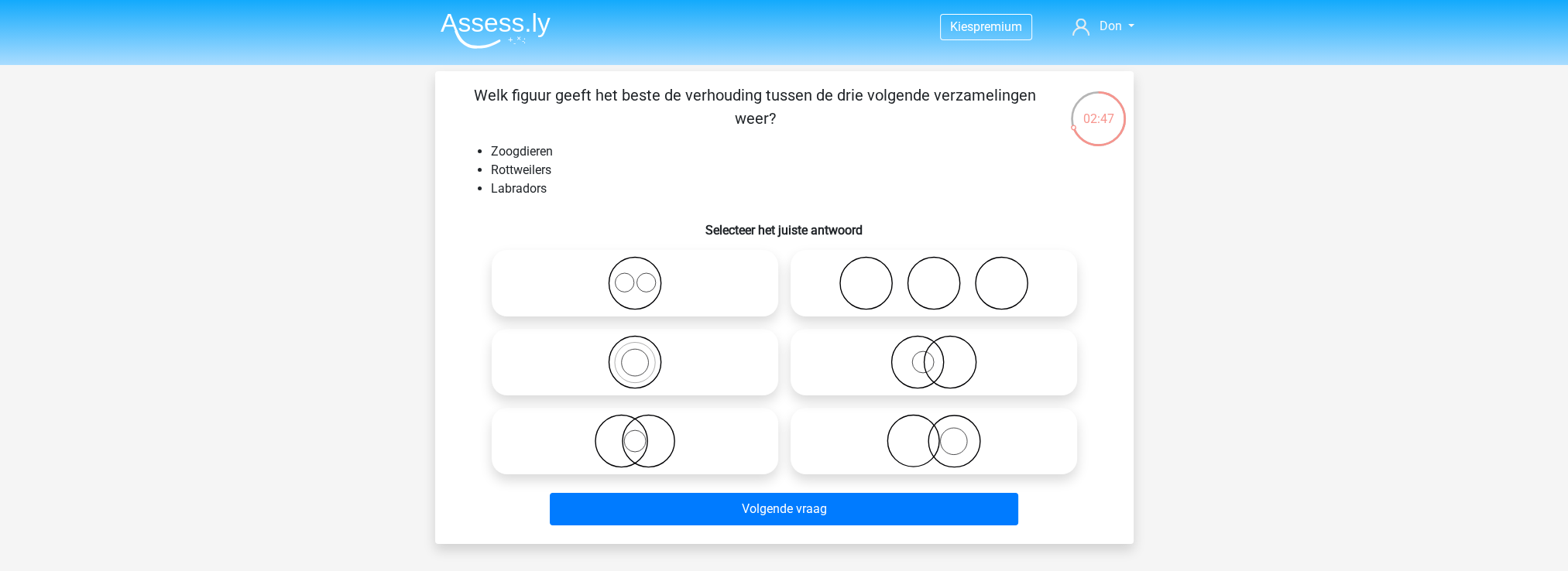 click 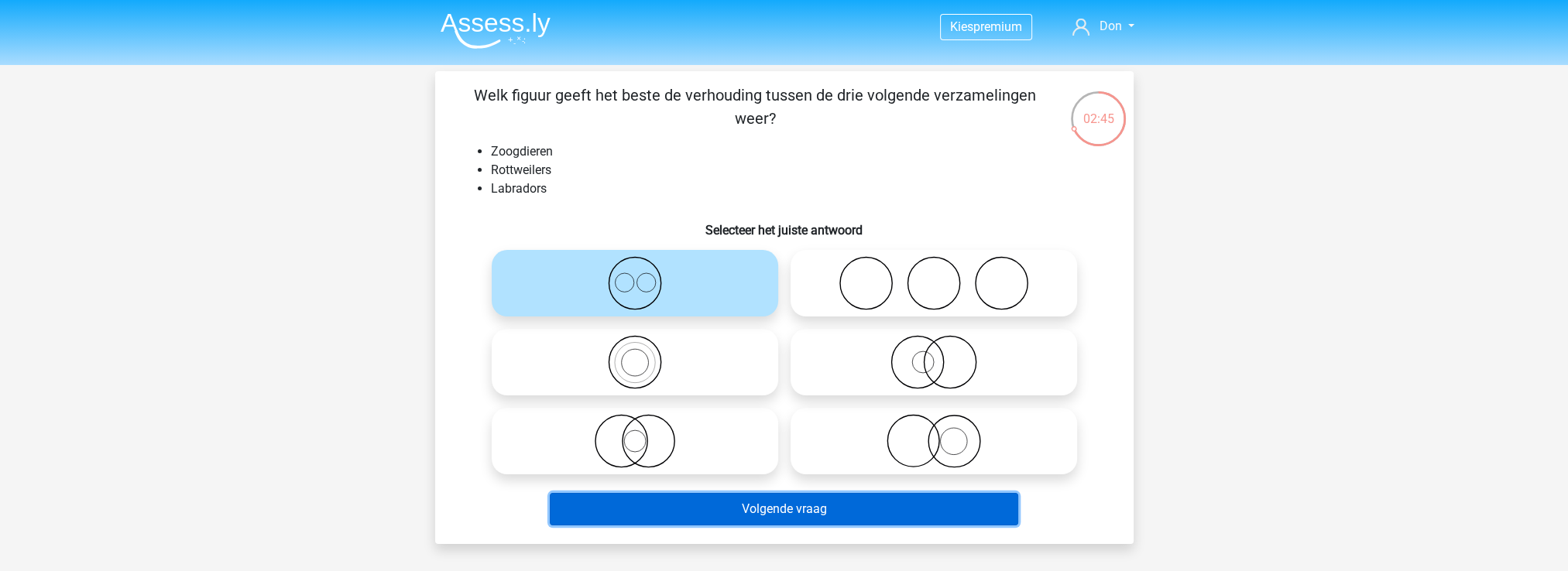 click on "Volgende vraag" at bounding box center [784, 509] 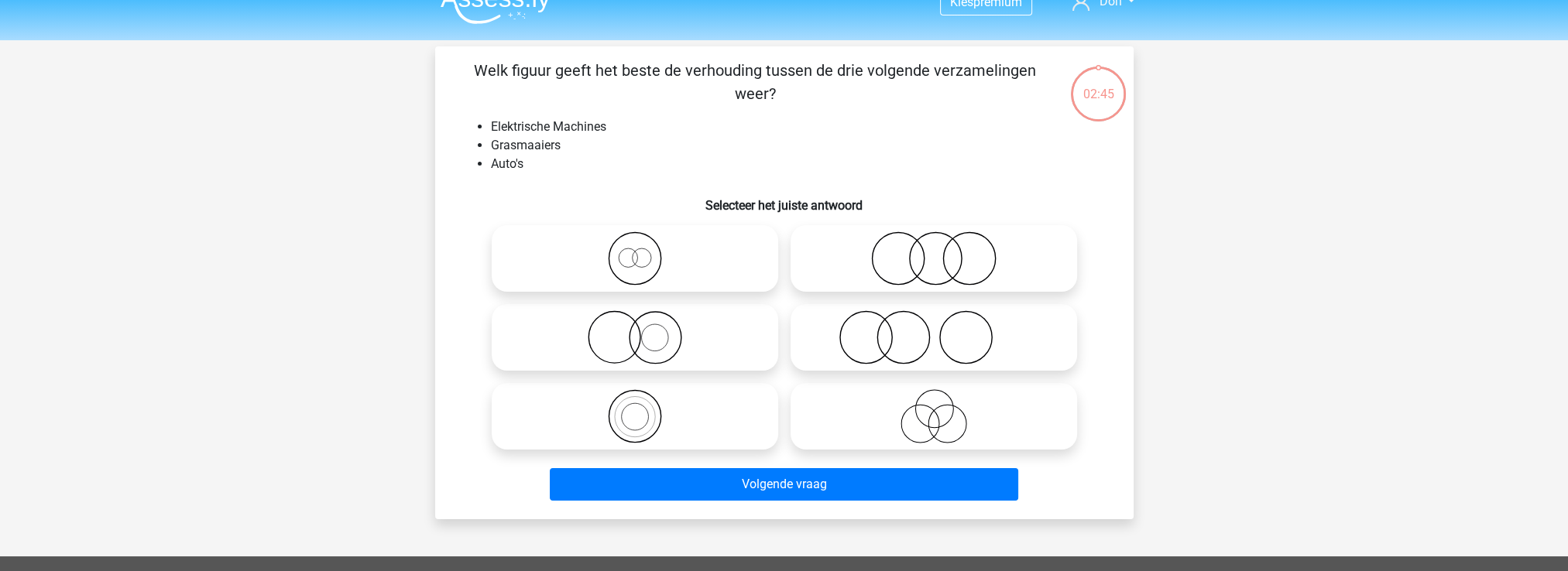 scroll, scrollTop: 0, scrollLeft: 0, axis: both 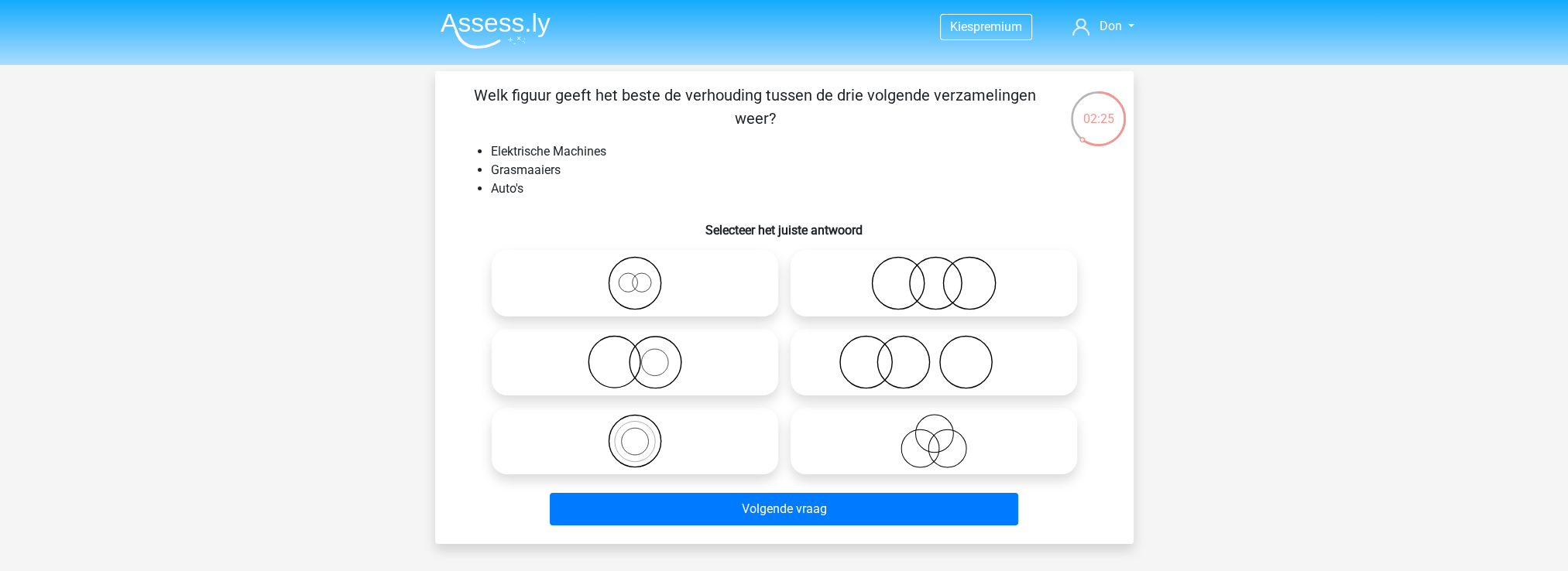 click 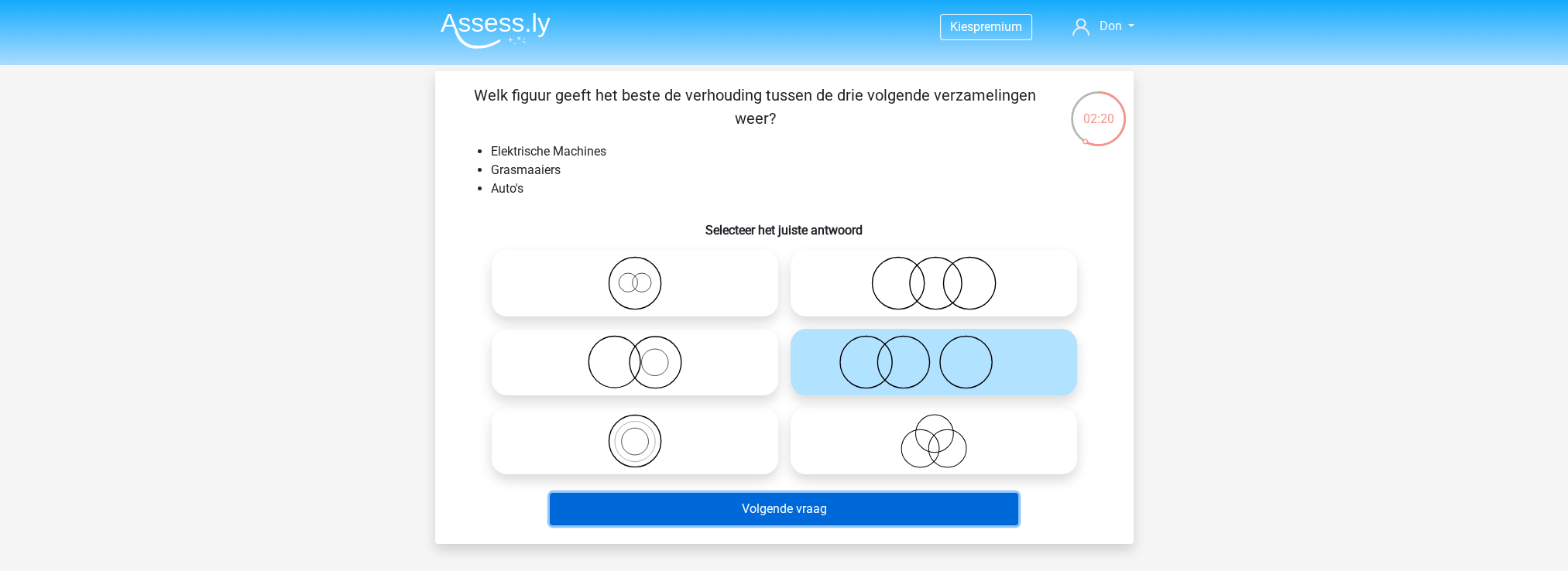 click on "Volgende vraag" at bounding box center (784, 509) 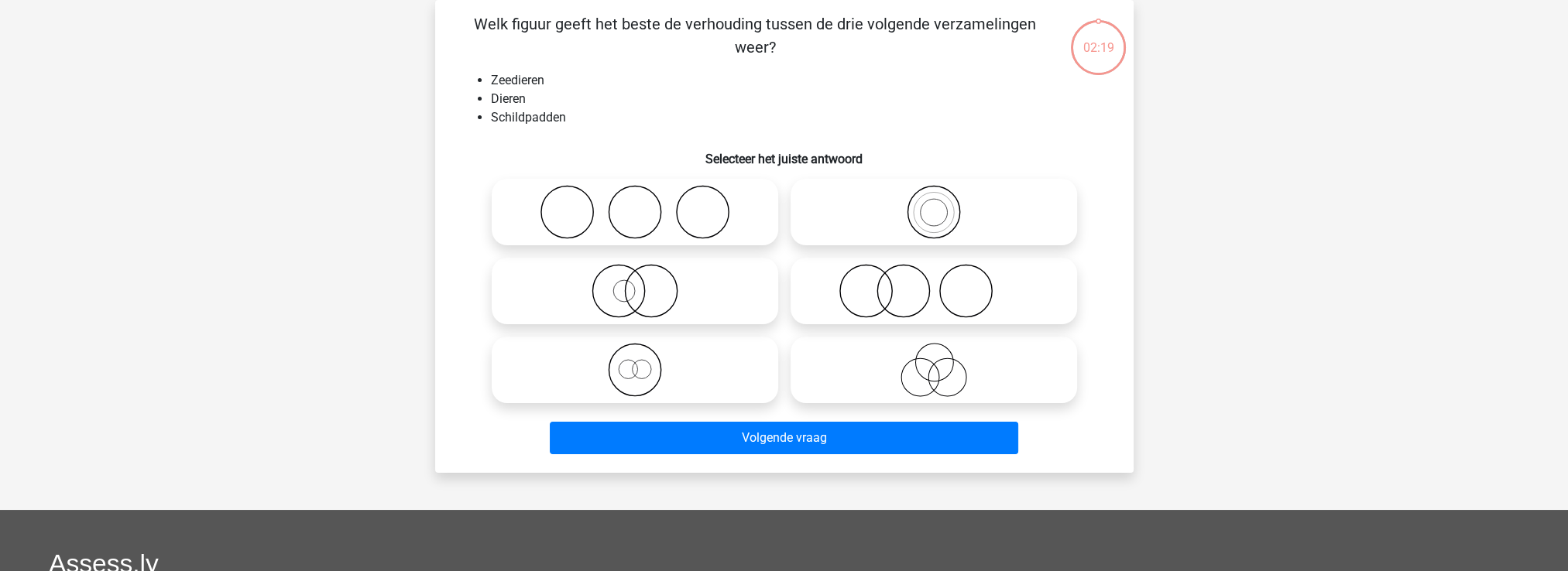 scroll, scrollTop: 0, scrollLeft: 0, axis: both 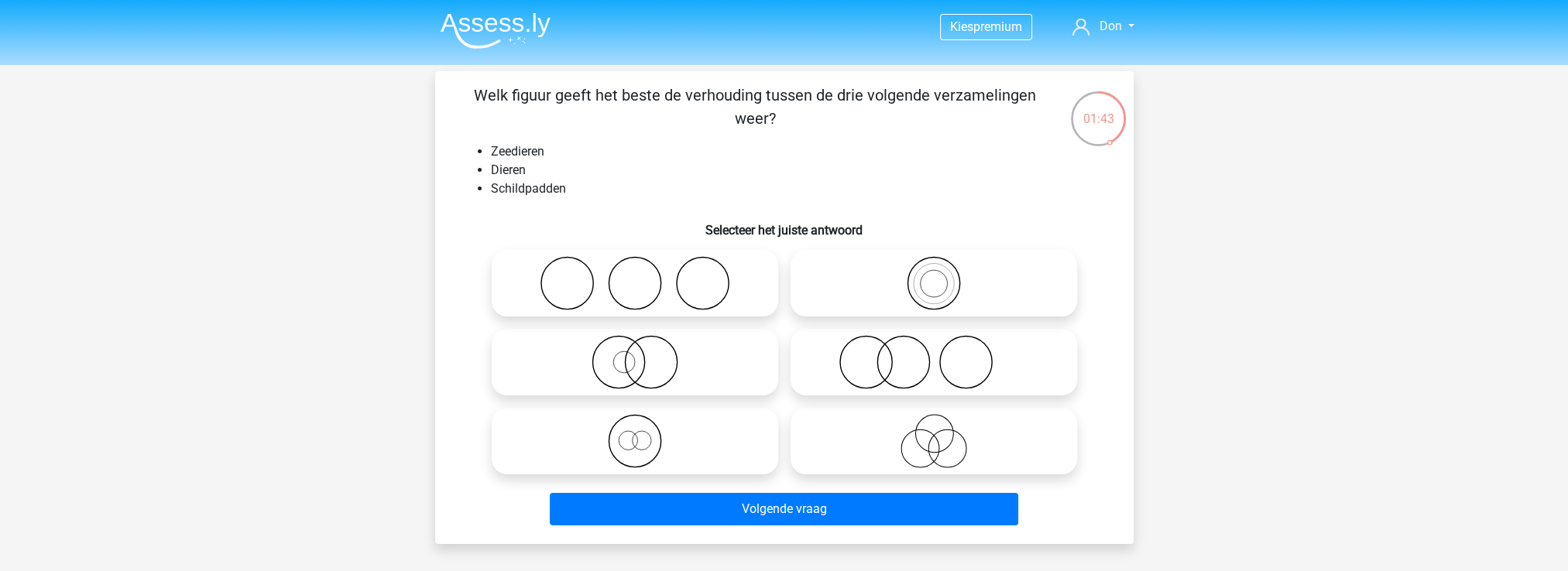 click 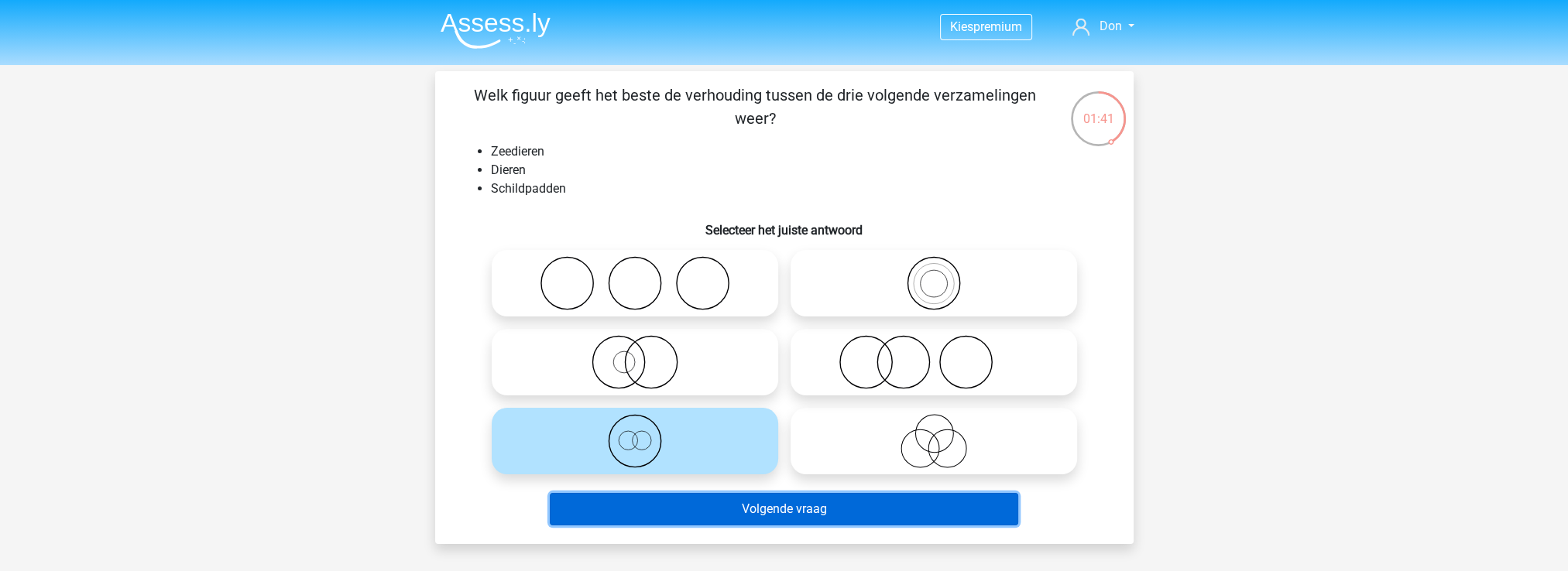 click on "Volgende vraag" at bounding box center (784, 509) 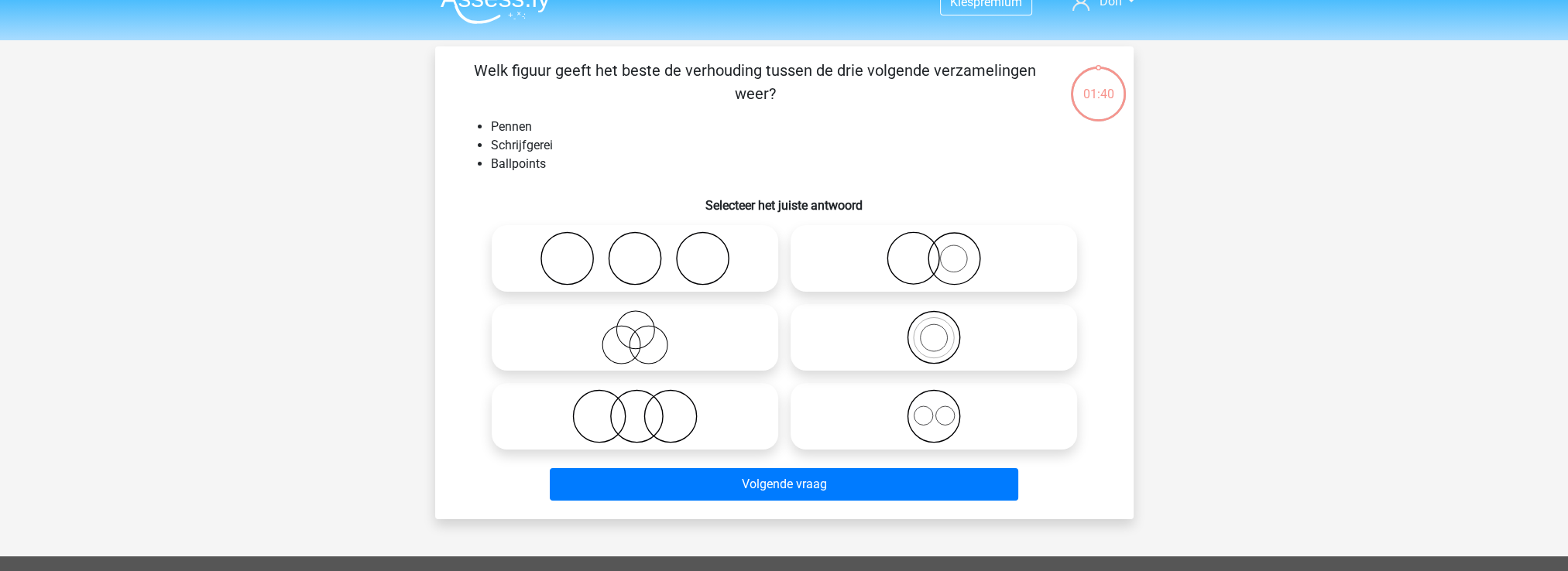 scroll, scrollTop: 0, scrollLeft: 0, axis: both 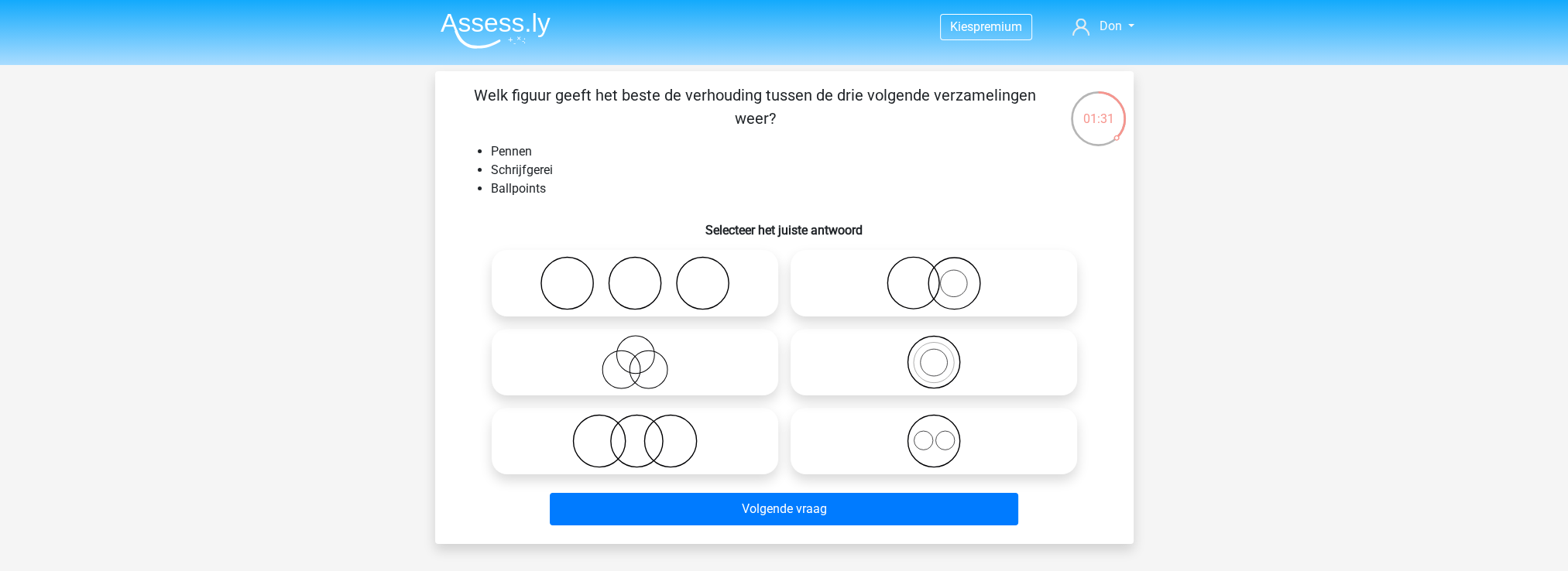 click 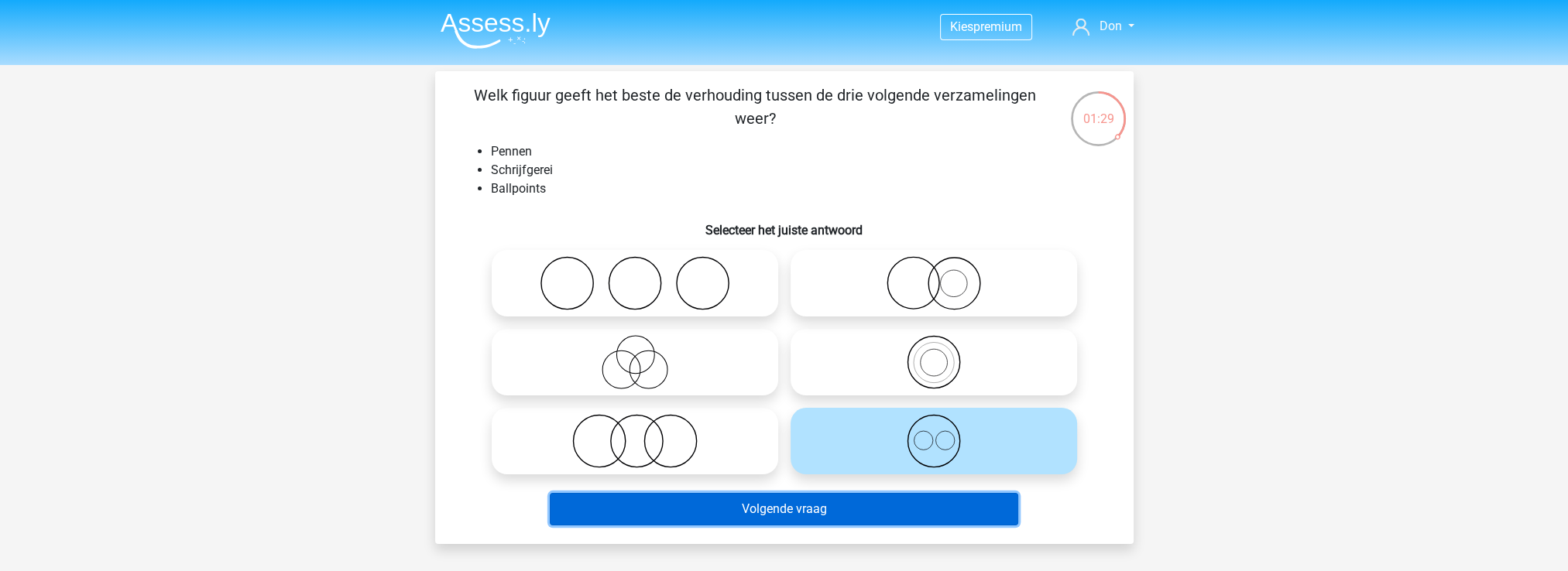 click on "Volgende vraag" at bounding box center [784, 509] 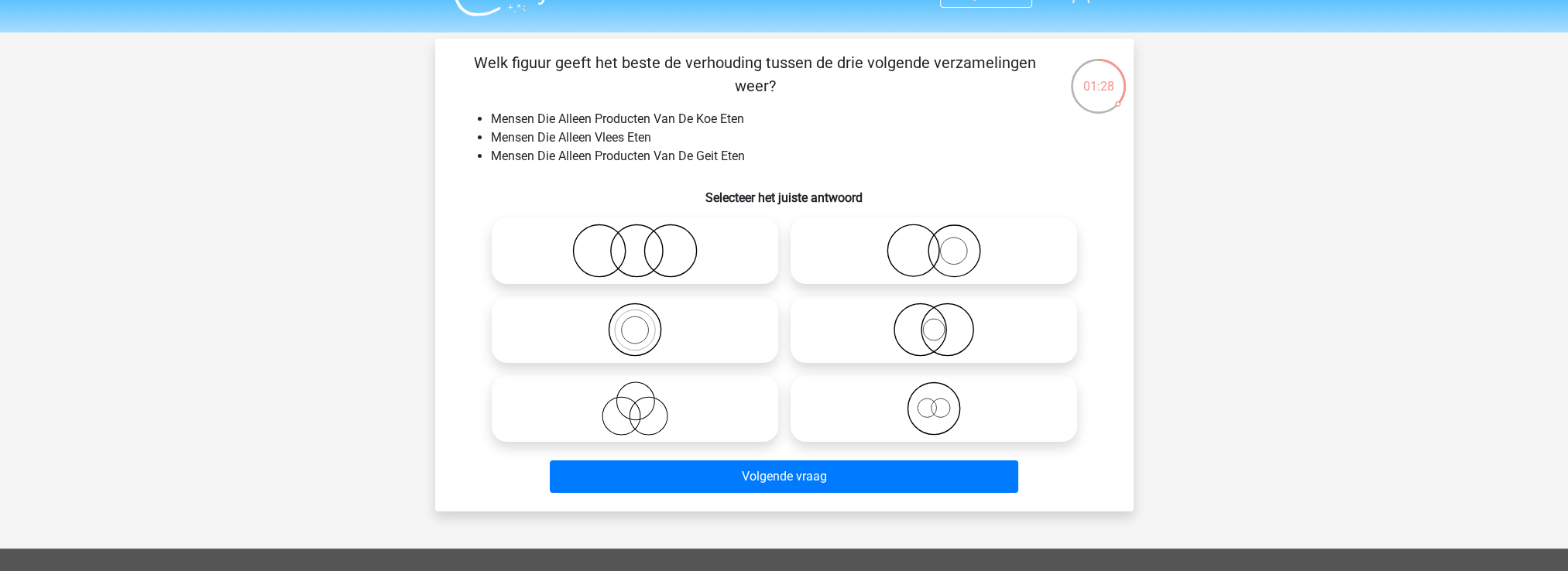 scroll, scrollTop: 0, scrollLeft: 0, axis: both 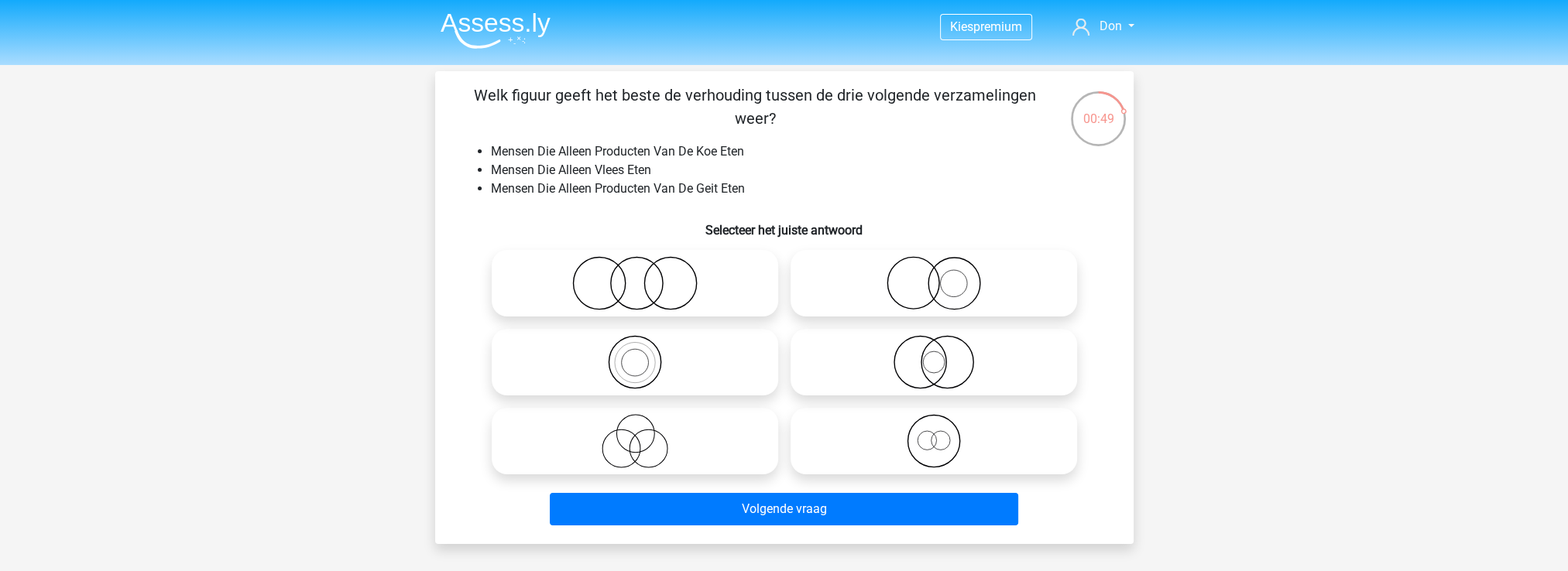 click 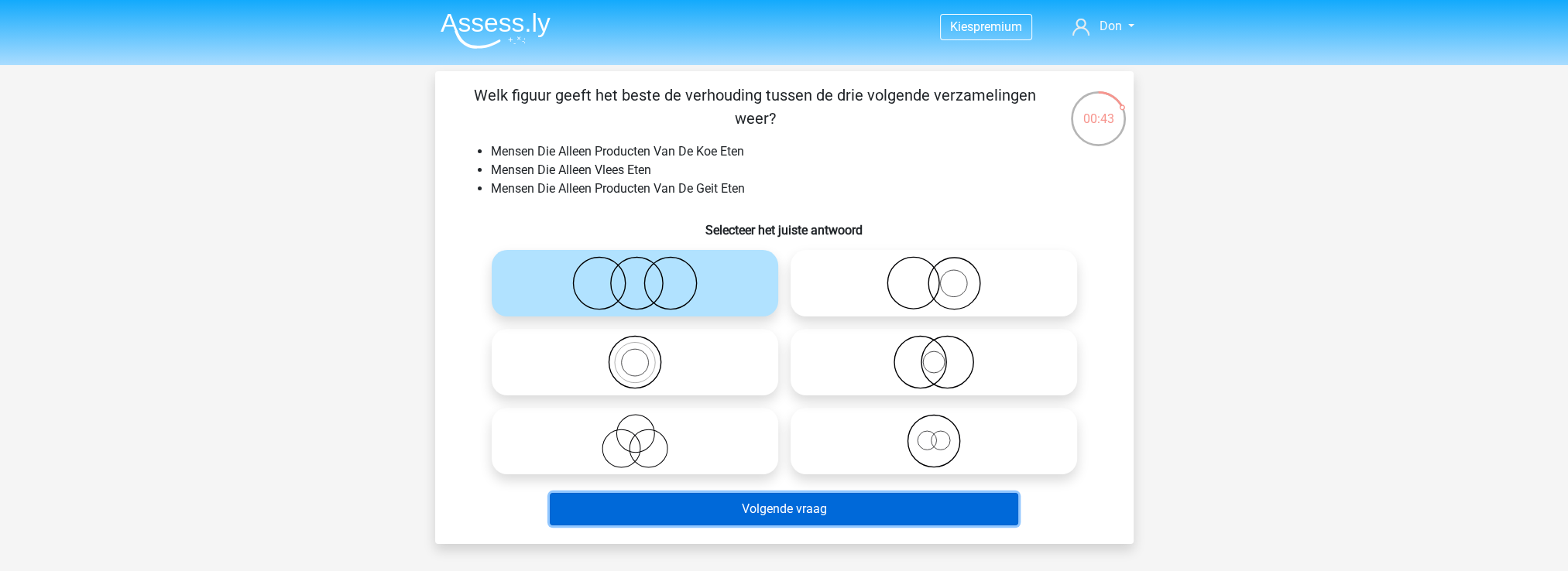 click on "Volgende vraag" at bounding box center [784, 509] 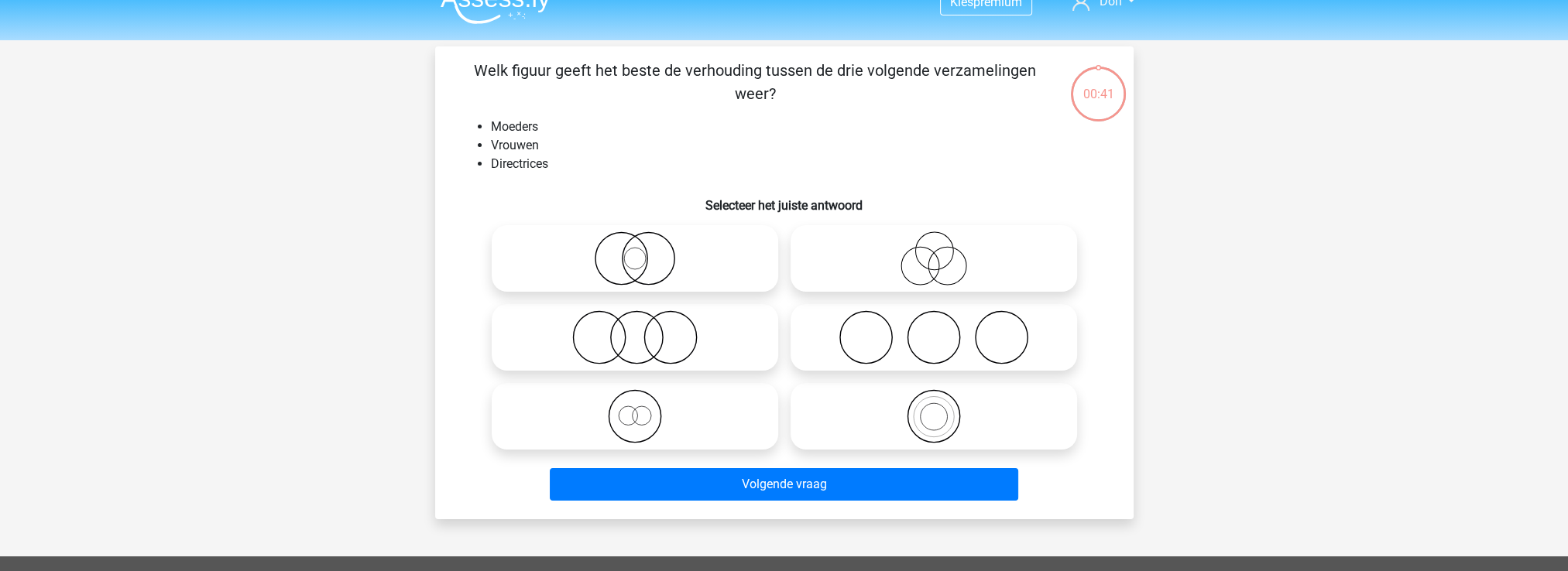 scroll, scrollTop: 0, scrollLeft: 0, axis: both 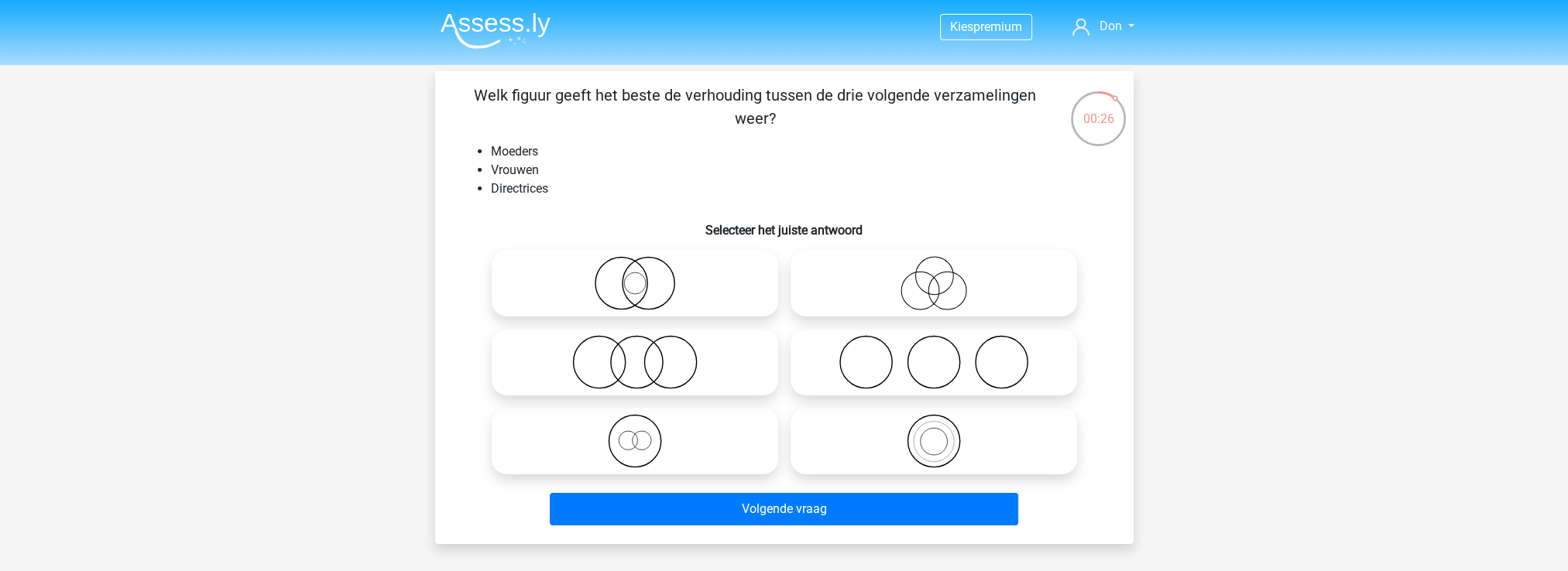 click 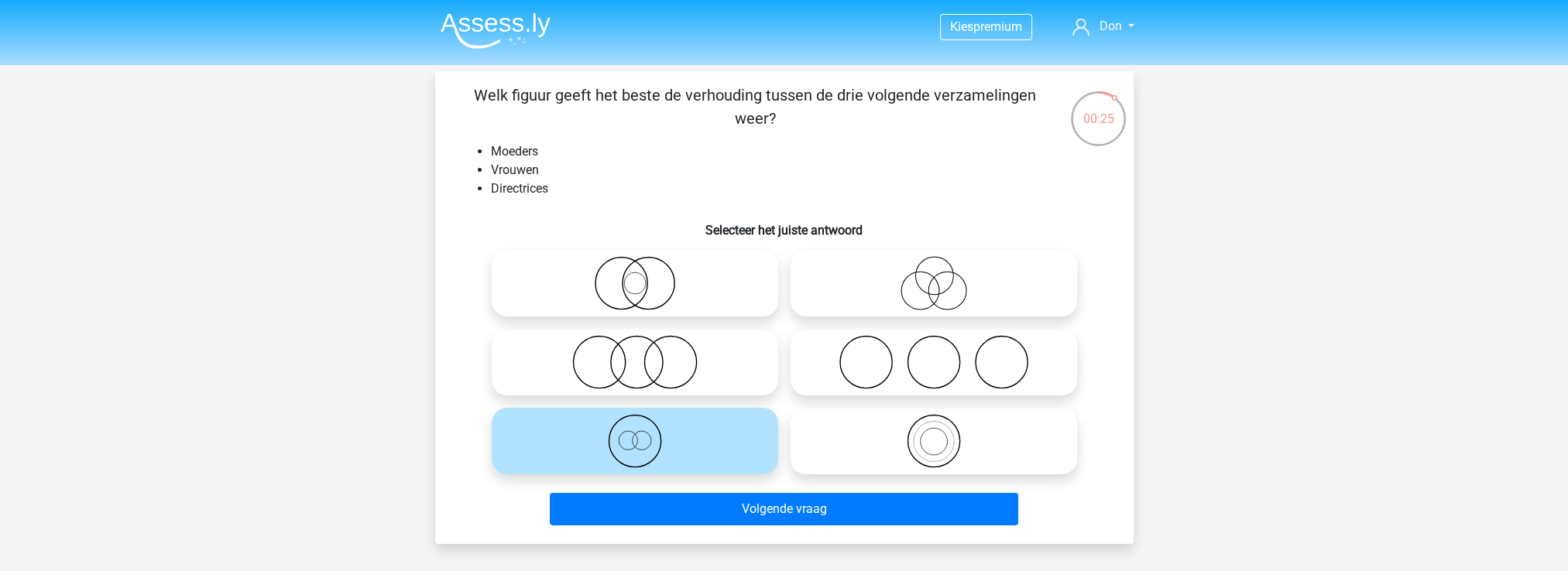 click 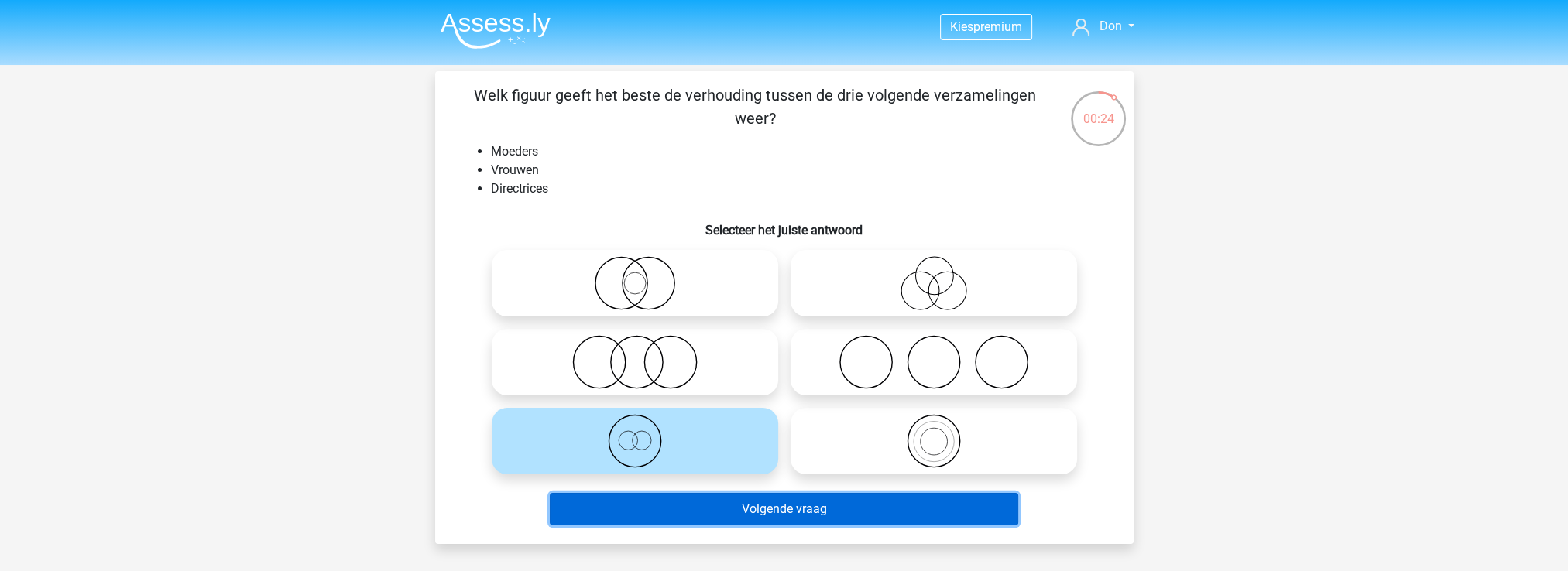 drag, startPoint x: 636, startPoint y: 437, endPoint x: 784, endPoint y: 513, distance: 166.37307 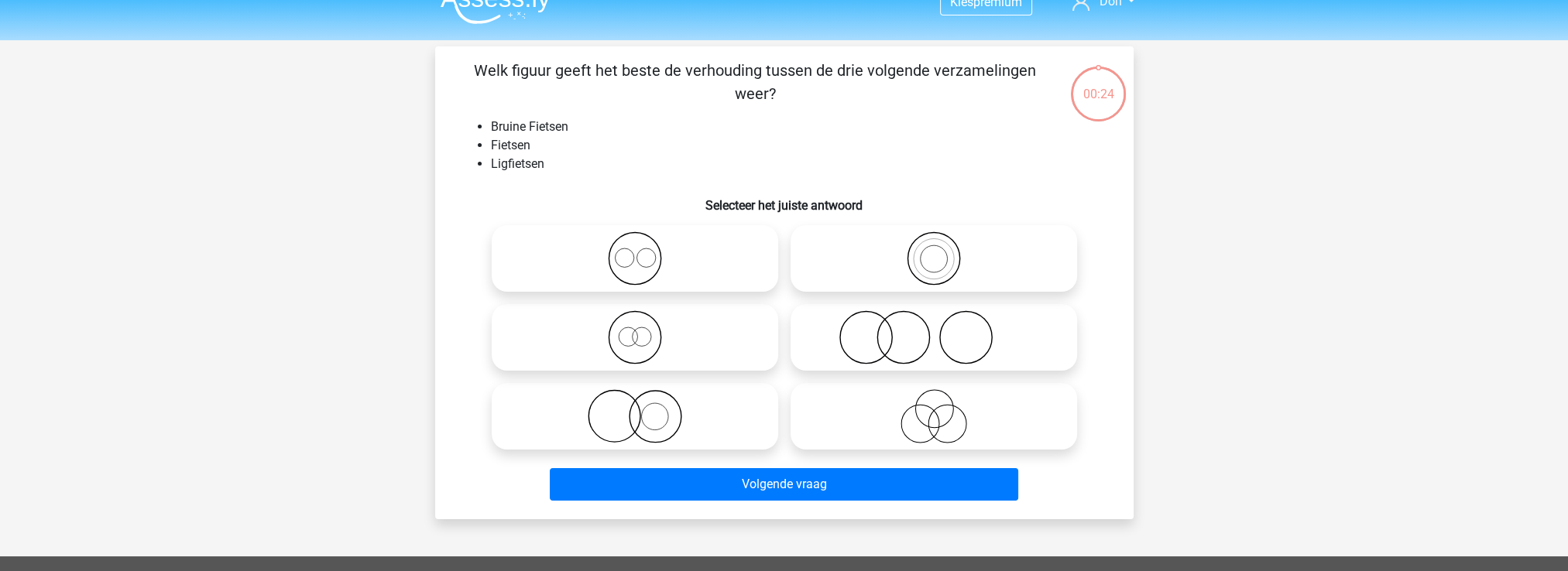 scroll, scrollTop: 0, scrollLeft: 0, axis: both 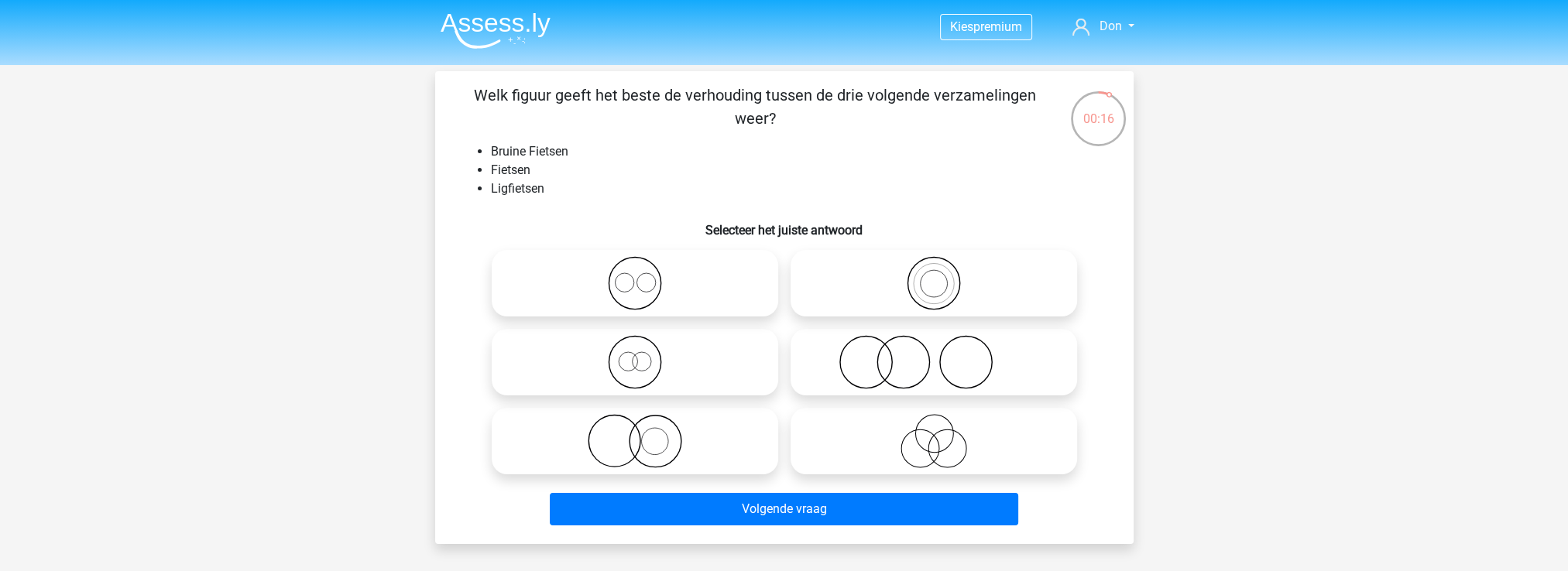 click 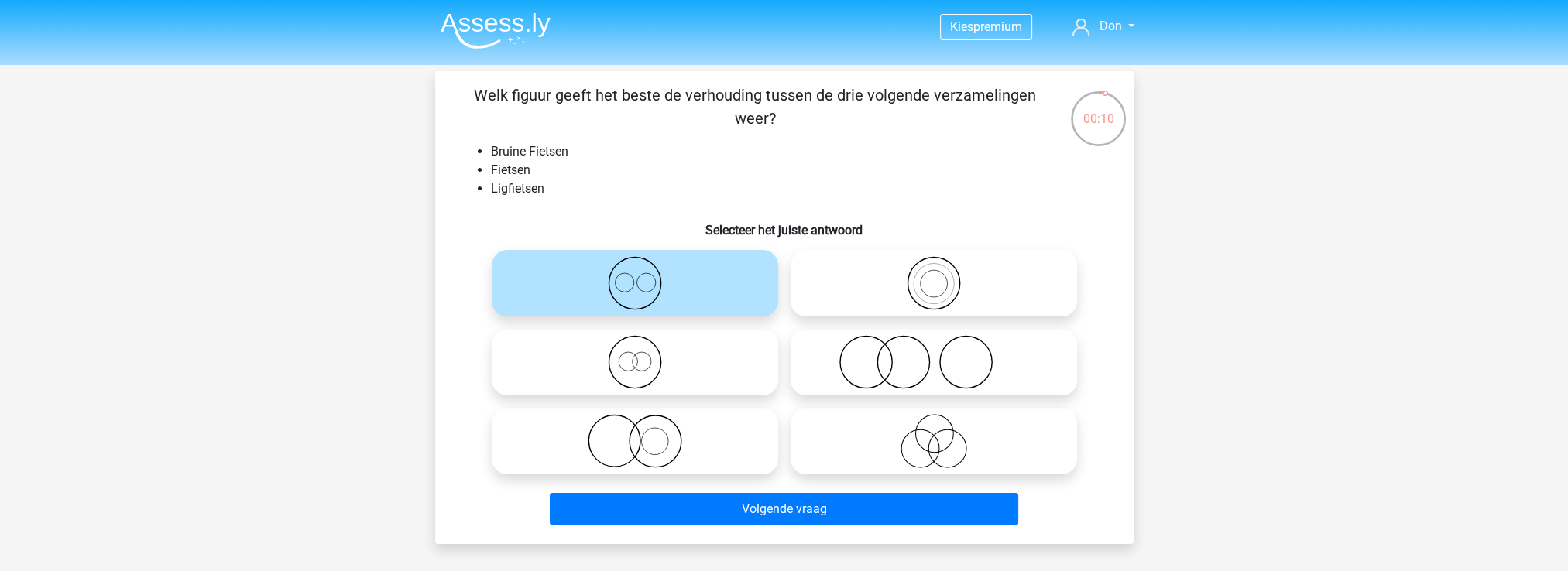 click 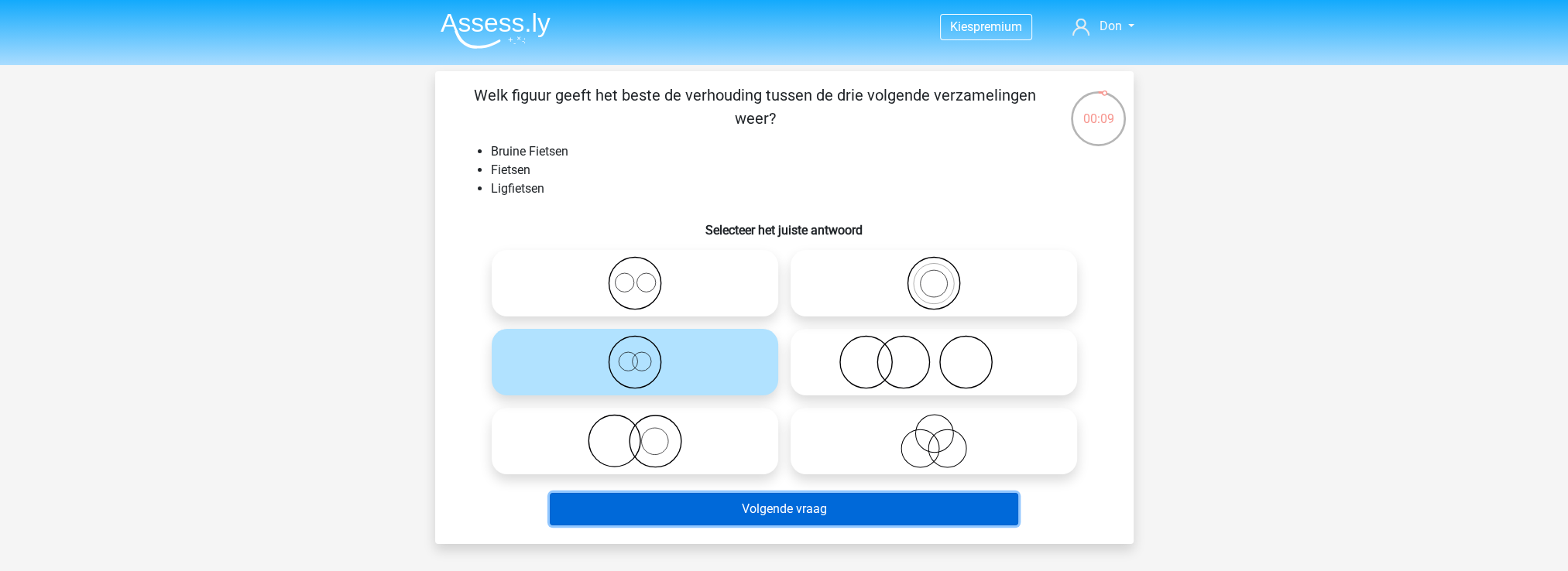 click on "Volgende vraag" at bounding box center (784, 509) 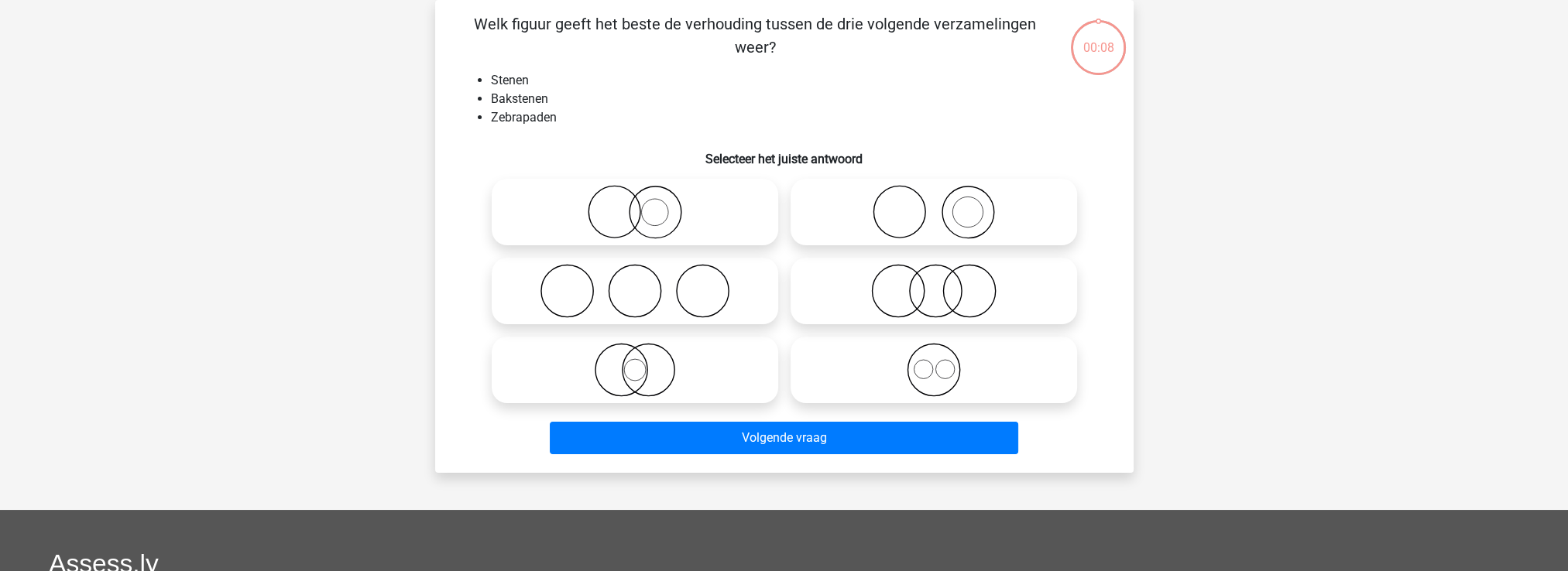 scroll, scrollTop: 0, scrollLeft: 0, axis: both 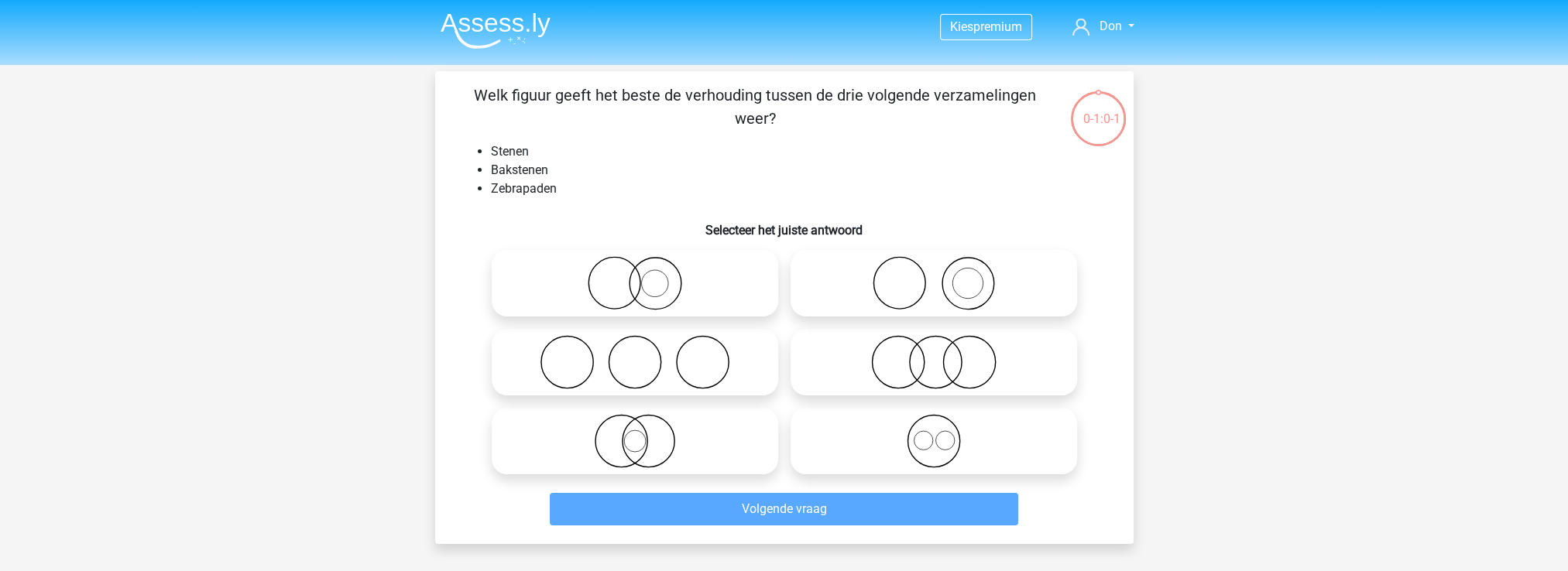 click 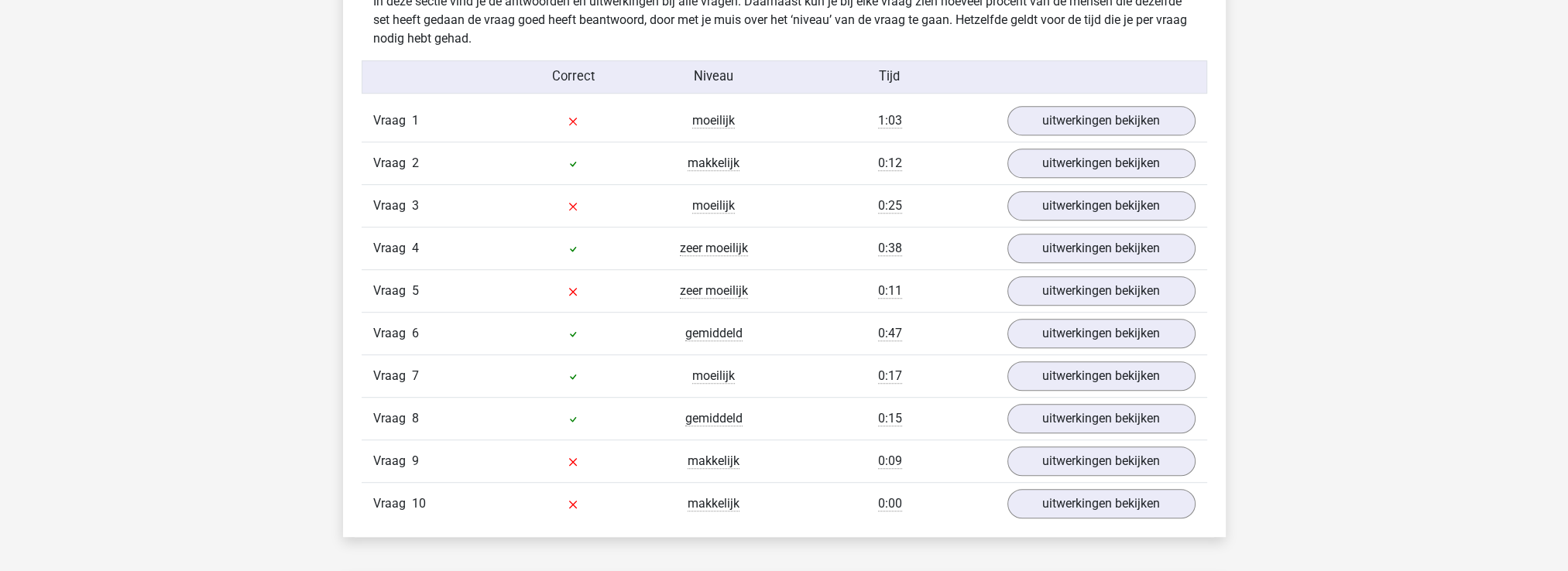scroll, scrollTop: 1238, scrollLeft: 0, axis: vertical 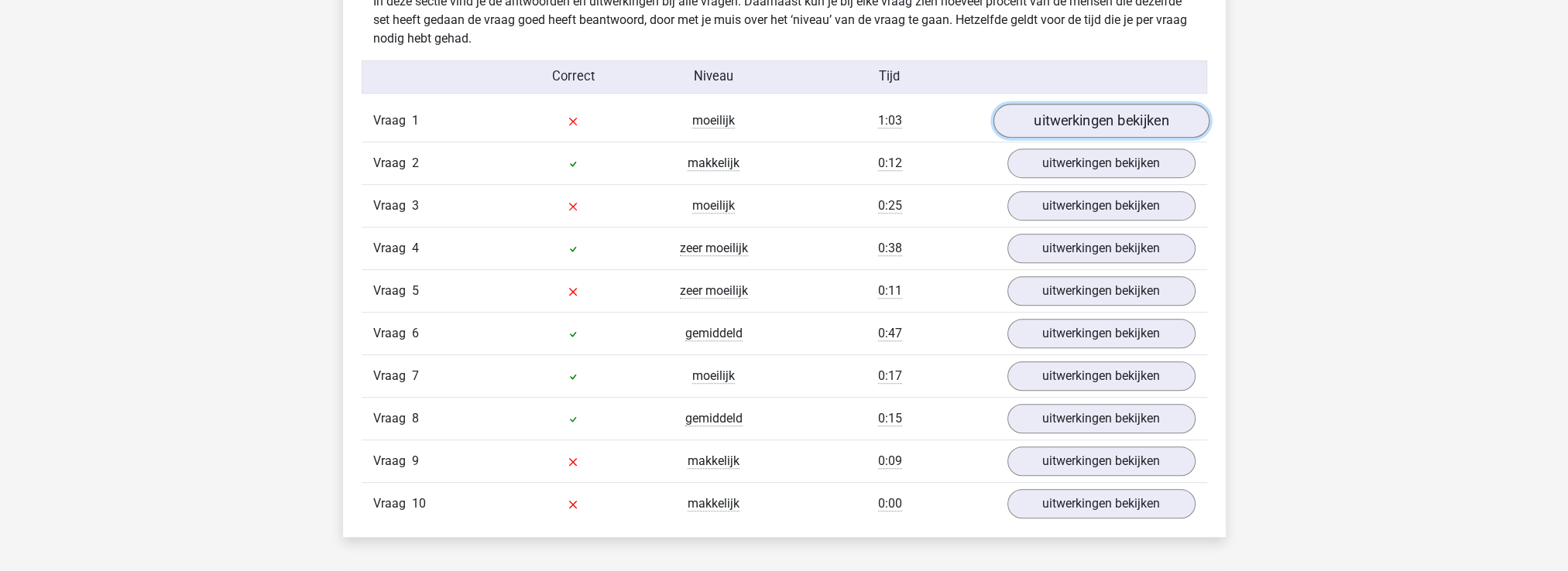 click on "uitwerkingen bekijken" at bounding box center (1100, 121) 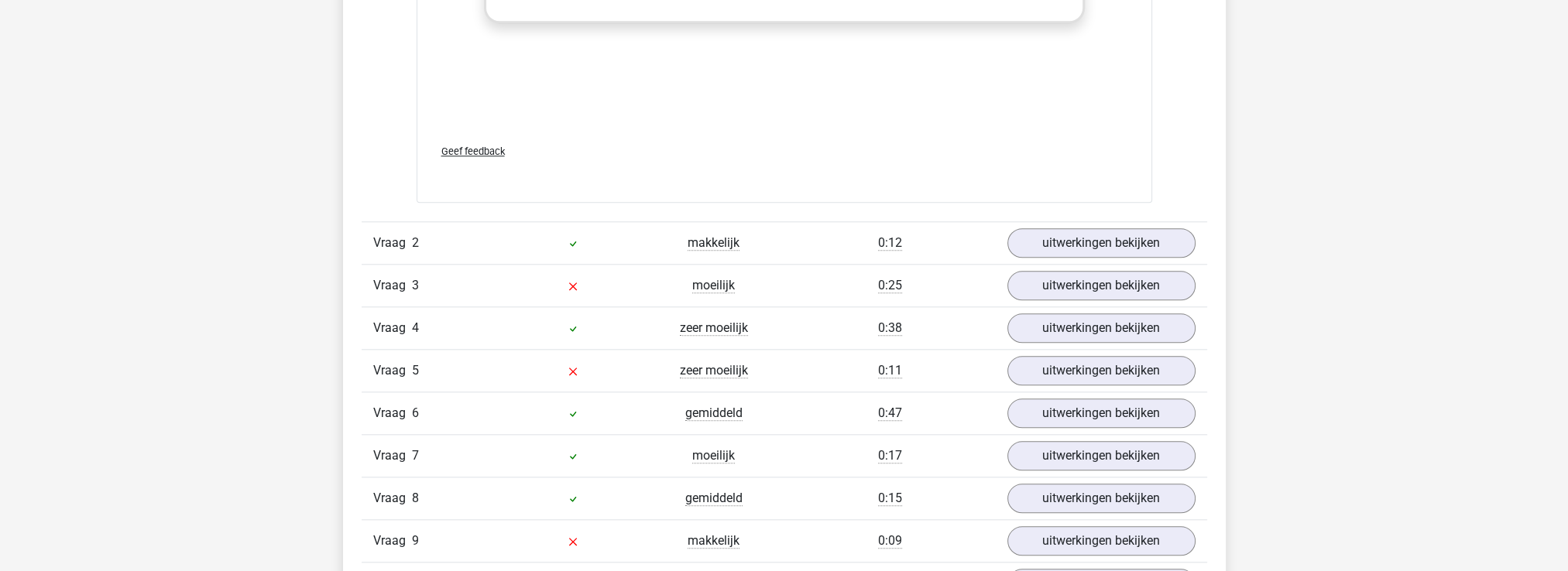 scroll, scrollTop: 2166, scrollLeft: 0, axis: vertical 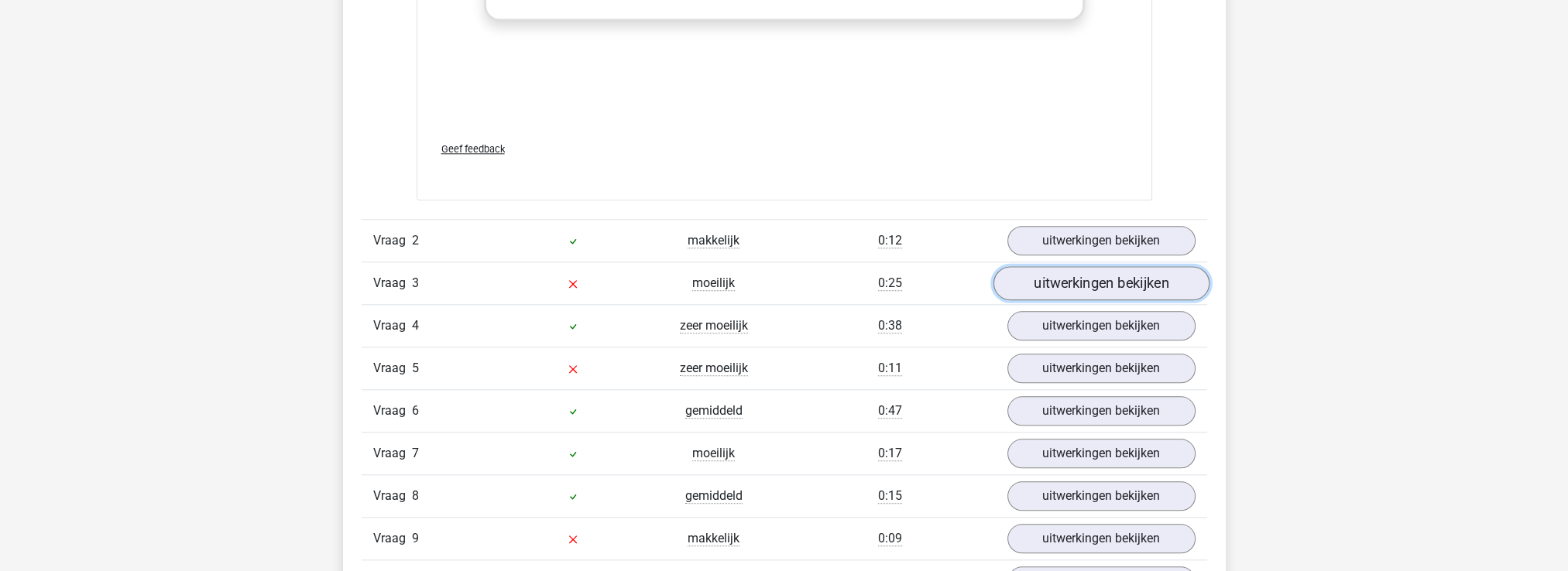 click on "uitwerkingen bekijken" at bounding box center [1100, 283] 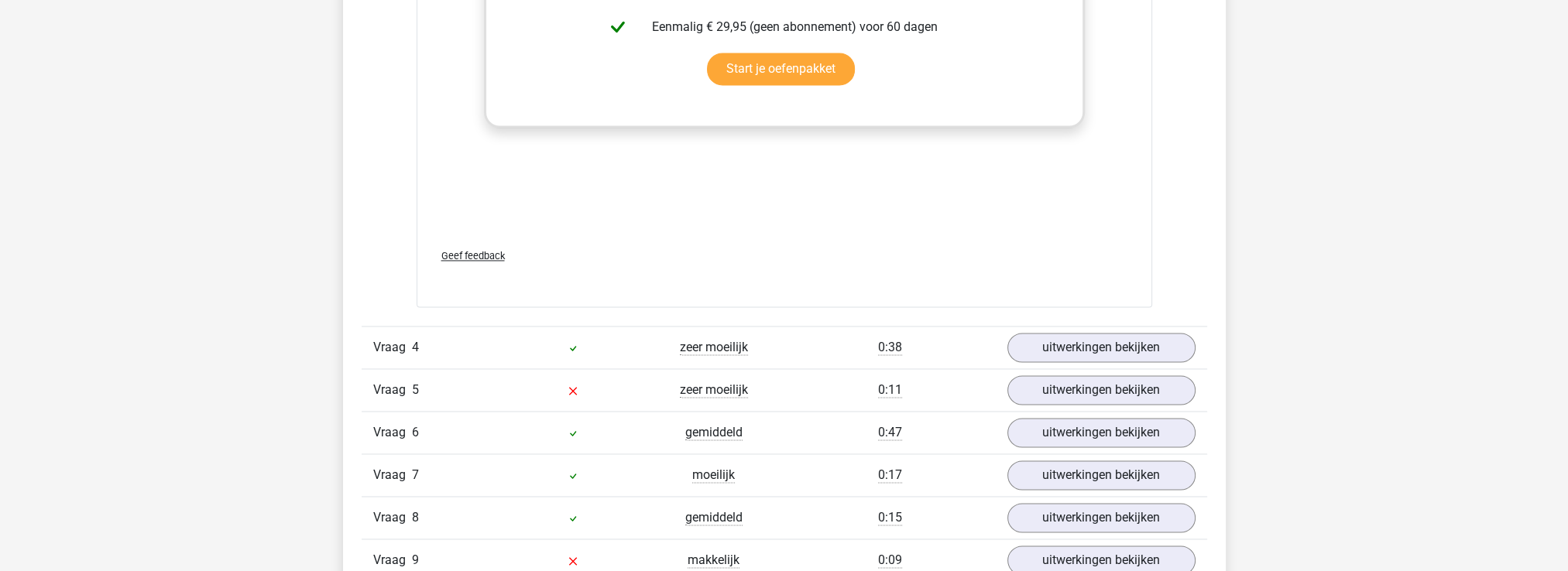 scroll, scrollTop: 3172, scrollLeft: 0, axis: vertical 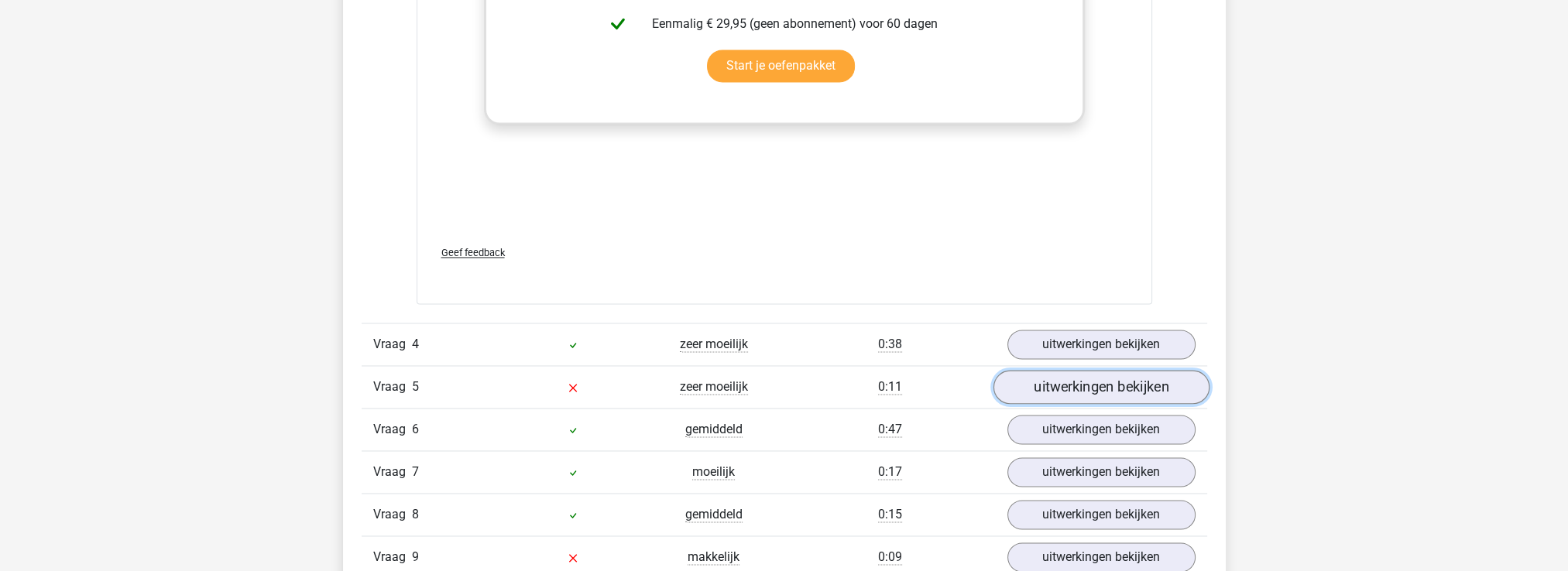 click on "uitwerkingen bekijken" at bounding box center [1100, 387] 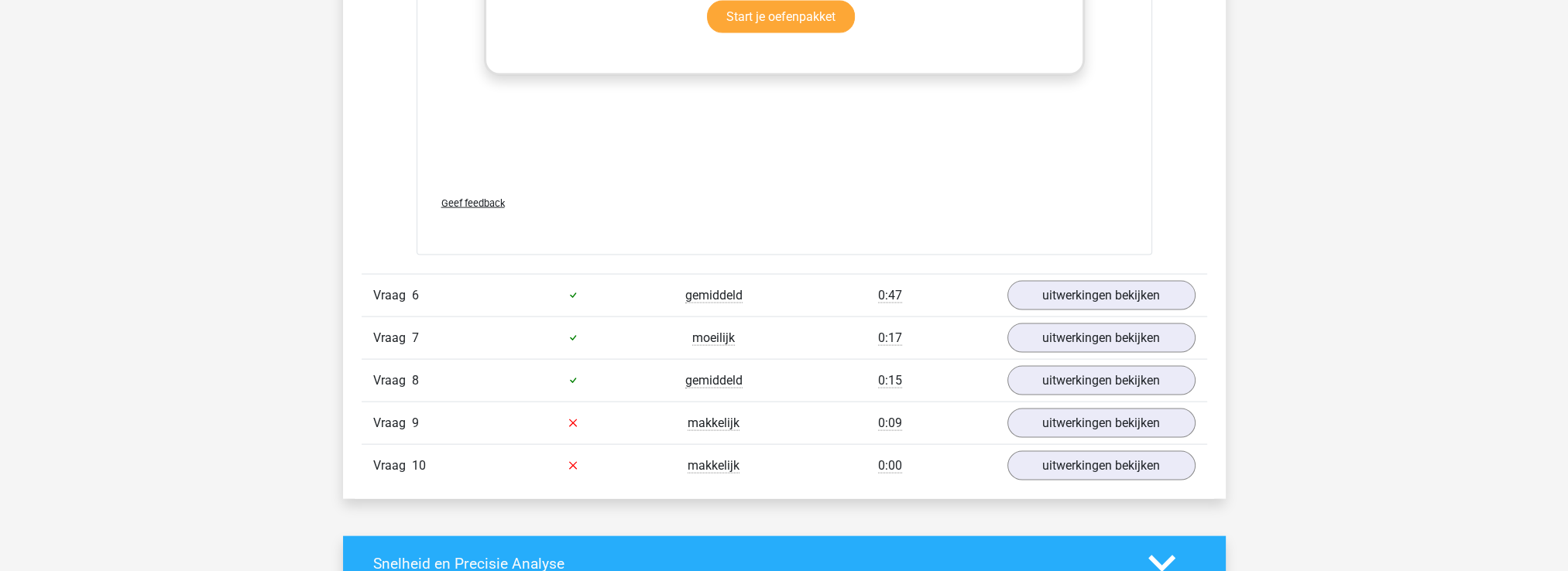 scroll, scrollTop: 4333, scrollLeft: 0, axis: vertical 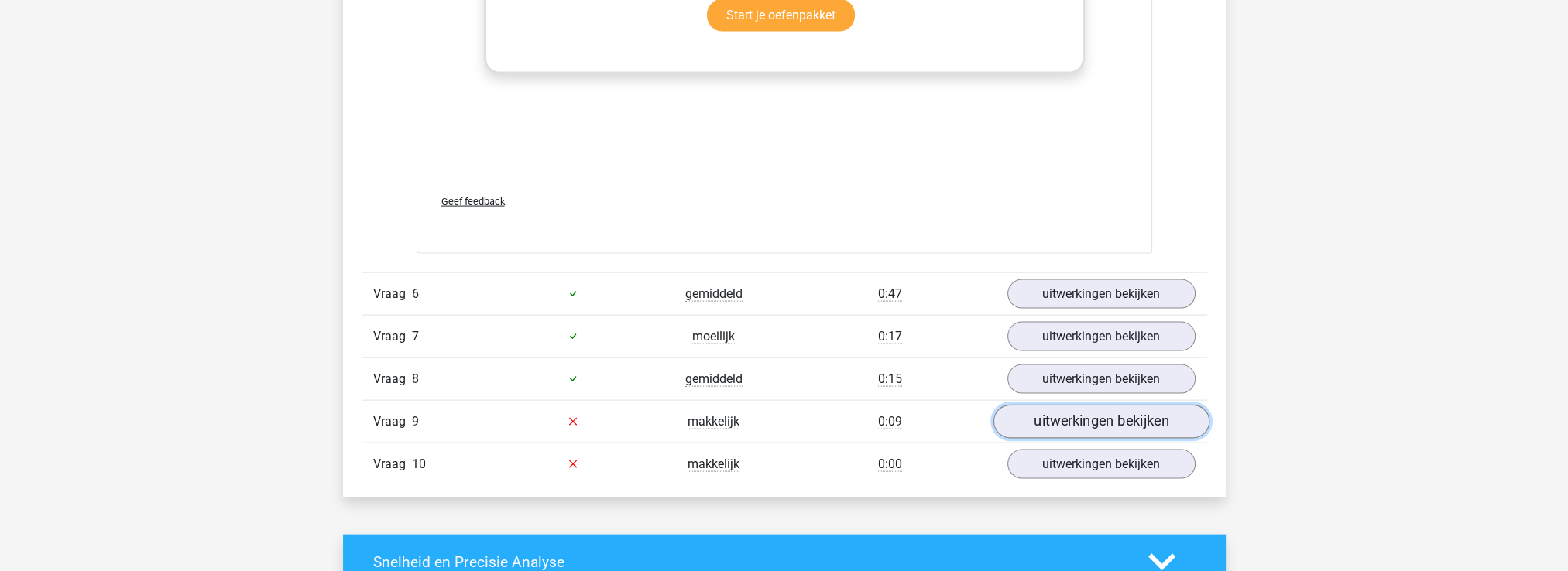 click on "uitwerkingen bekijken" at bounding box center [1100, 422] 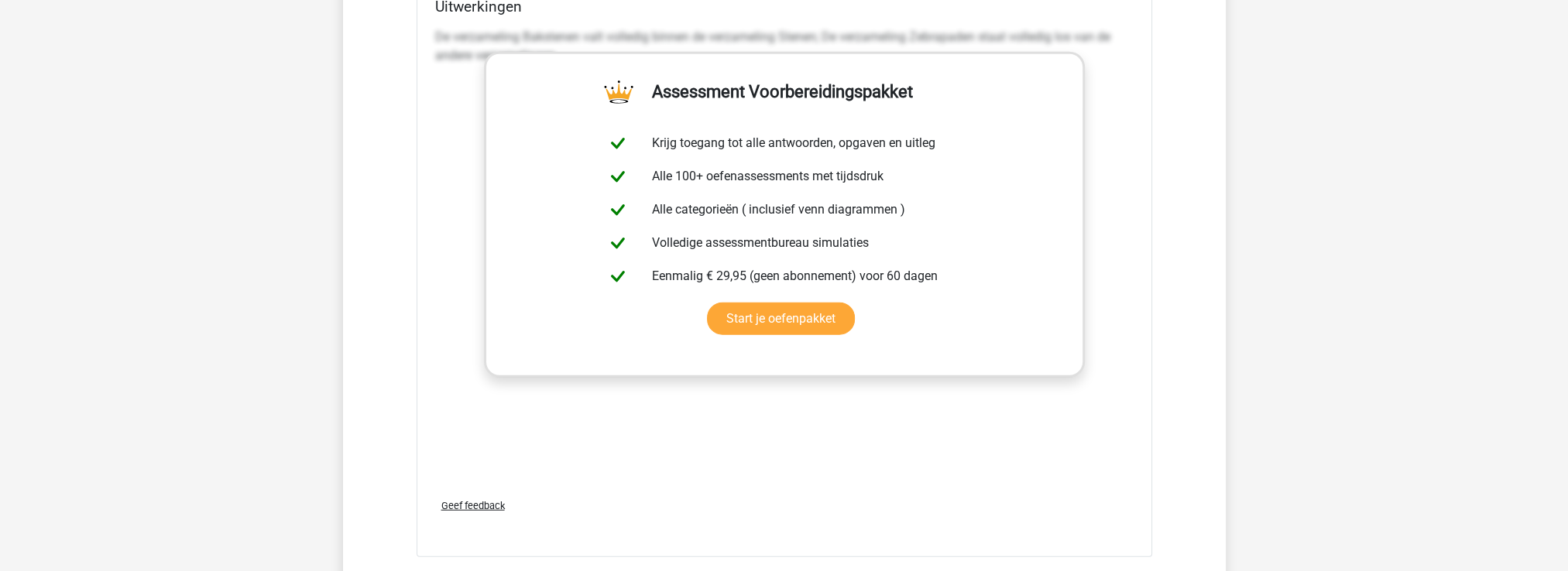 scroll, scrollTop: 5416, scrollLeft: 0, axis: vertical 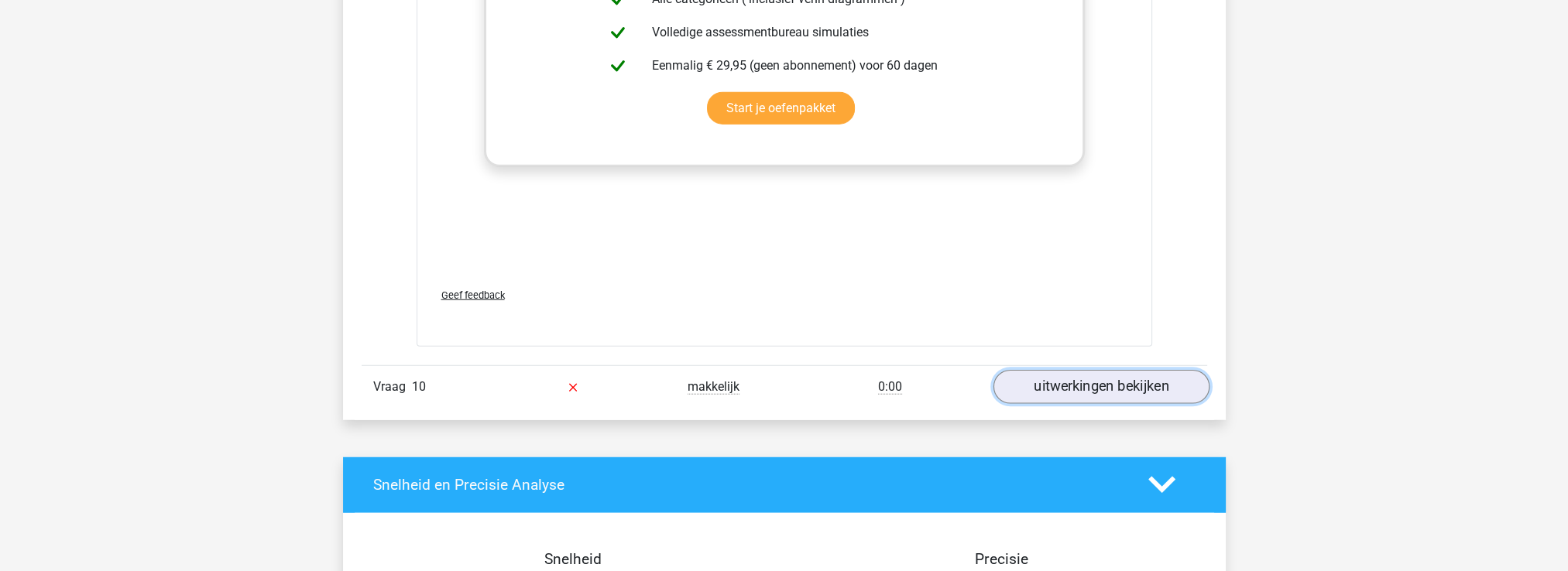drag, startPoint x: 1099, startPoint y: 380, endPoint x: 1081, endPoint y: 380, distance: 18 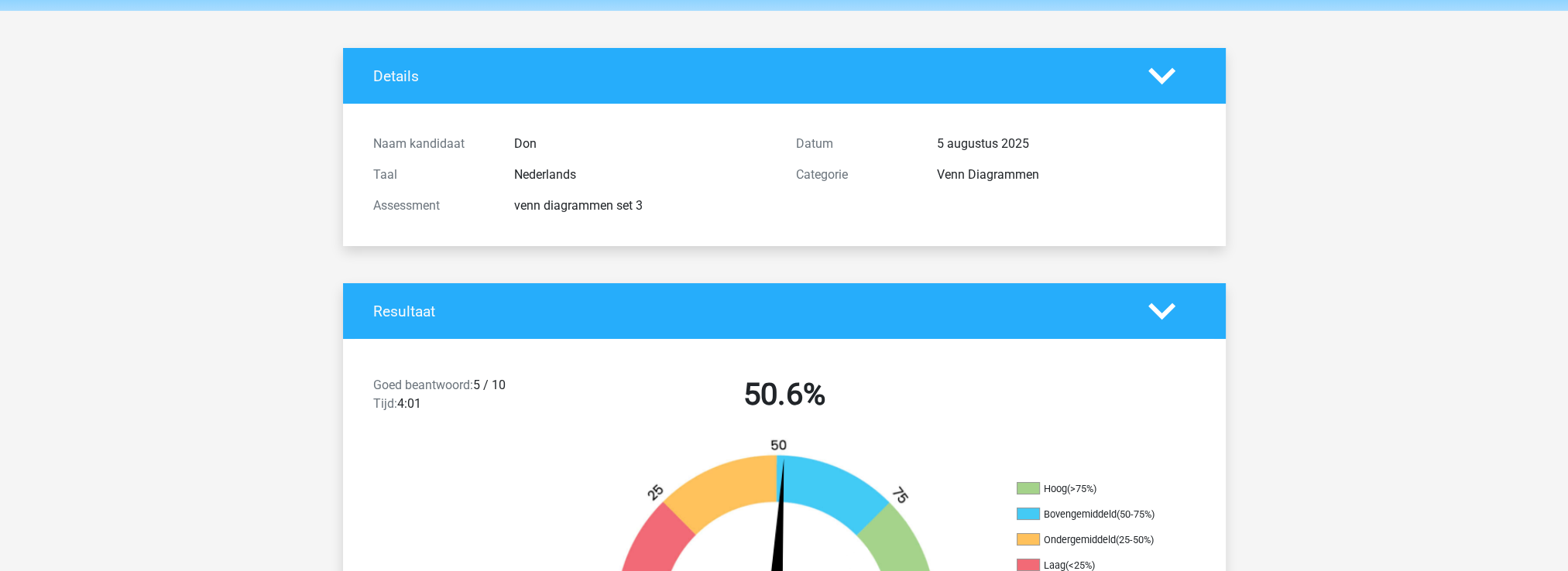 scroll, scrollTop: 0, scrollLeft: 0, axis: both 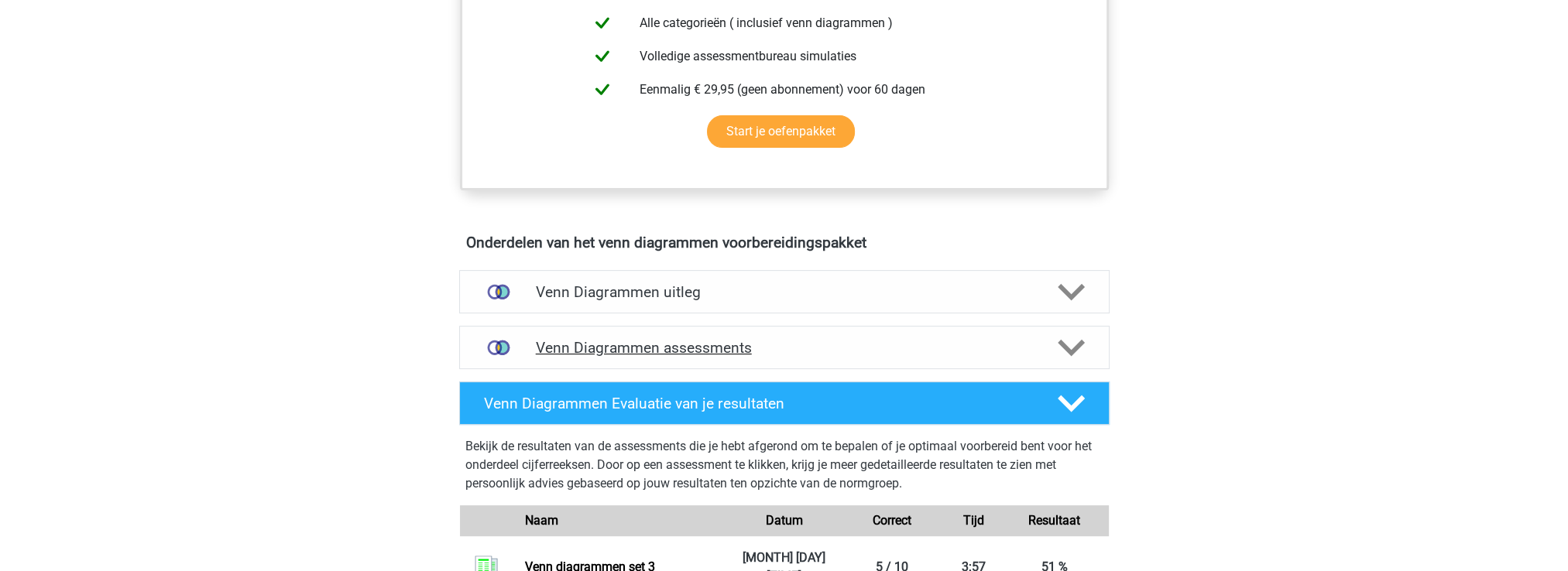 click at bounding box center (1069, 347) 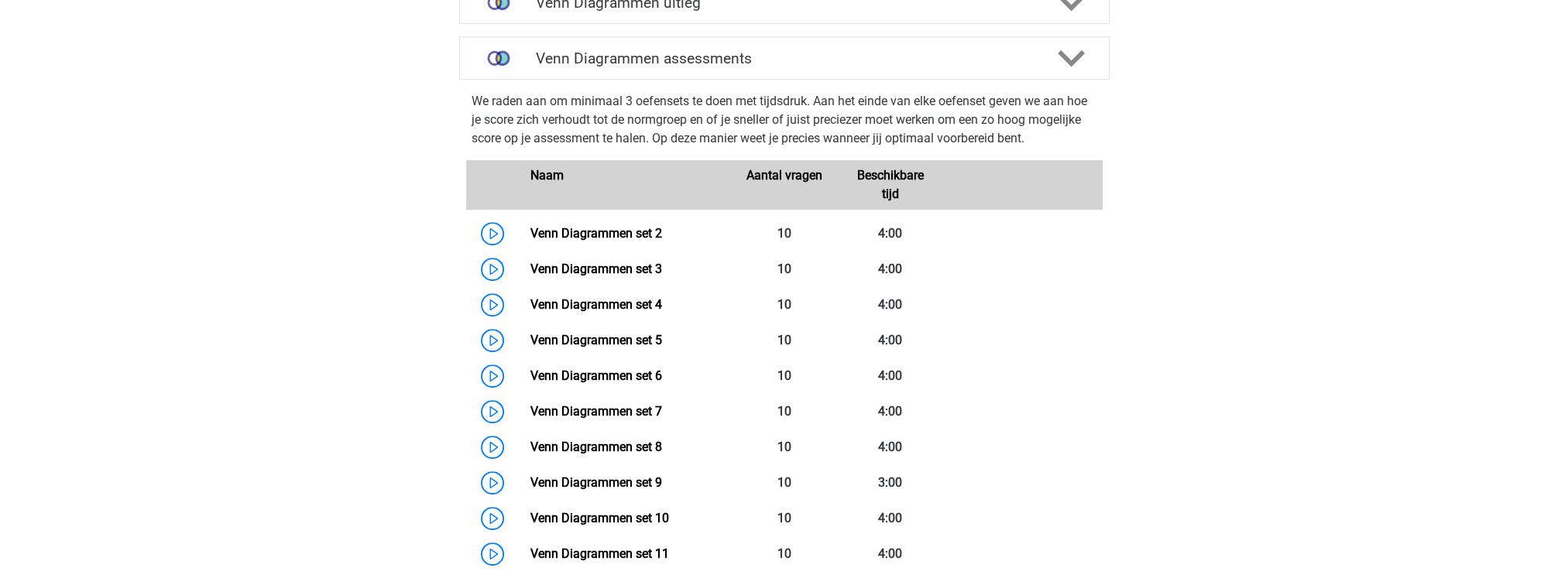 scroll, scrollTop: 1006, scrollLeft: 0, axis: vertical 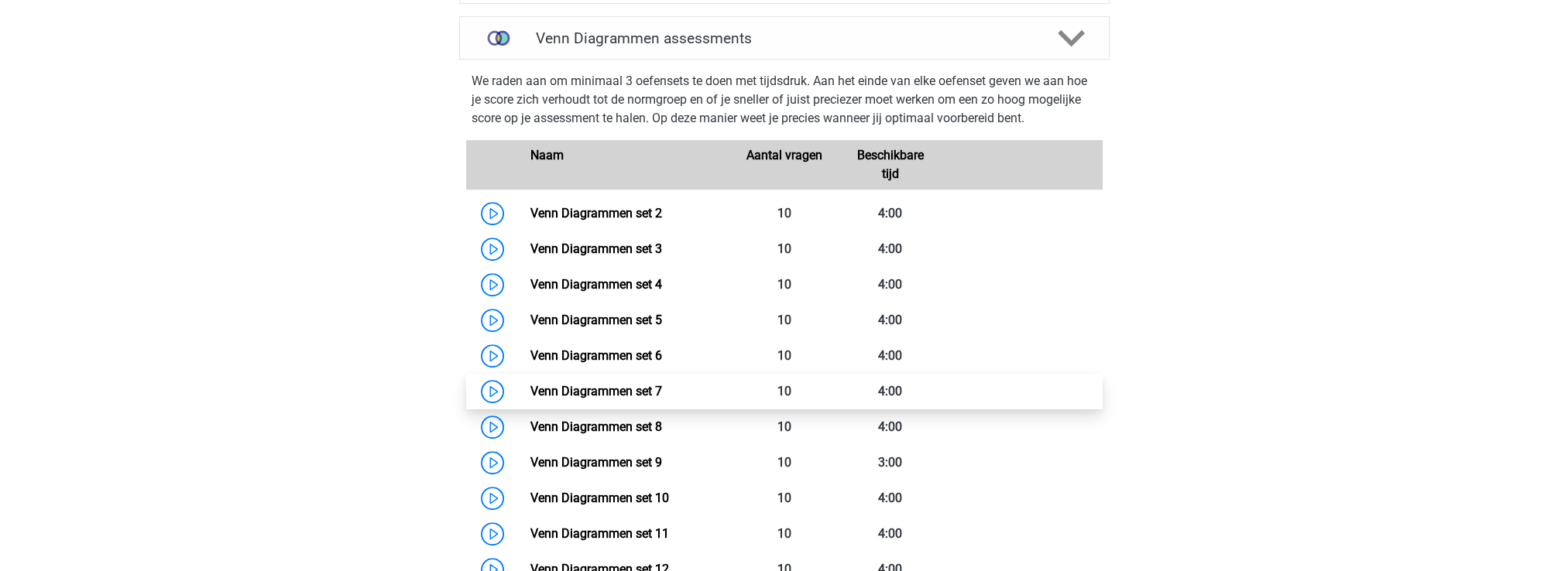 click on "Venn Diagrammen
set 7" at bounding box center [596, 391] 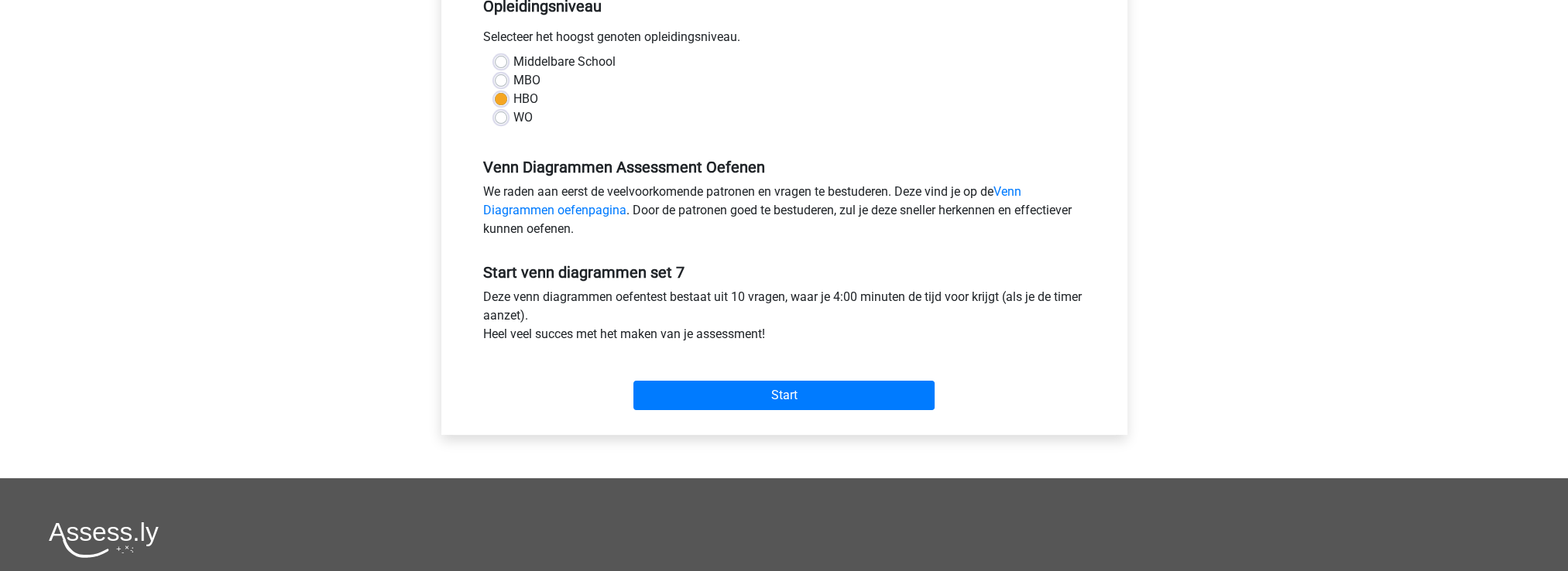 scroll, scrollTop: 309, scrollLeft: 0, axis: vertical 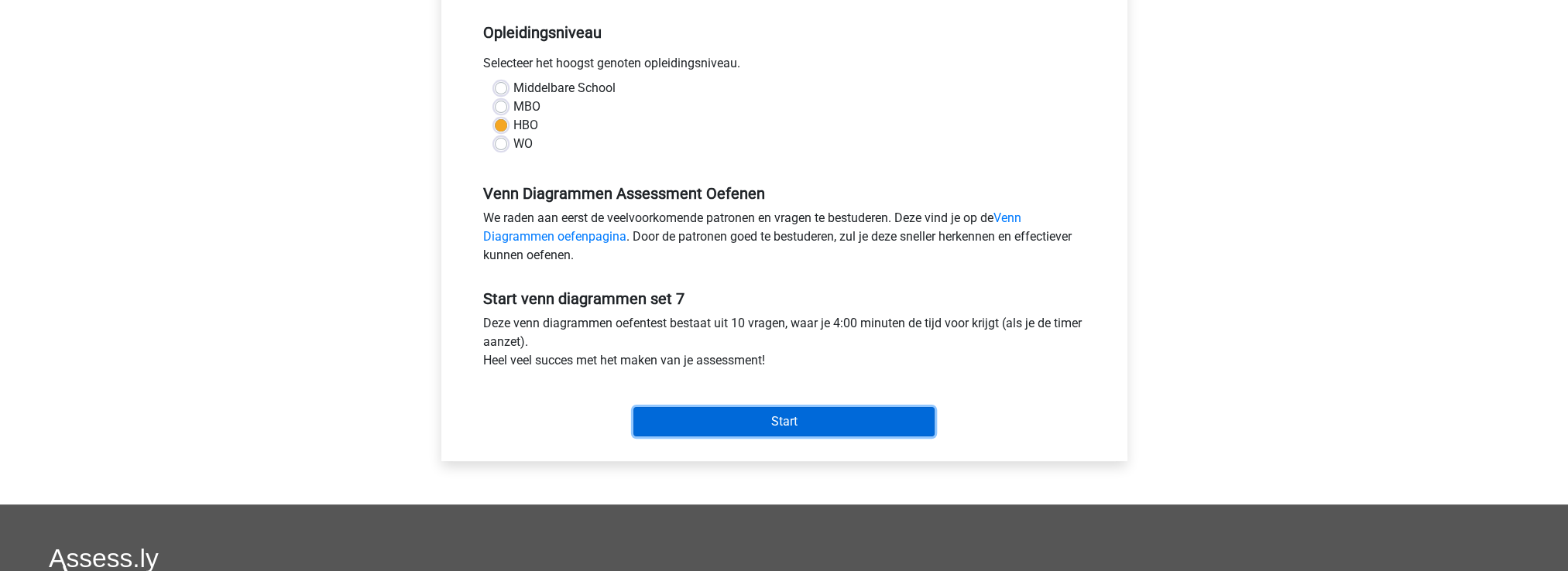 click on "Start" at bounding box center [784, 422] 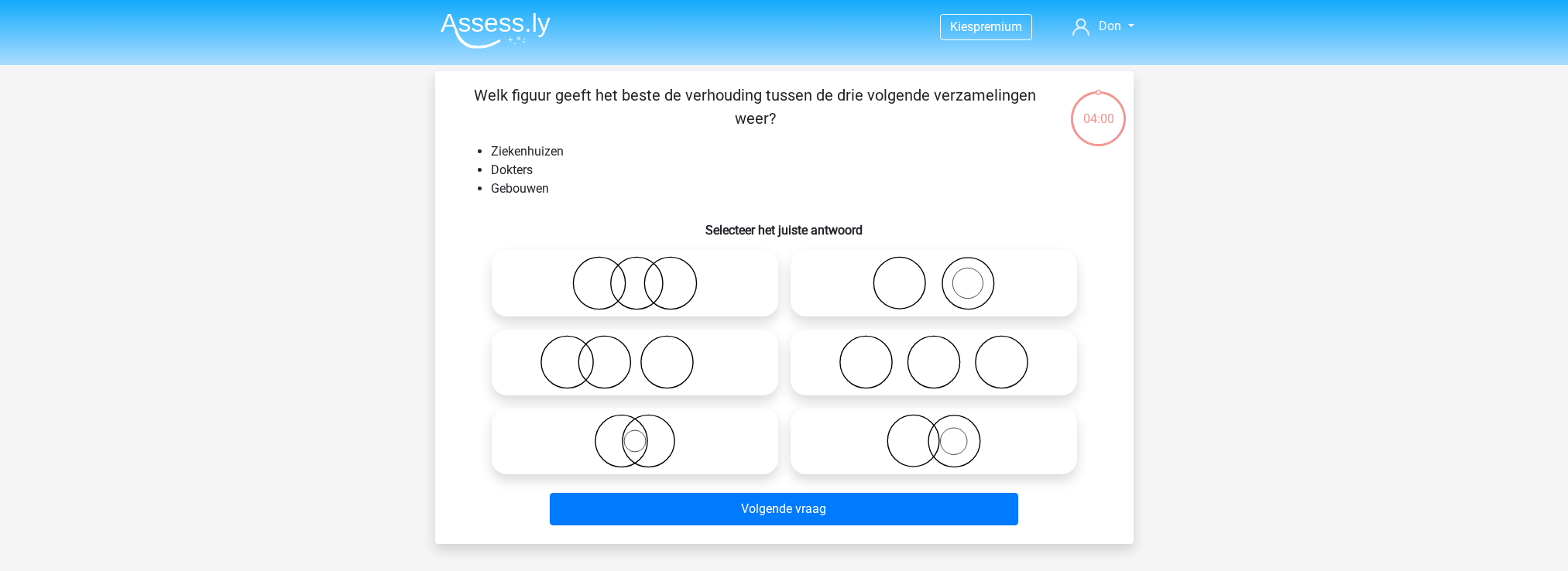 scroll, scrollTop: 0, scrollLeft: 0, axis: both 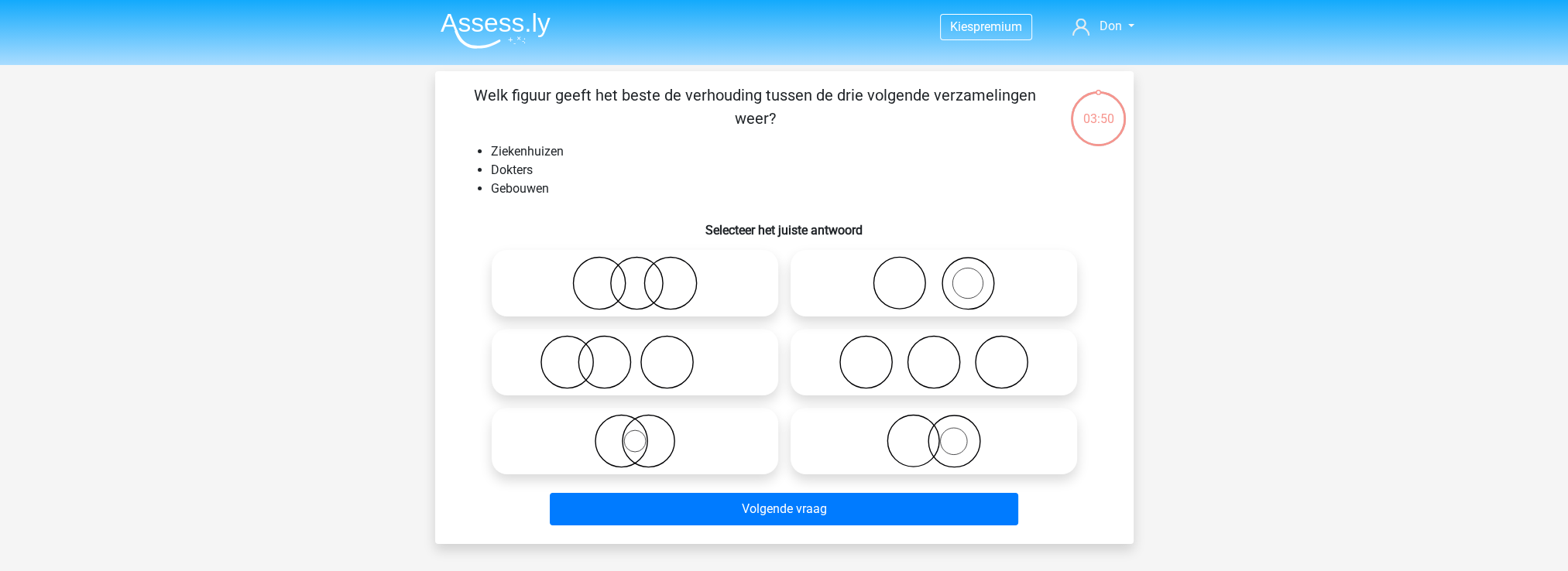 click 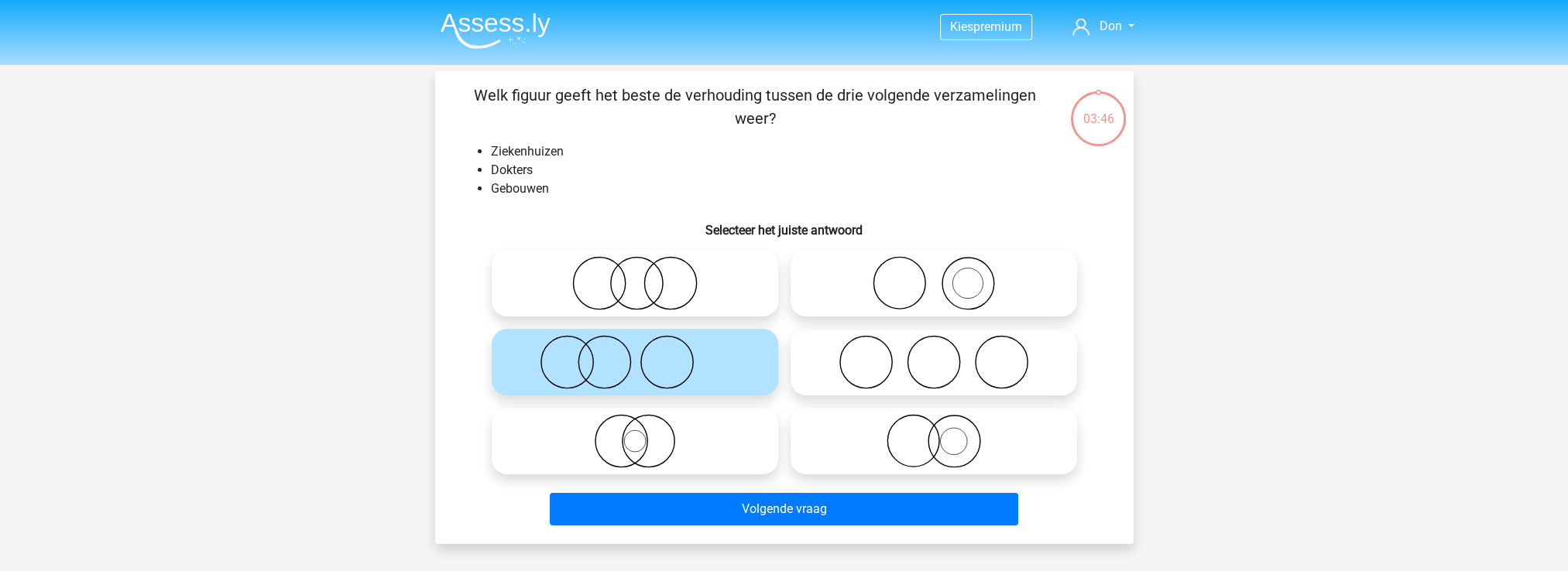 click 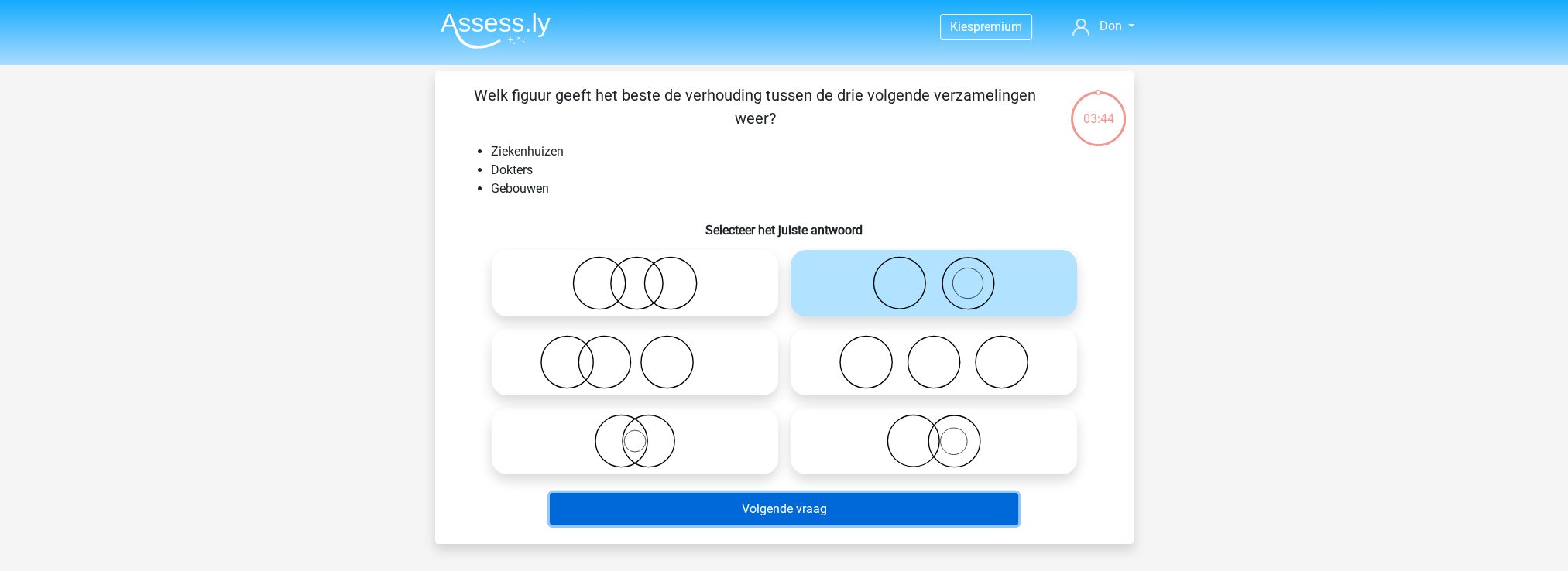 click on "Volgende vraag" at bounding box center (784, 509) 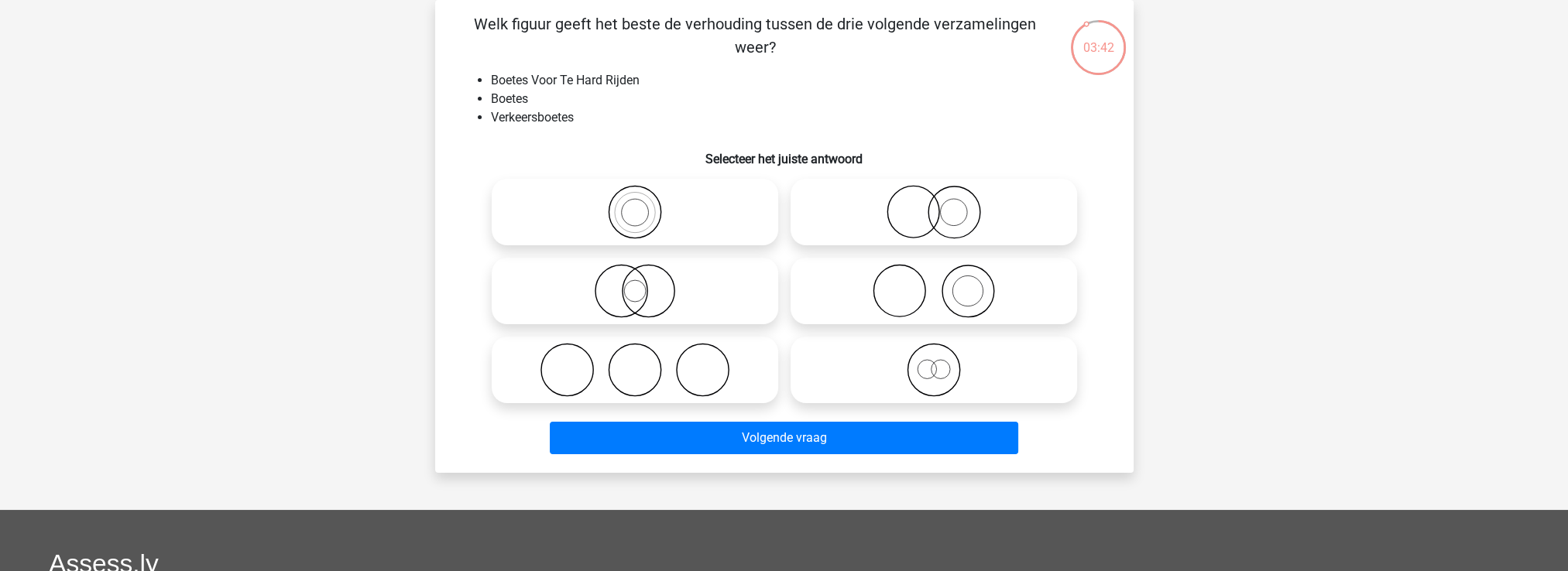 scroll, scrollTop: 0, scrollLeft: 0, axis: both 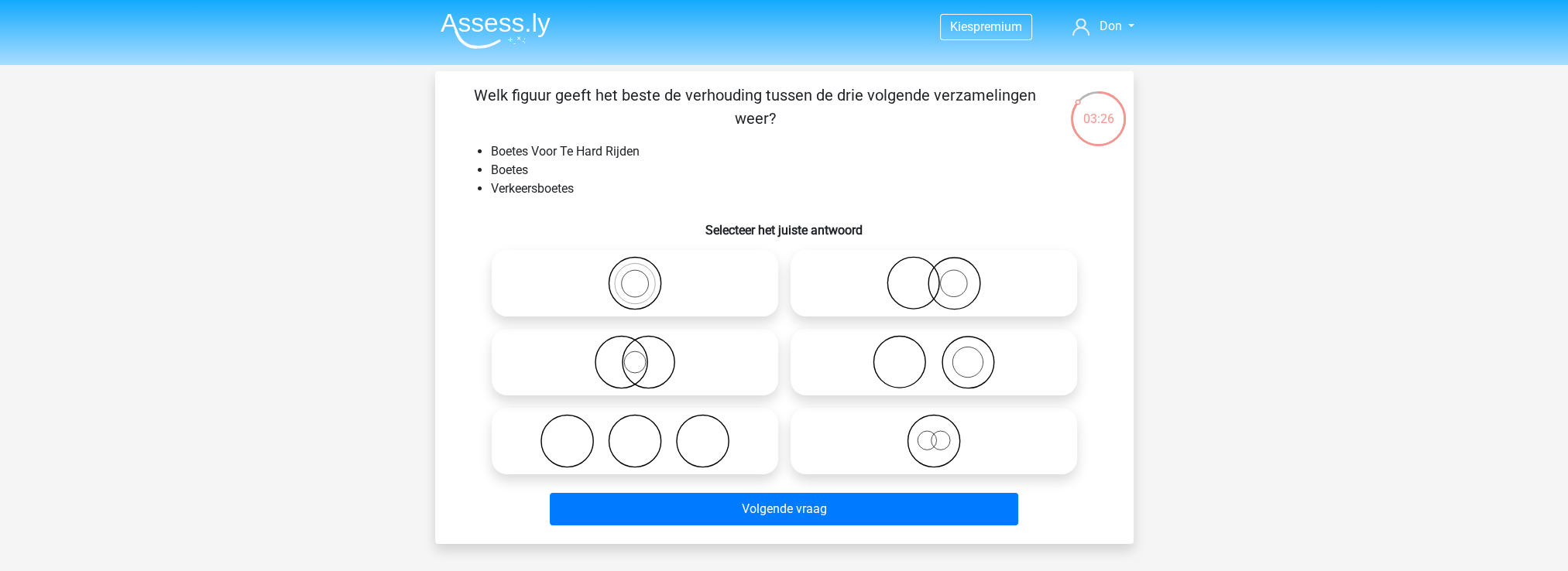 click 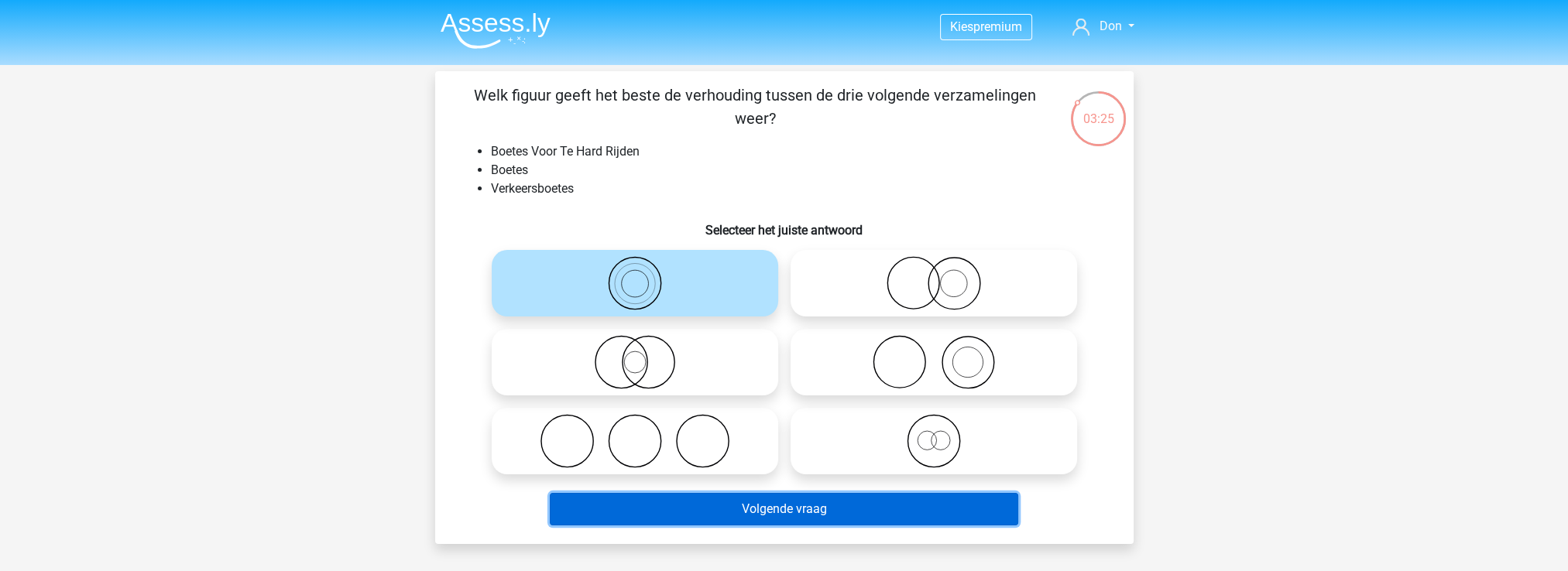 click on "Volgende vraag" at bounding box center [784, 509] 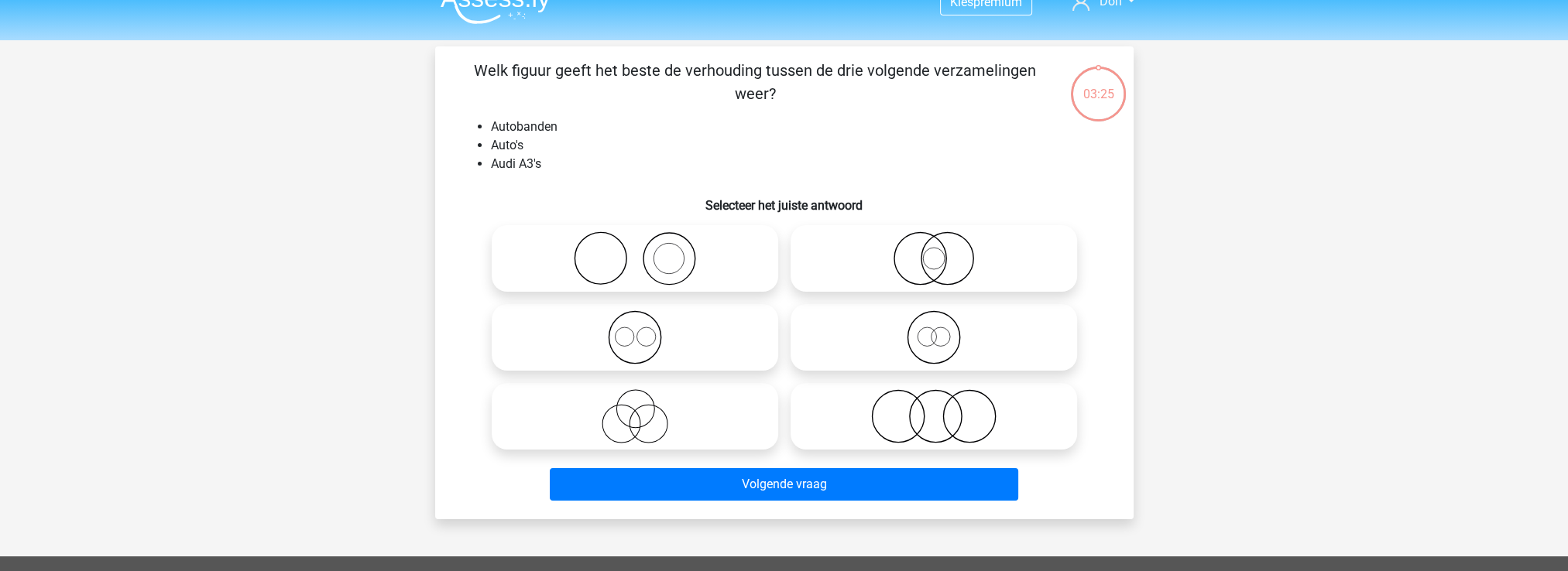 scroll, scrollTop: 0, scrollLeft: 0, axis: both 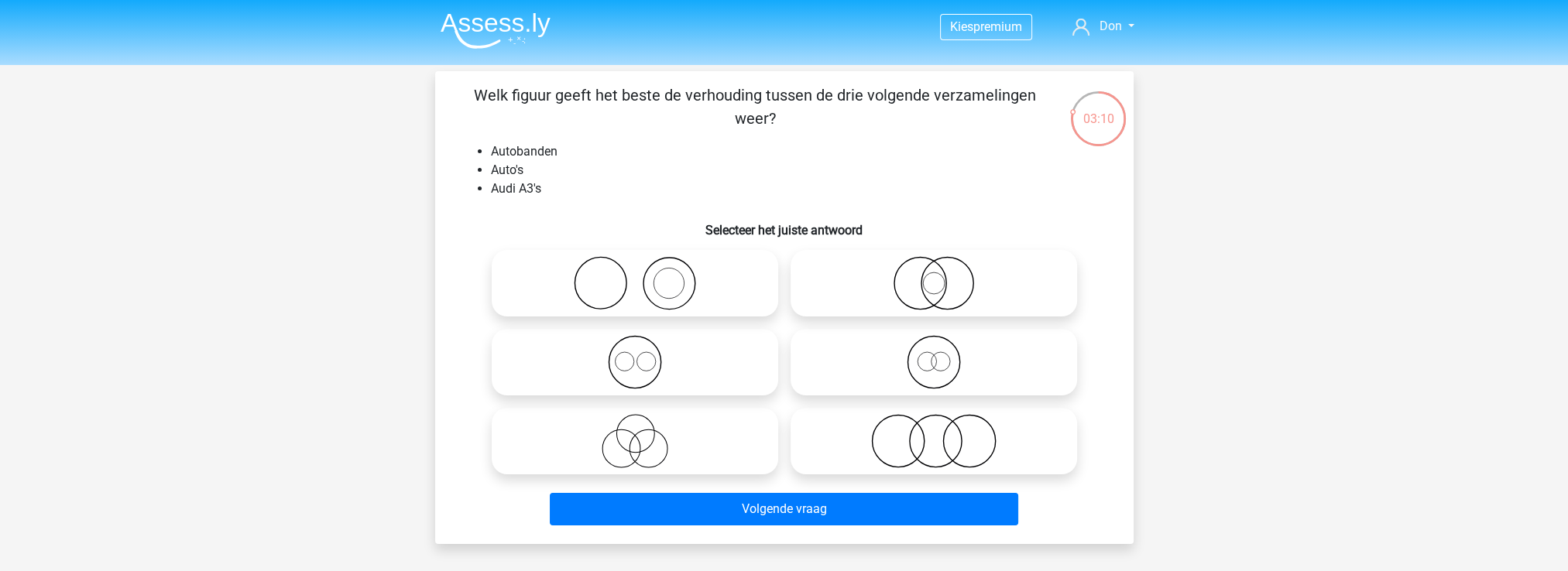 click 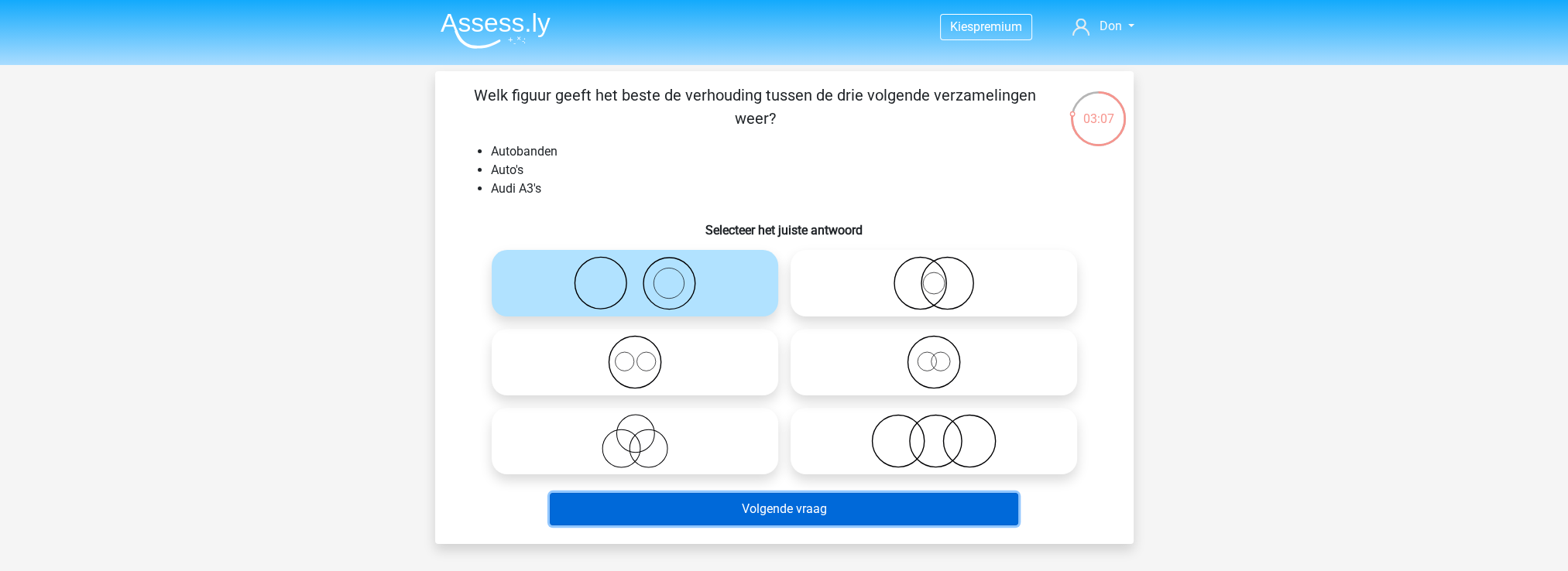 click on "Volgende vraag" at bounding box center [784, 509] 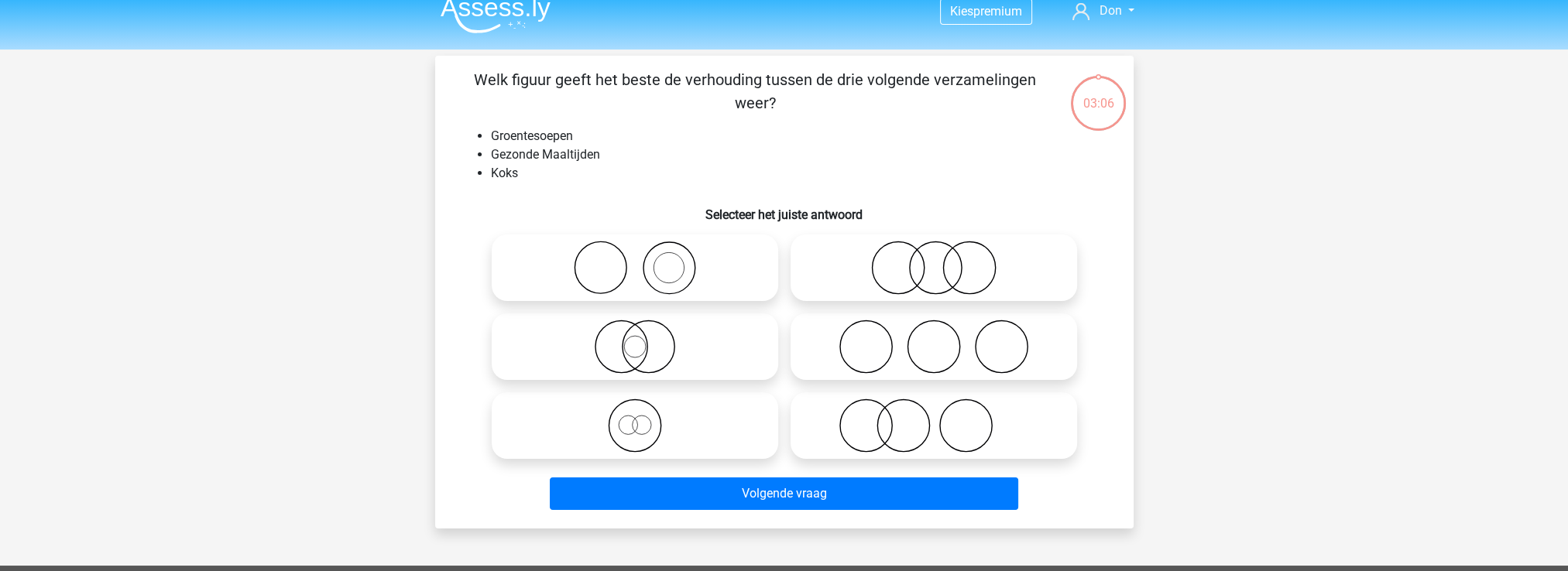 scroll, scrollTop: 0, scrollLeft: 0, axis: both 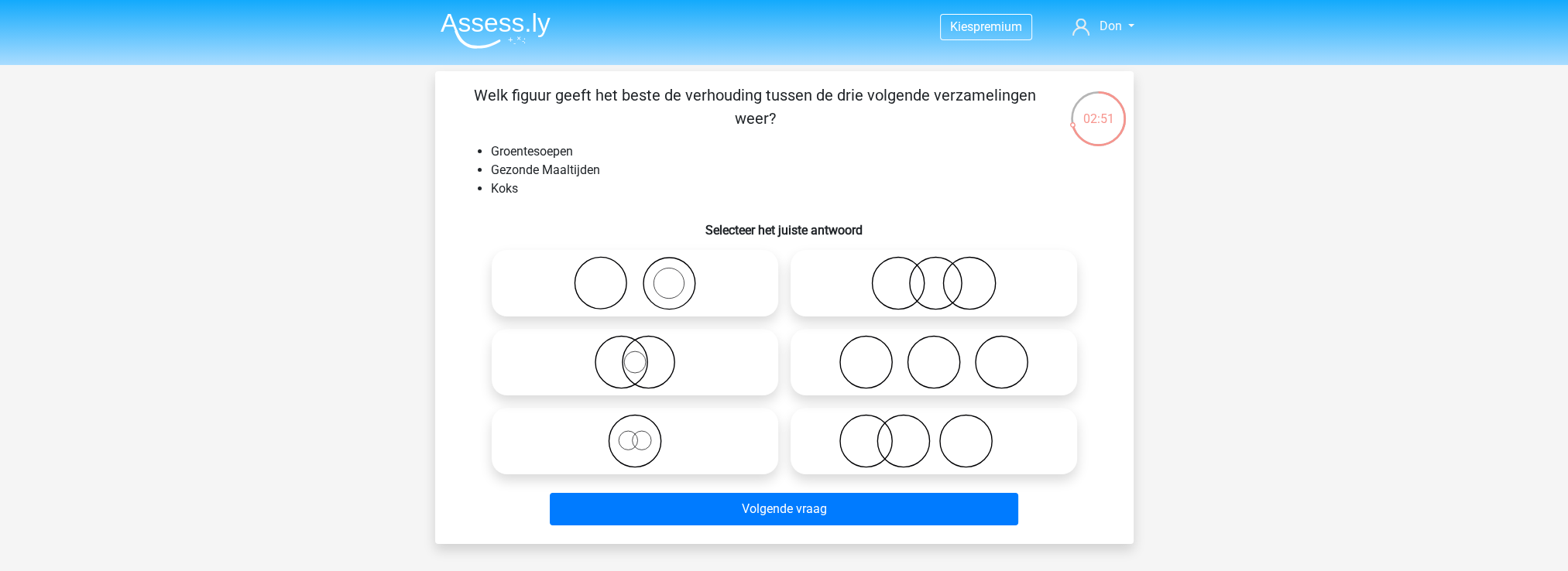 click 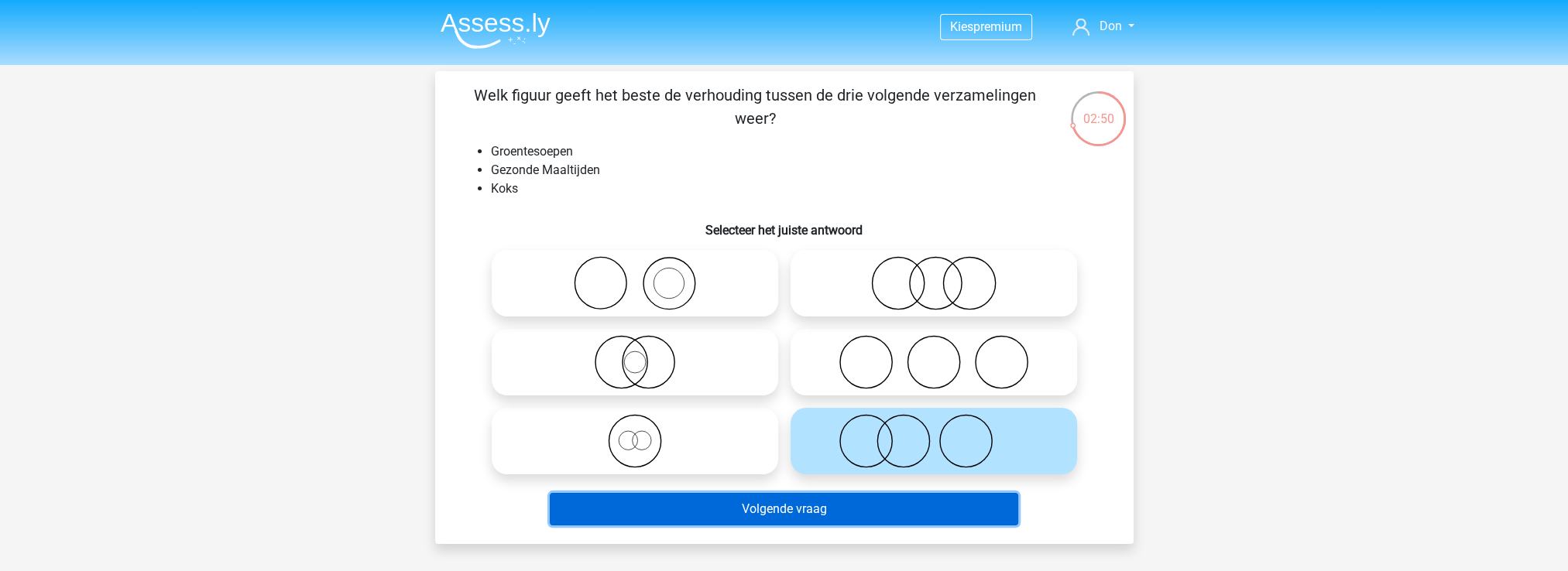 click on "Volgende vraag" at bounding box center (784, 509) 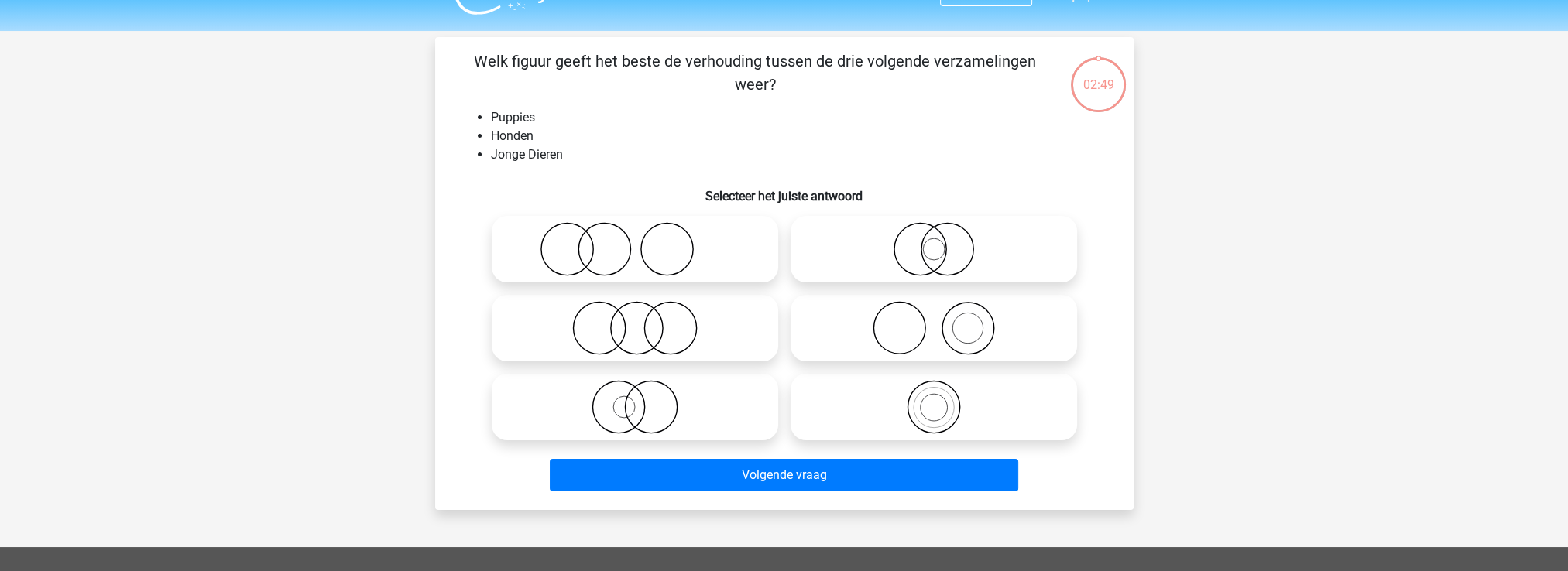 scroll, scrollTop: 0, scrollLeft: 0, axis: both 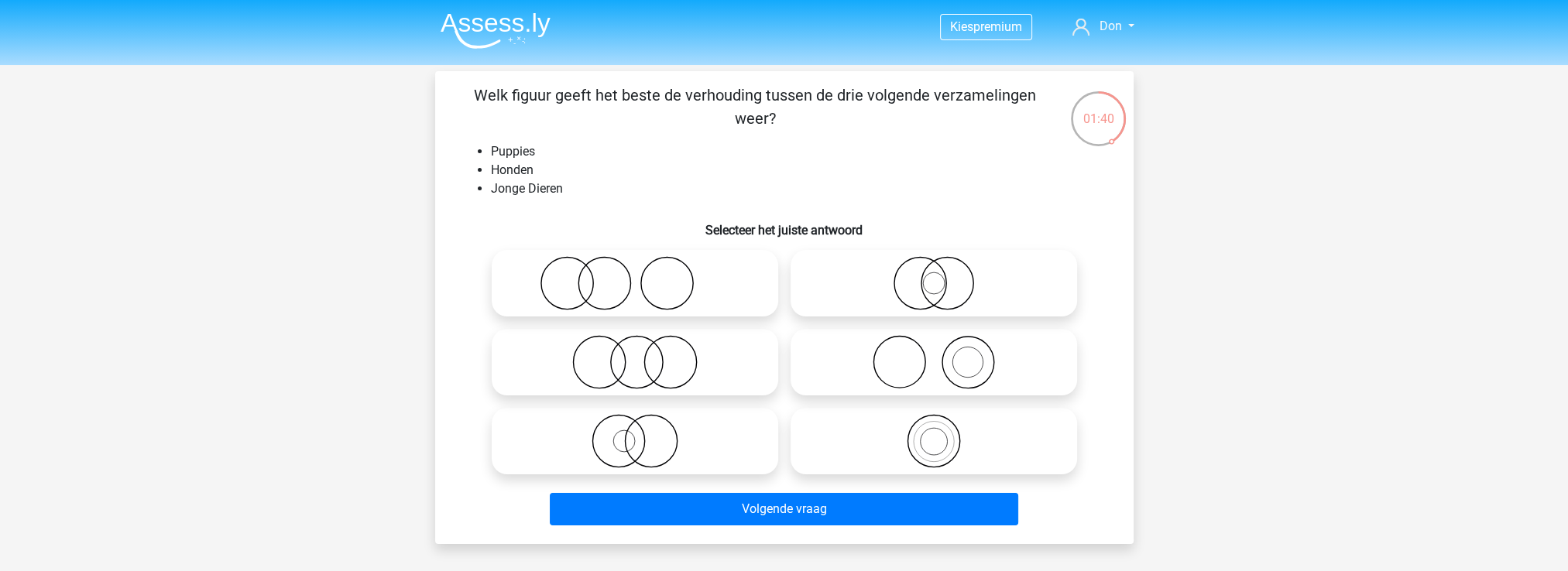 click 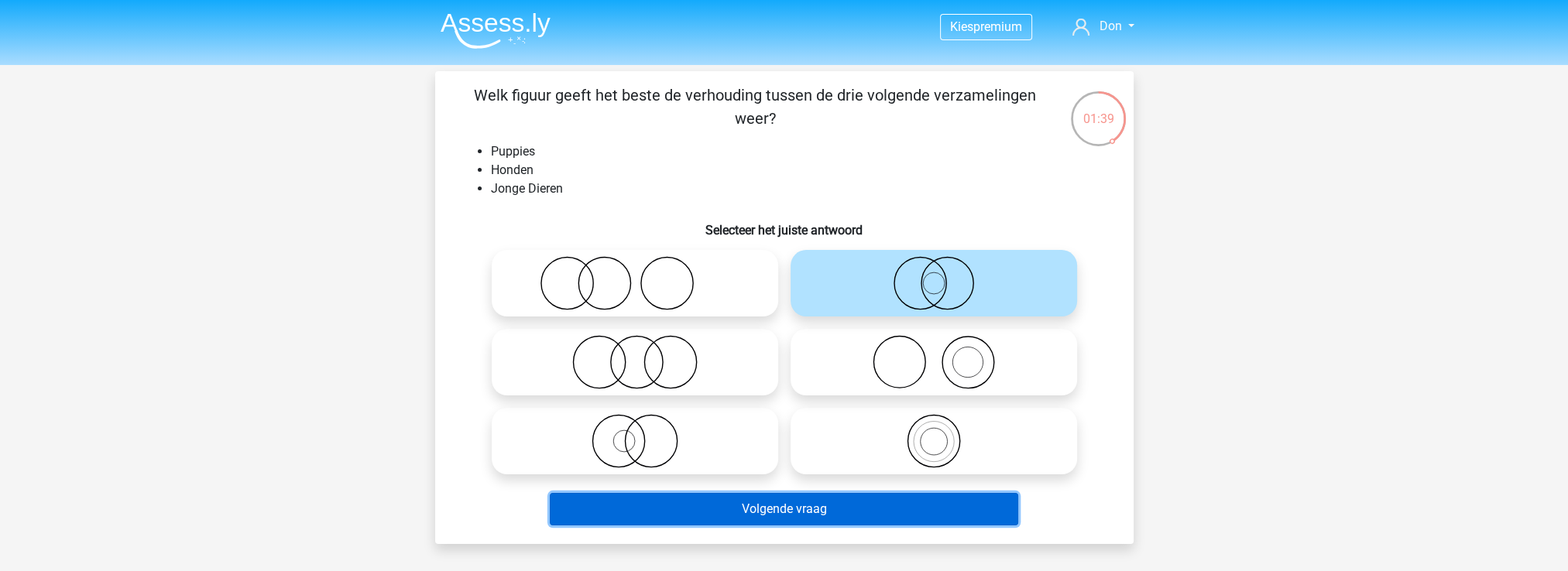 click on "Volgende vraag" at bounding box center [784, 509] 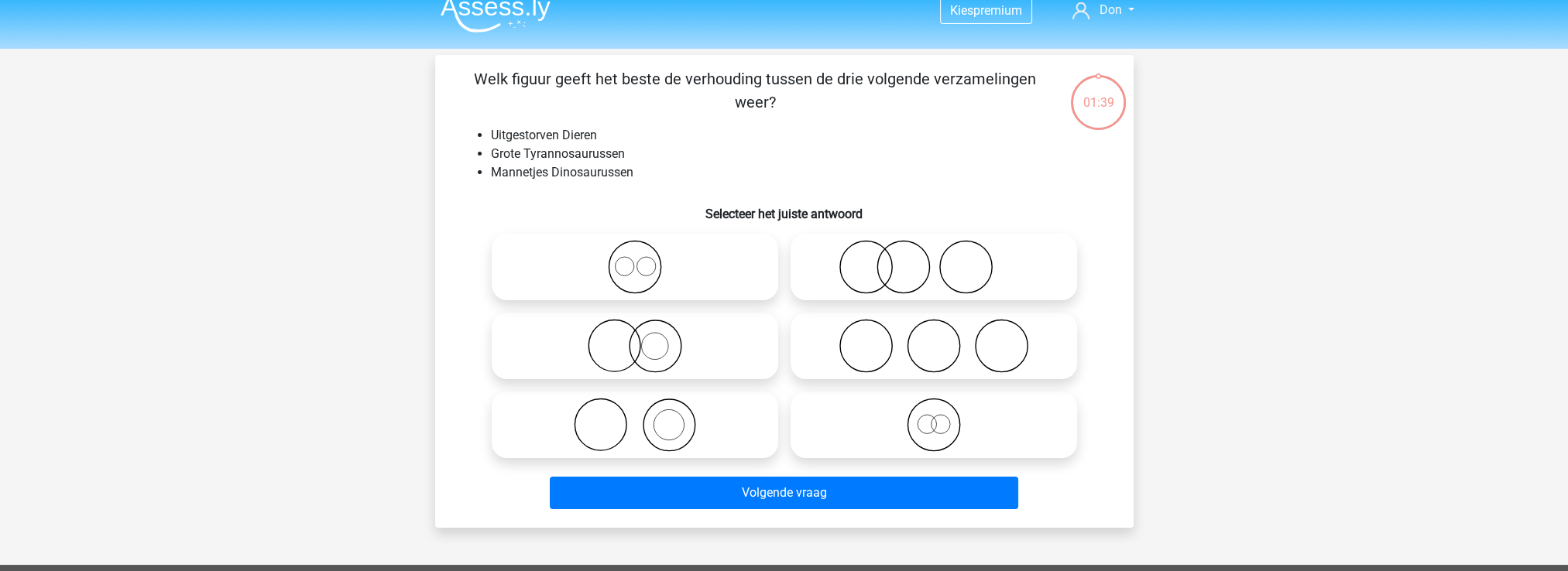 scroll, scrollTop: 0, scrollLeft: 0, axis: both 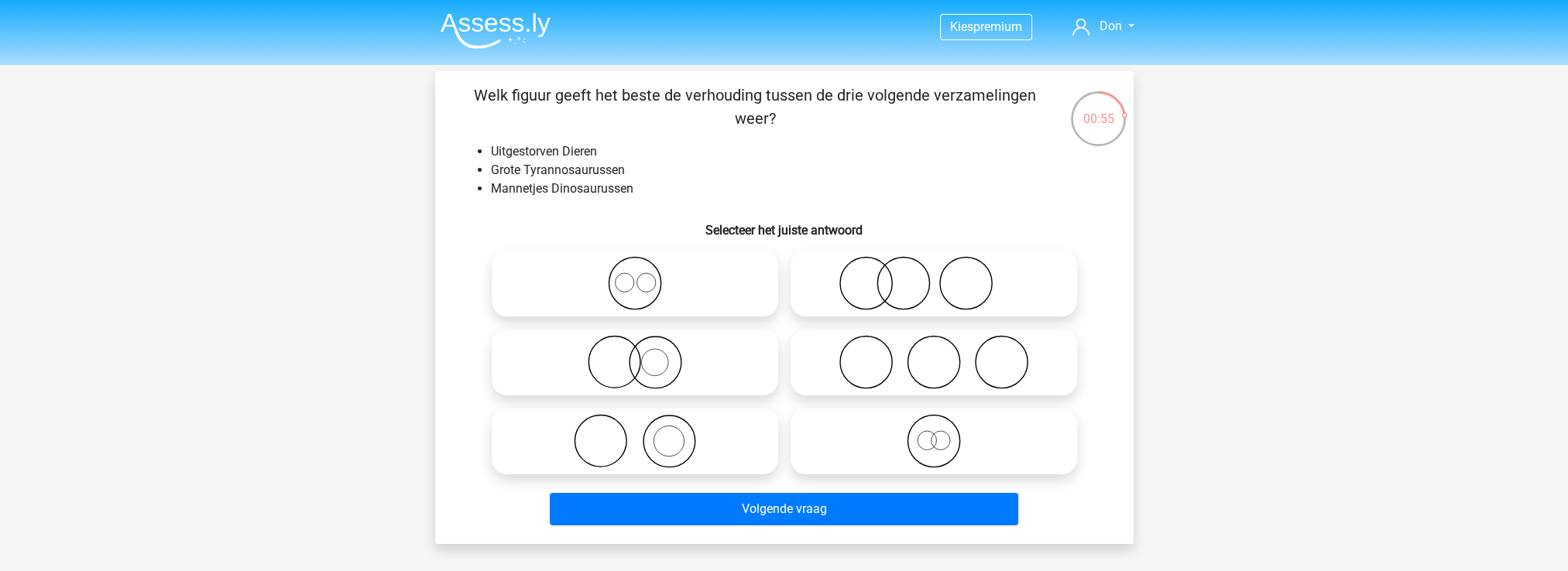 click 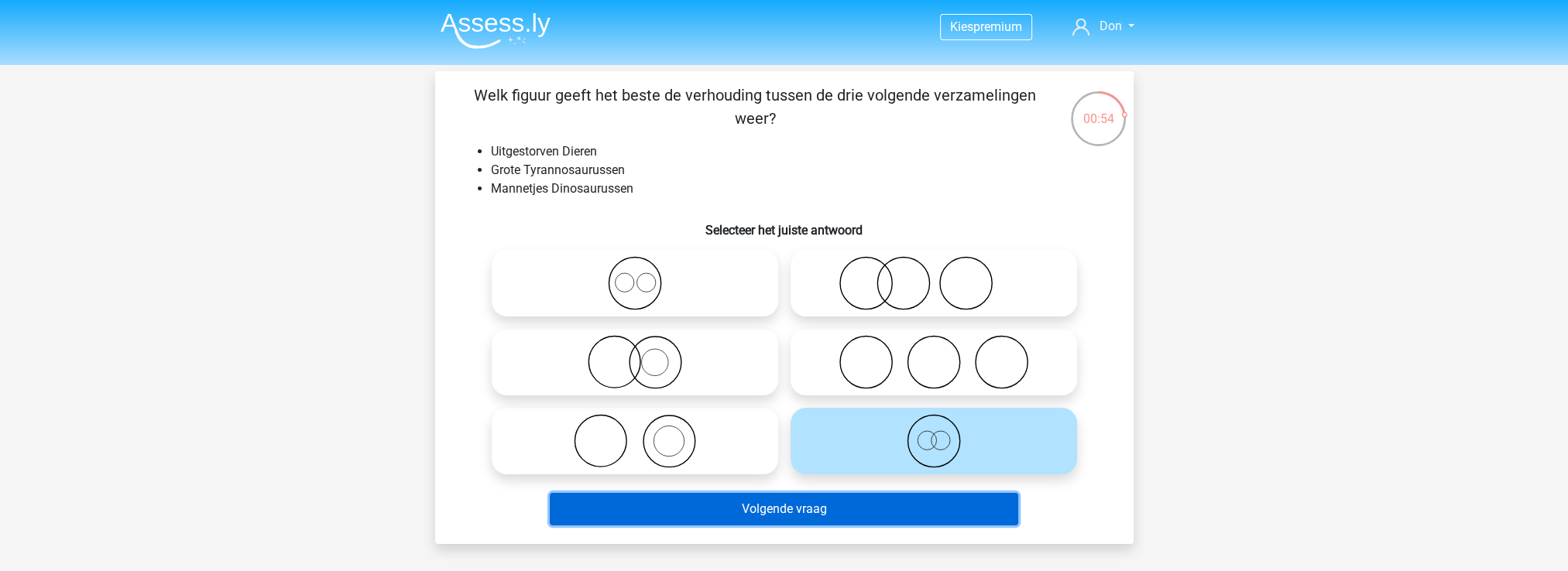 click on "Volgende vraag" at bounding box center [784, 509] 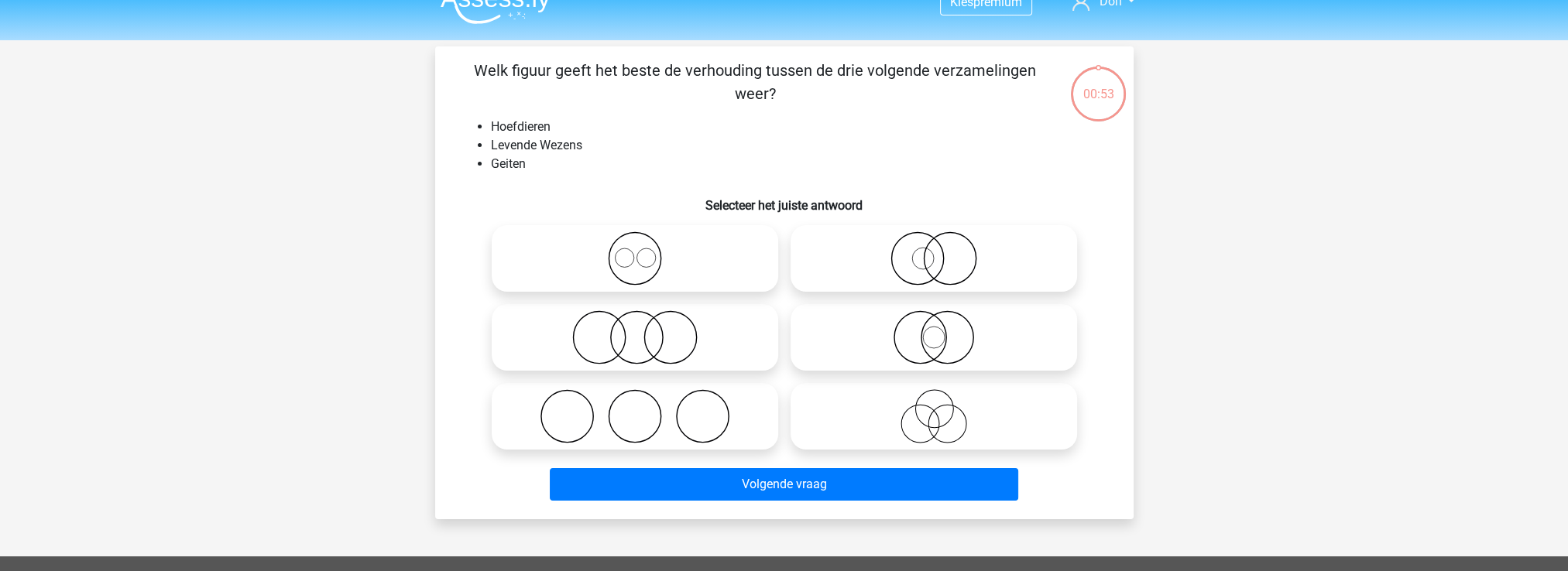 scroll, scrollTop: 0, scrollLeft: 0, axis: both 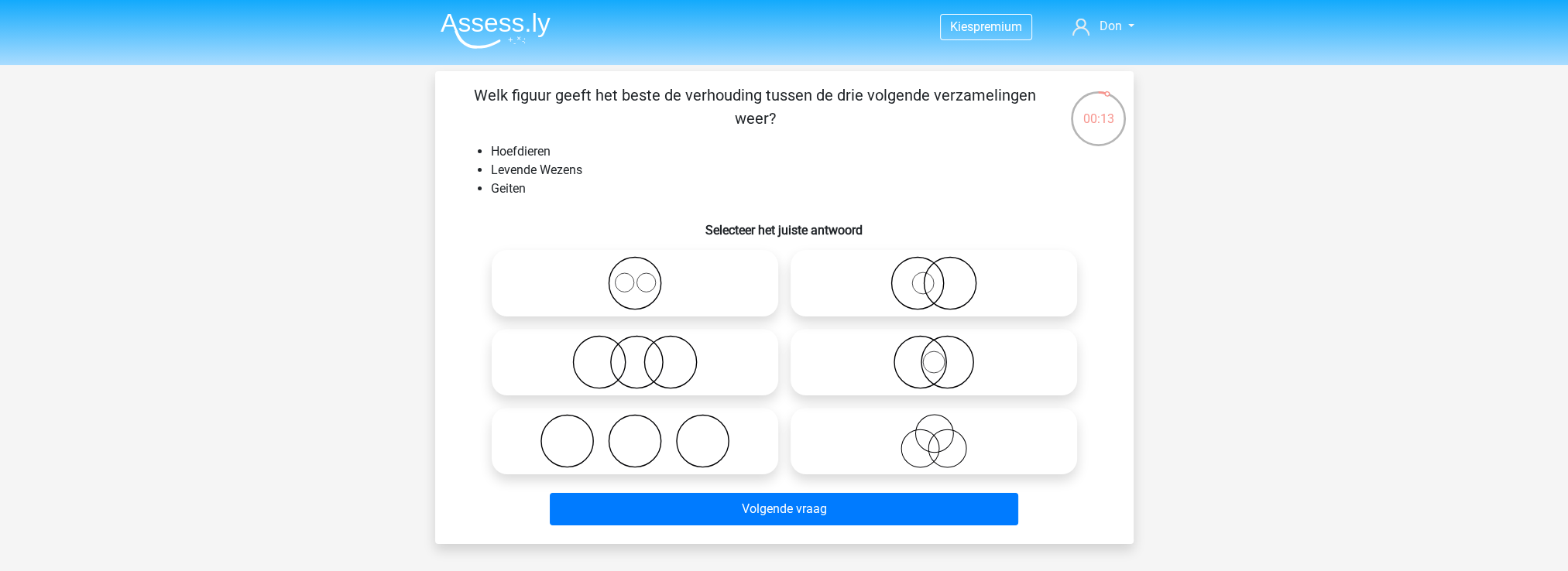click 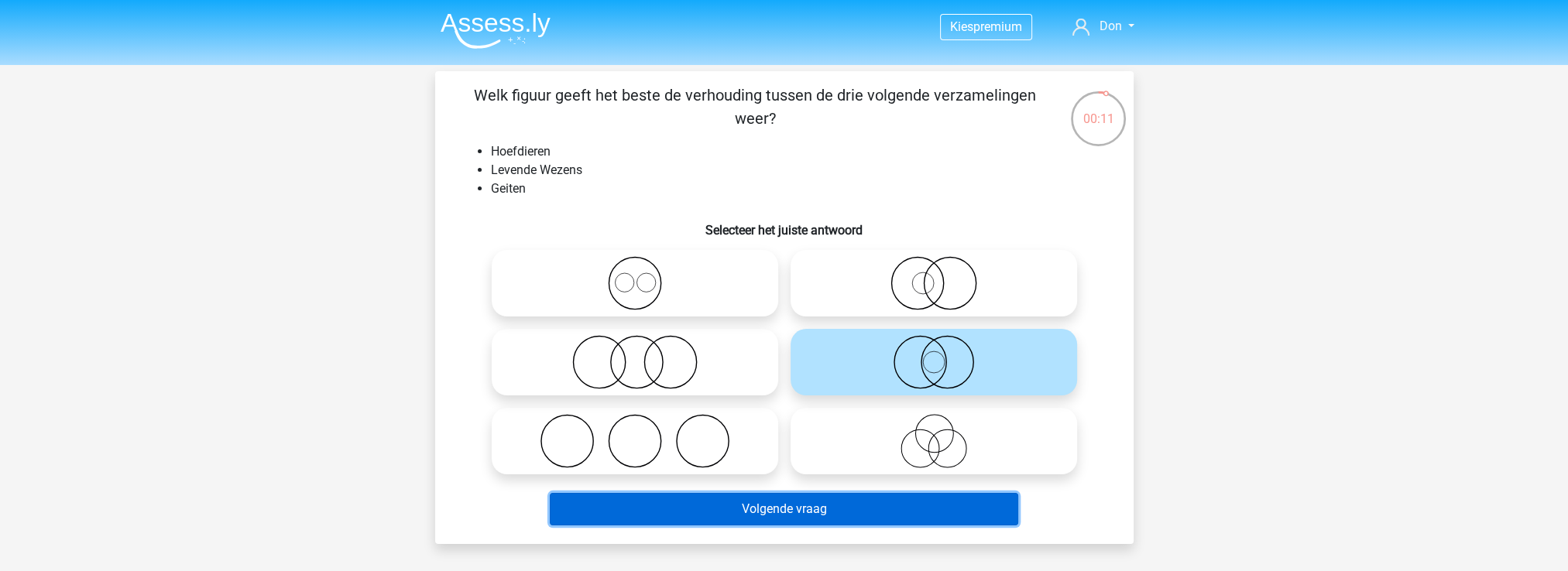 click on "Volgende vraag" at bounding box center [784, 509] 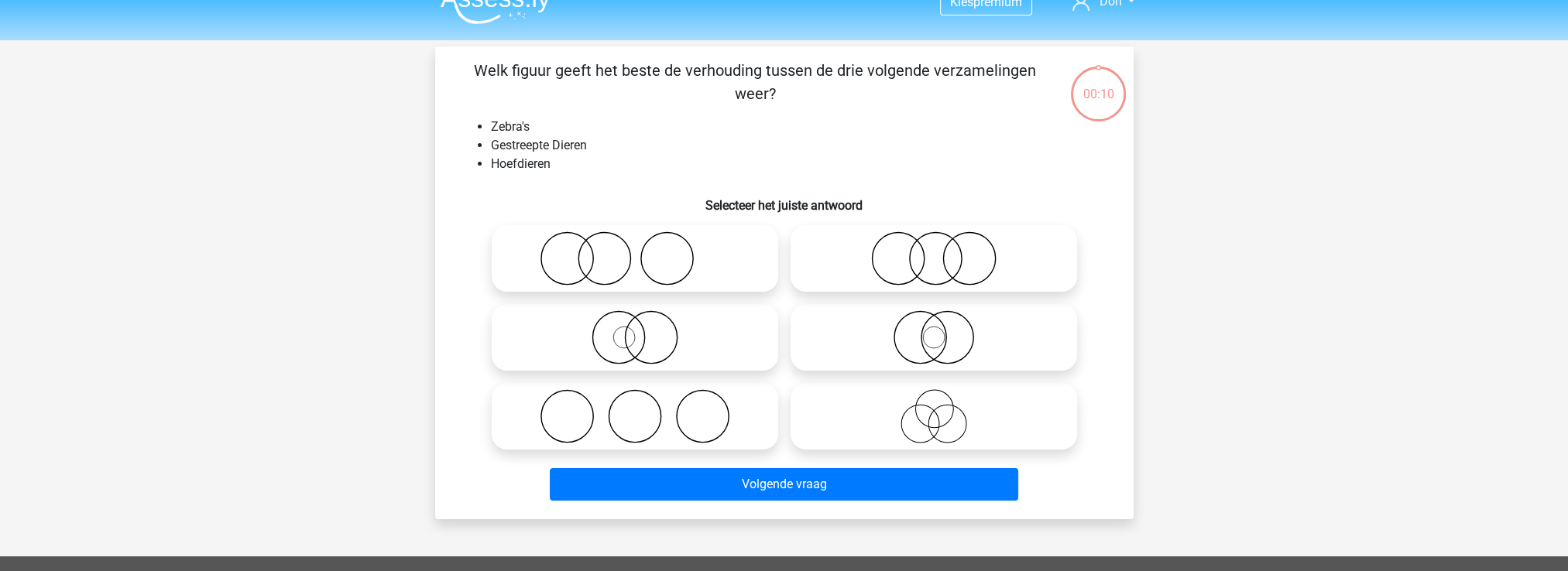 scroll, scrollTop: 0, scrollLeft: 0, axis: both 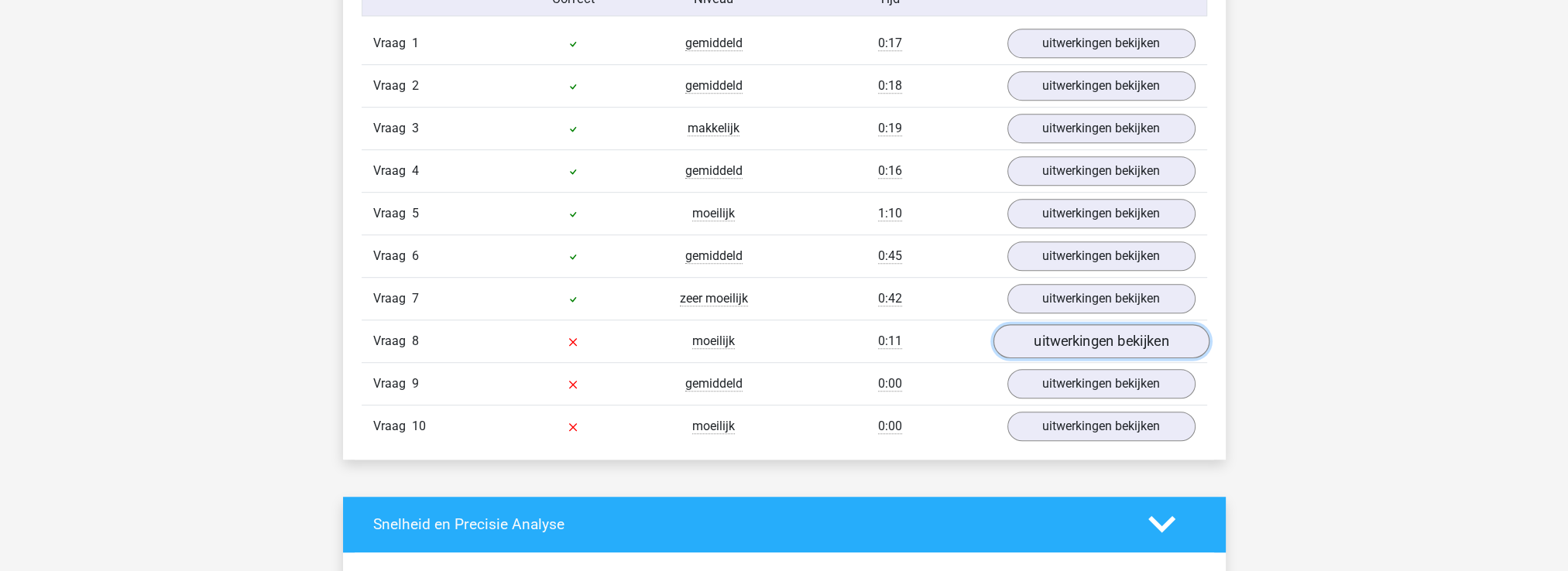 click on "uitwerkingen bekijken" at bounding box center (1100, 341) 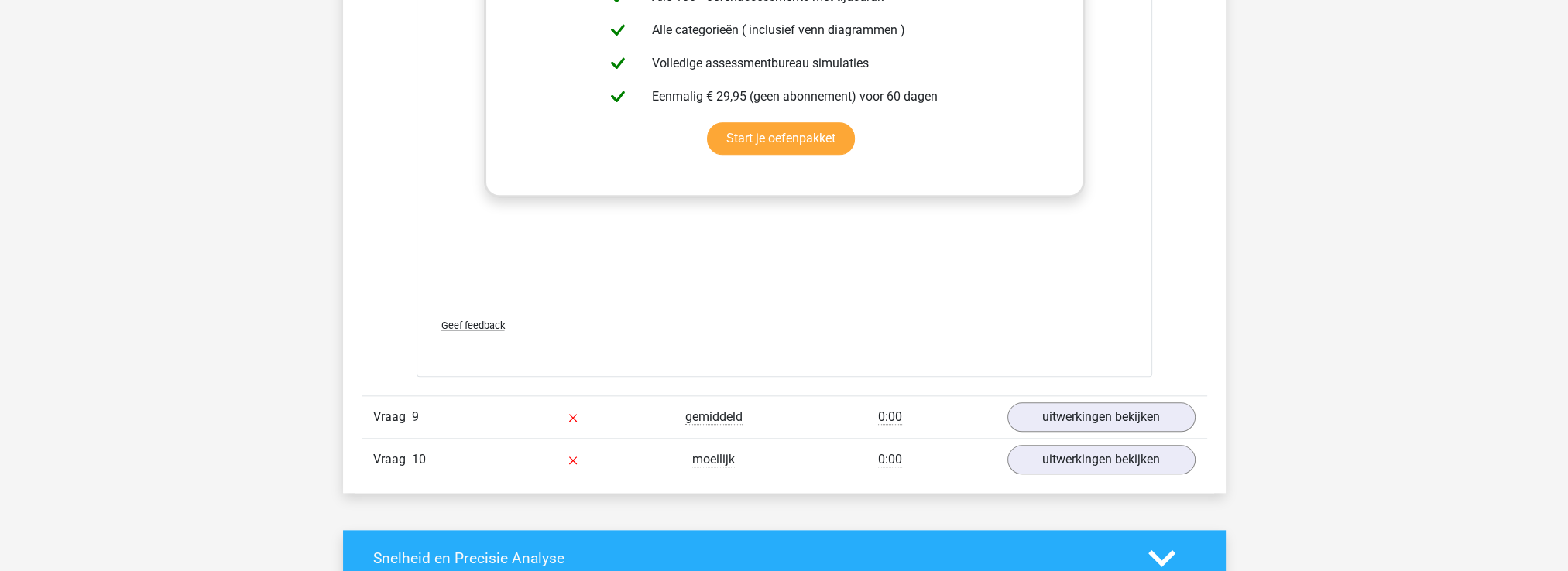 scroll, scrollTop: 2321, scrollLeft: 0, axis: vertical 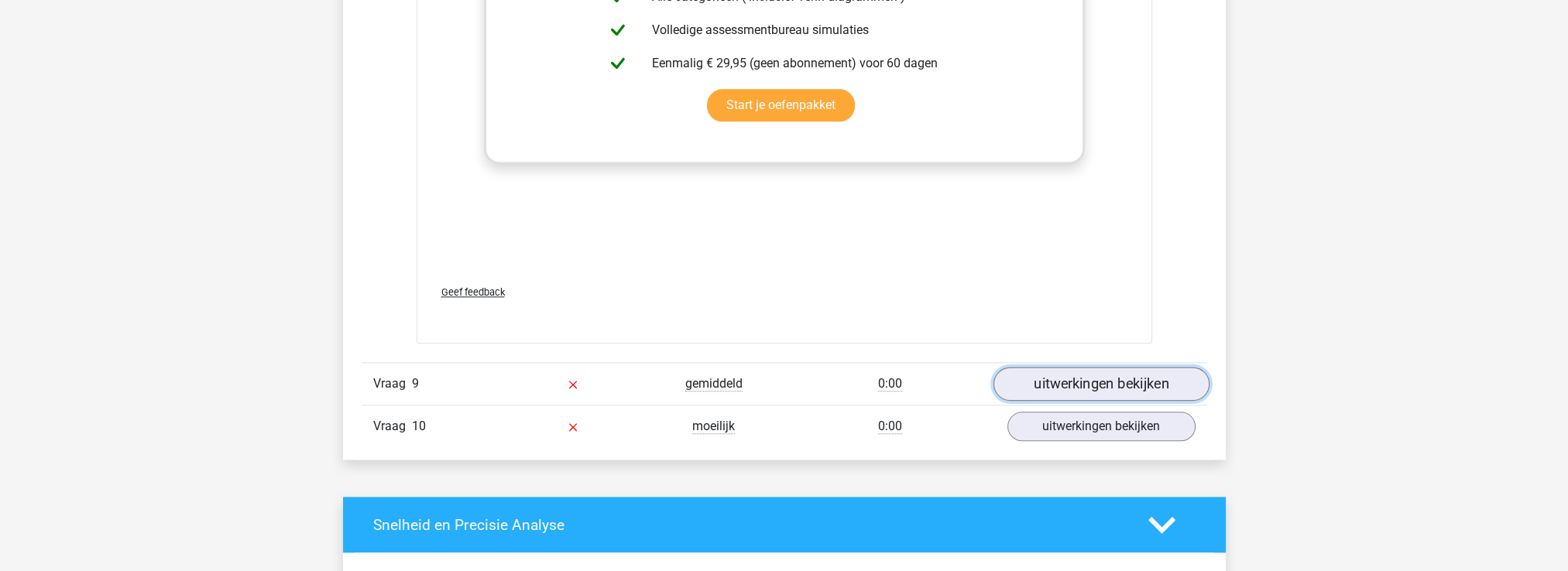 click on "uitwerkingen bekijken" at bounding box center [1100, 384] 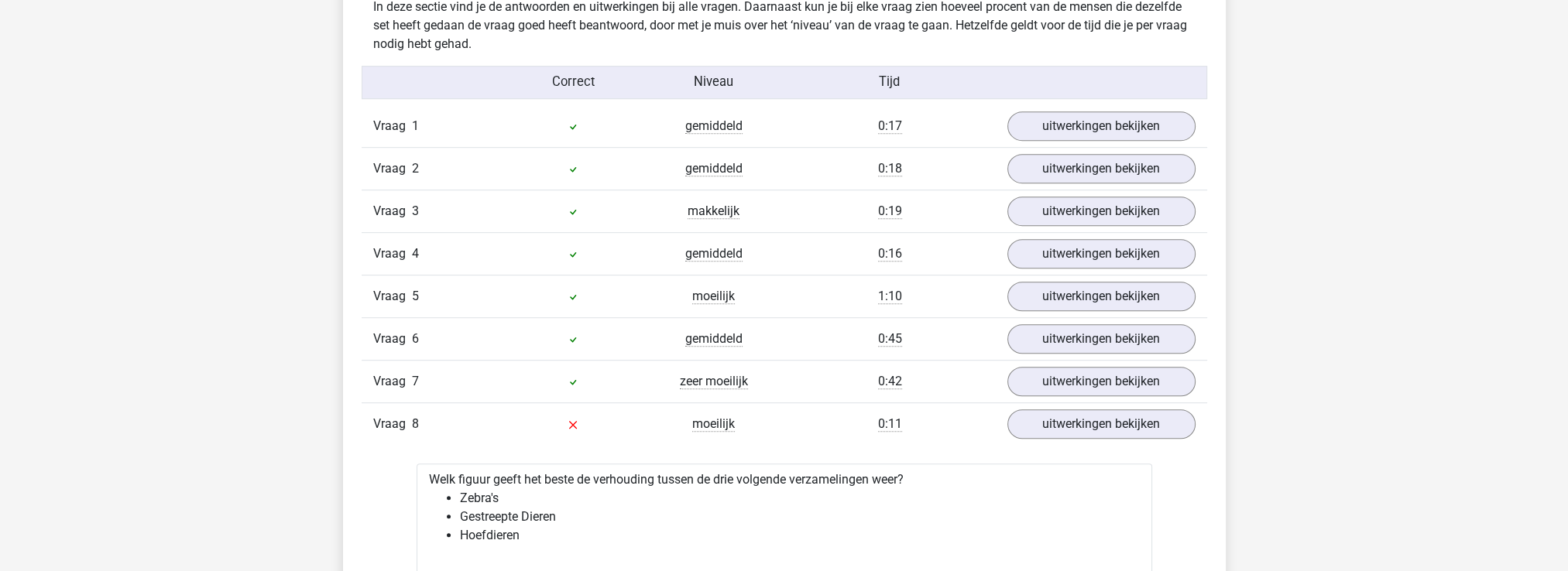 scroll, scrollTop: 0, scrollLeft: 0, axis: both 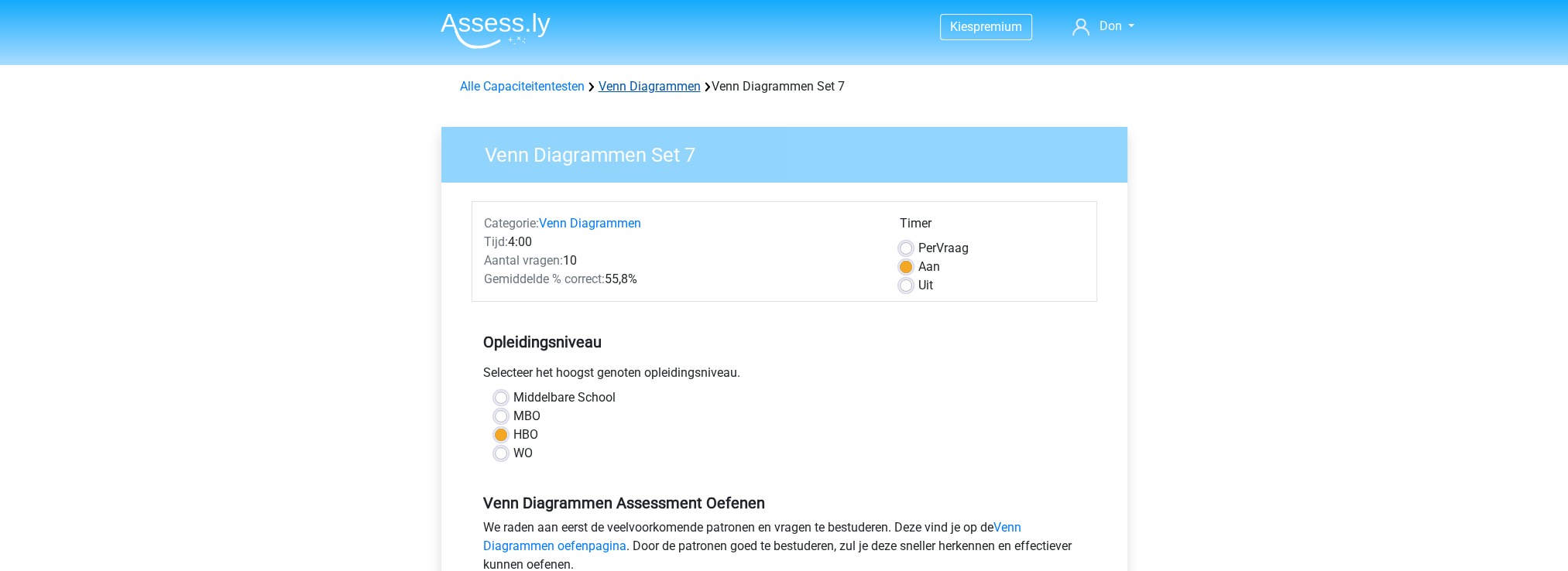 click on "Venn Diagrammen" at bounding box center [650, 86] 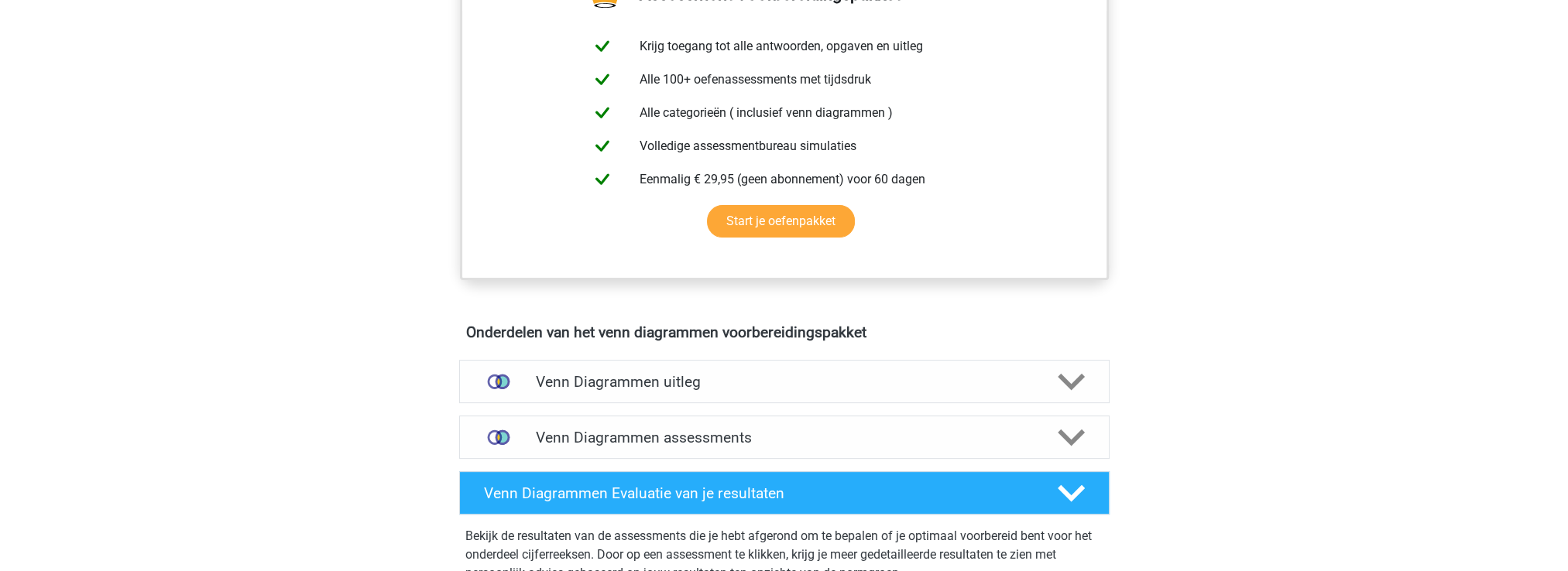scroll, scrollTop: 696, scrollLeft: 0, axis: vertical 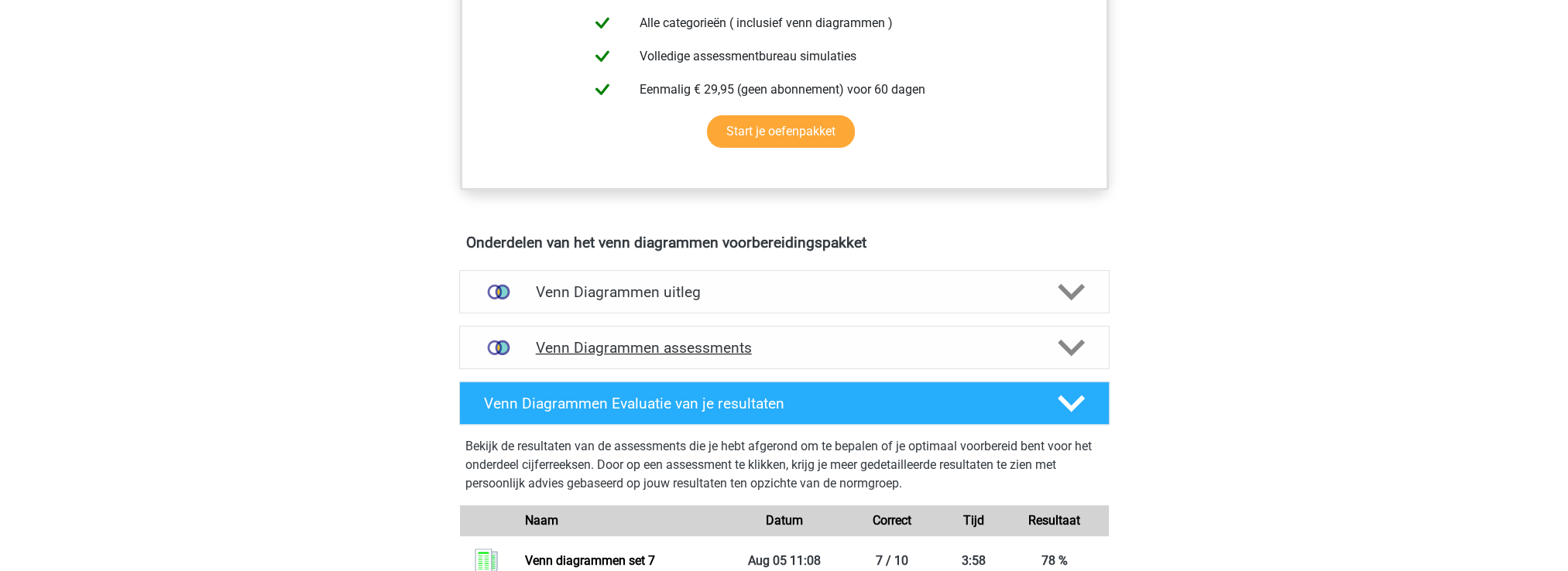 click 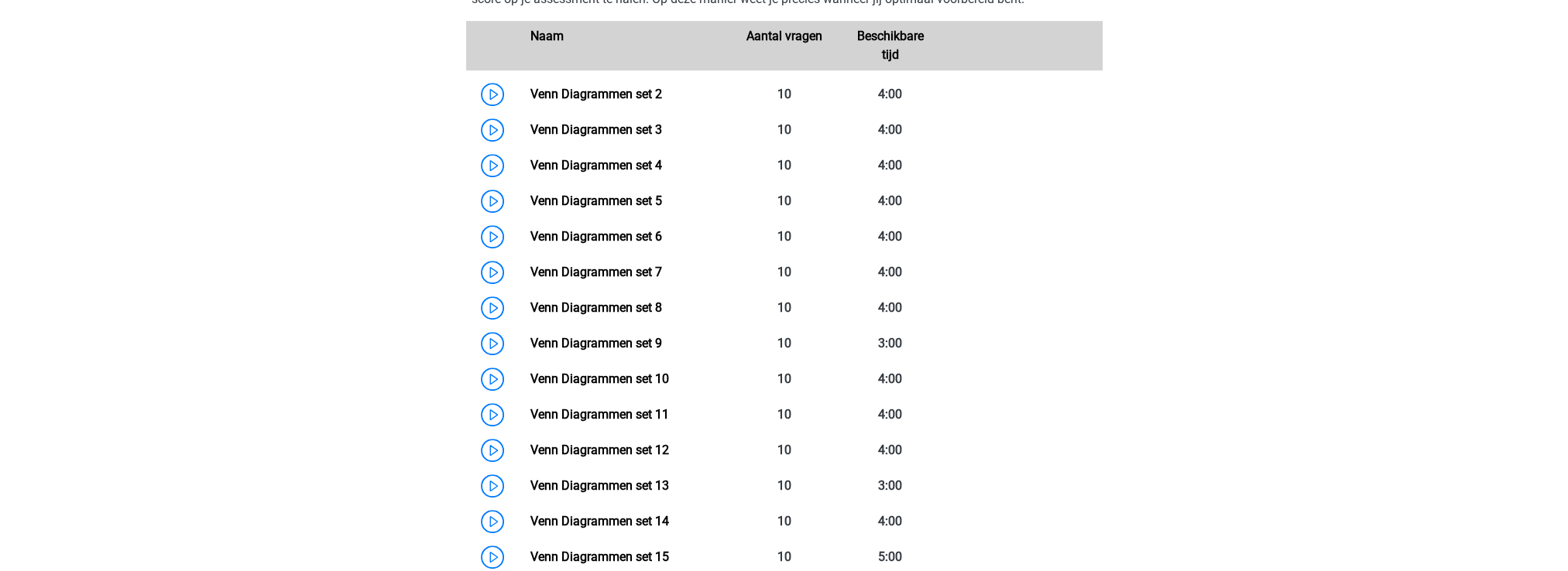 scroll, scrollTop: 1161, scrollLeft: 0, axis: vertical 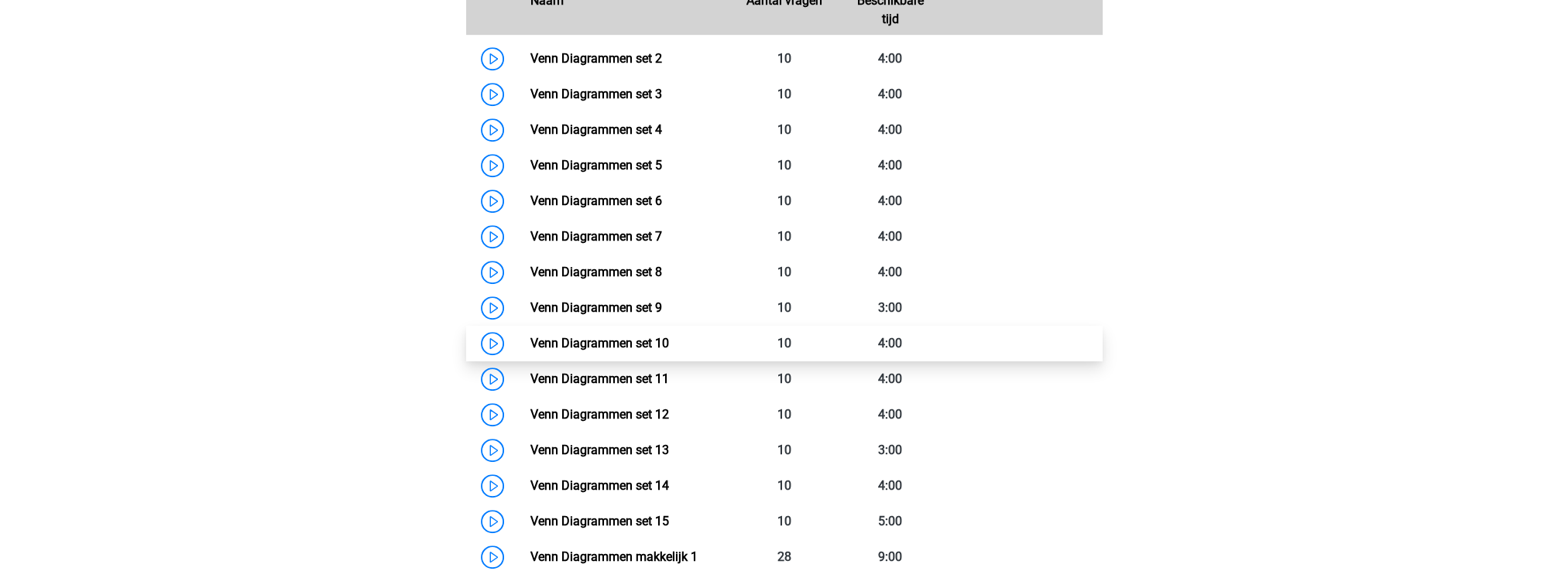 click on "Venn Diagrammen
set 10" at bounding box center [599, 343] 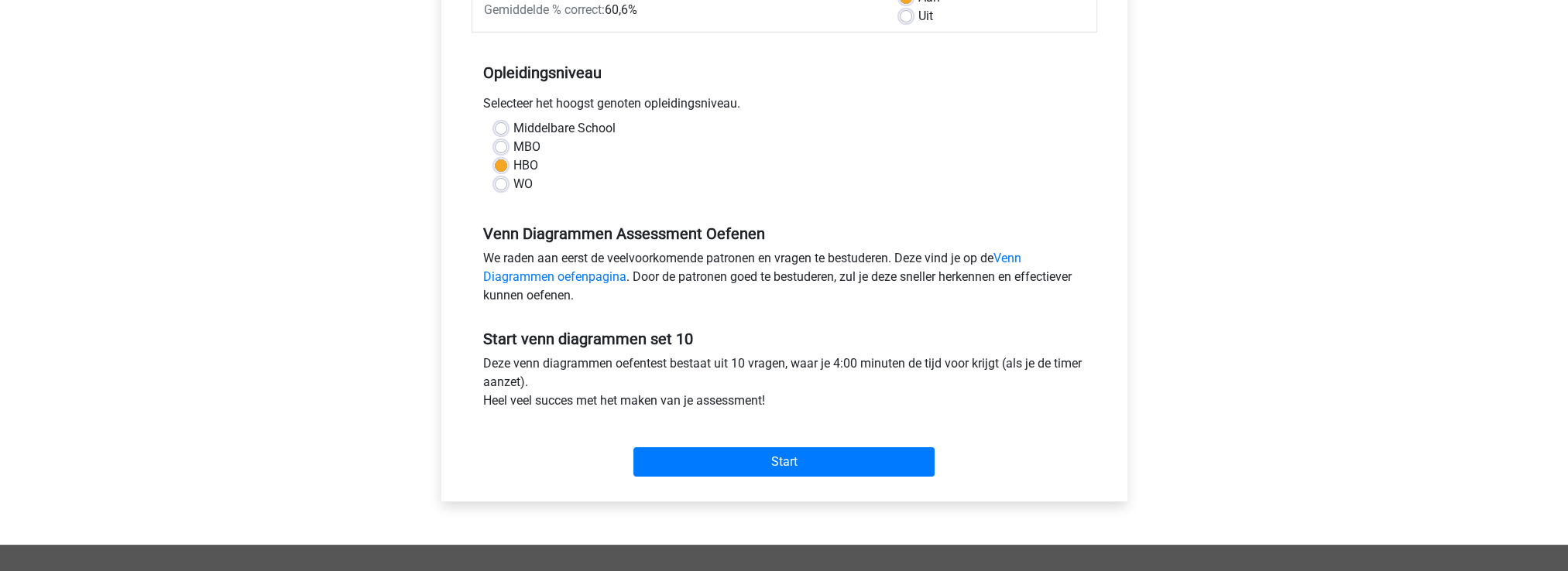 scroll, scrollTop: 263, scrollLeft: 0, axis: vertical 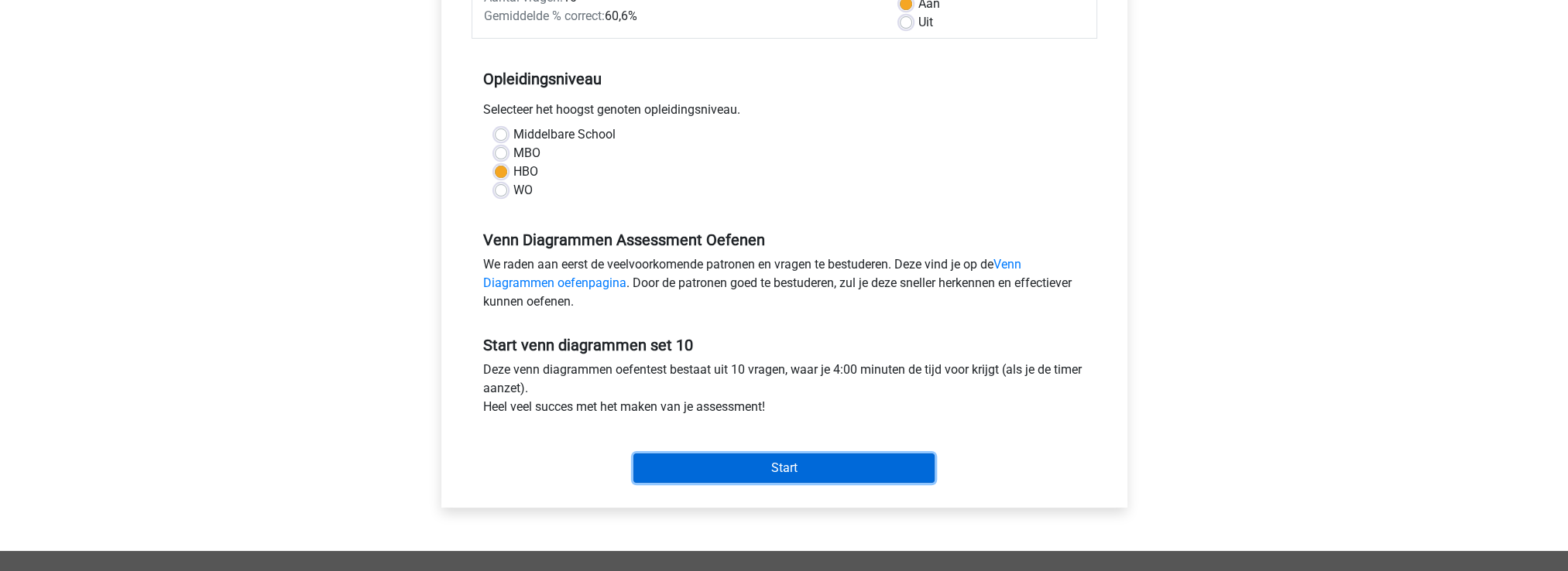 click on "Start" at bounding box center (784, 468) 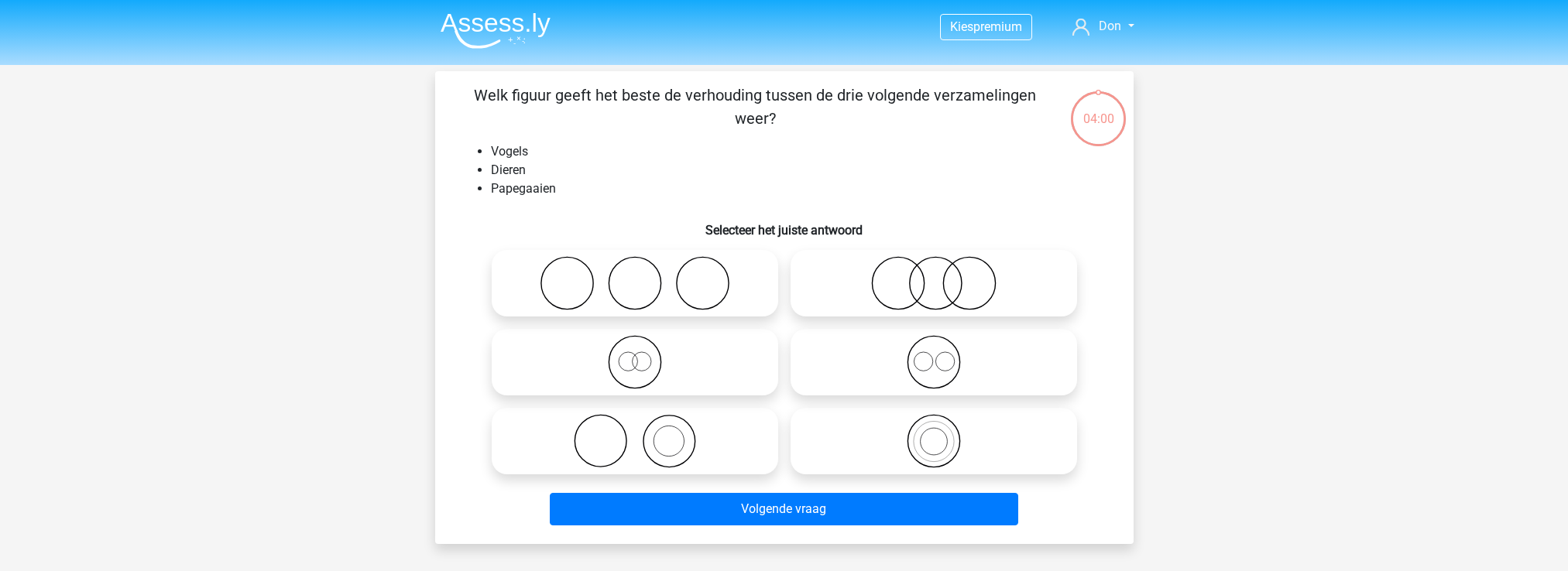 scroll, scrollTop: 0, scrollLeft: 0, axis: both 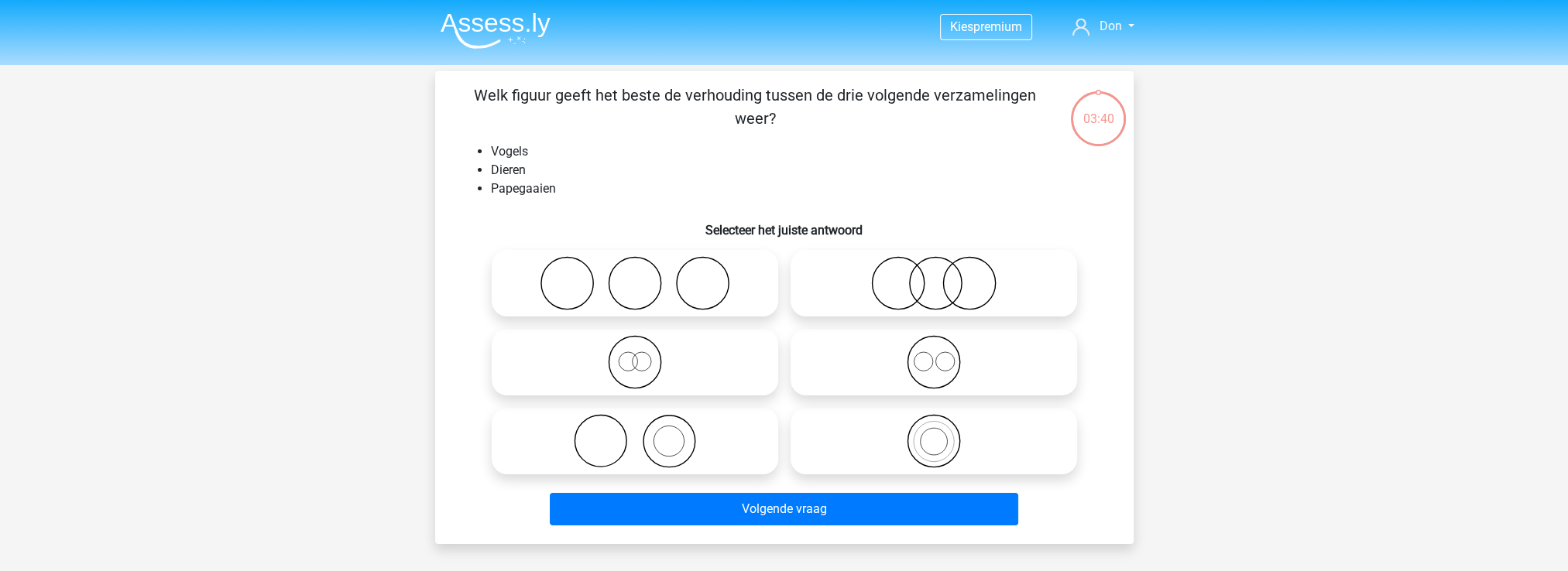 click 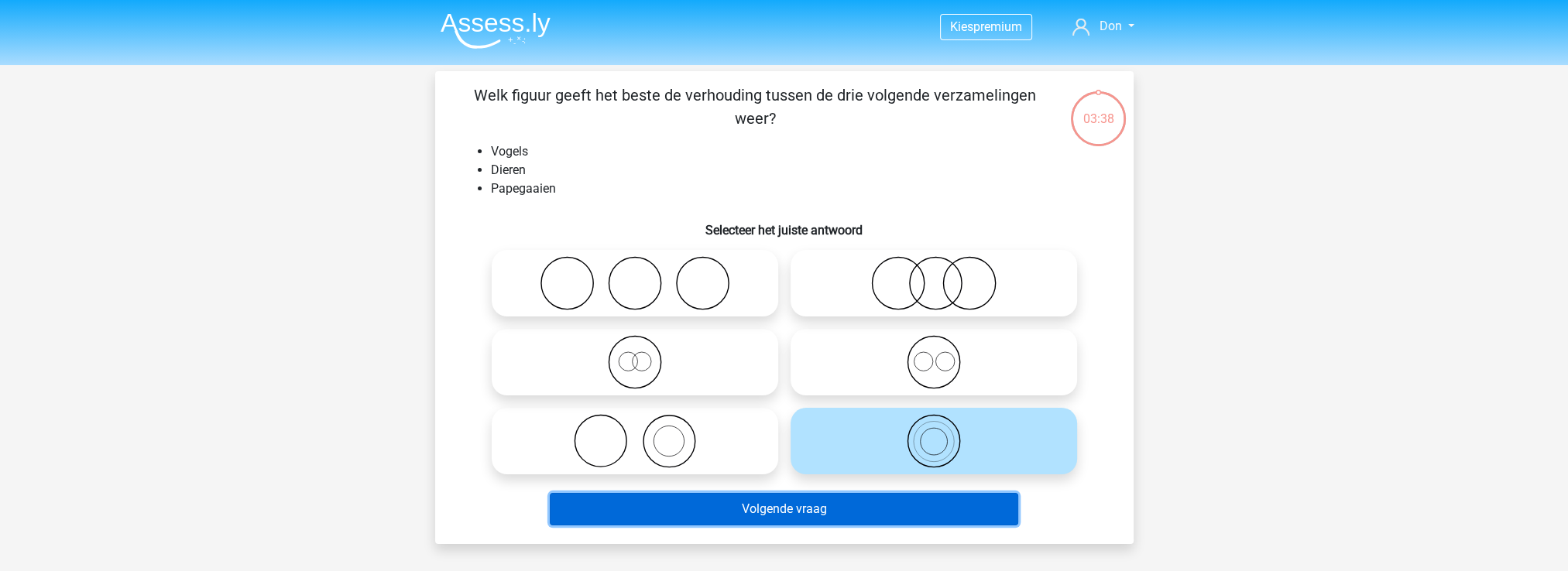 click on "Volgende vraag" at bounding box center [784, 509] 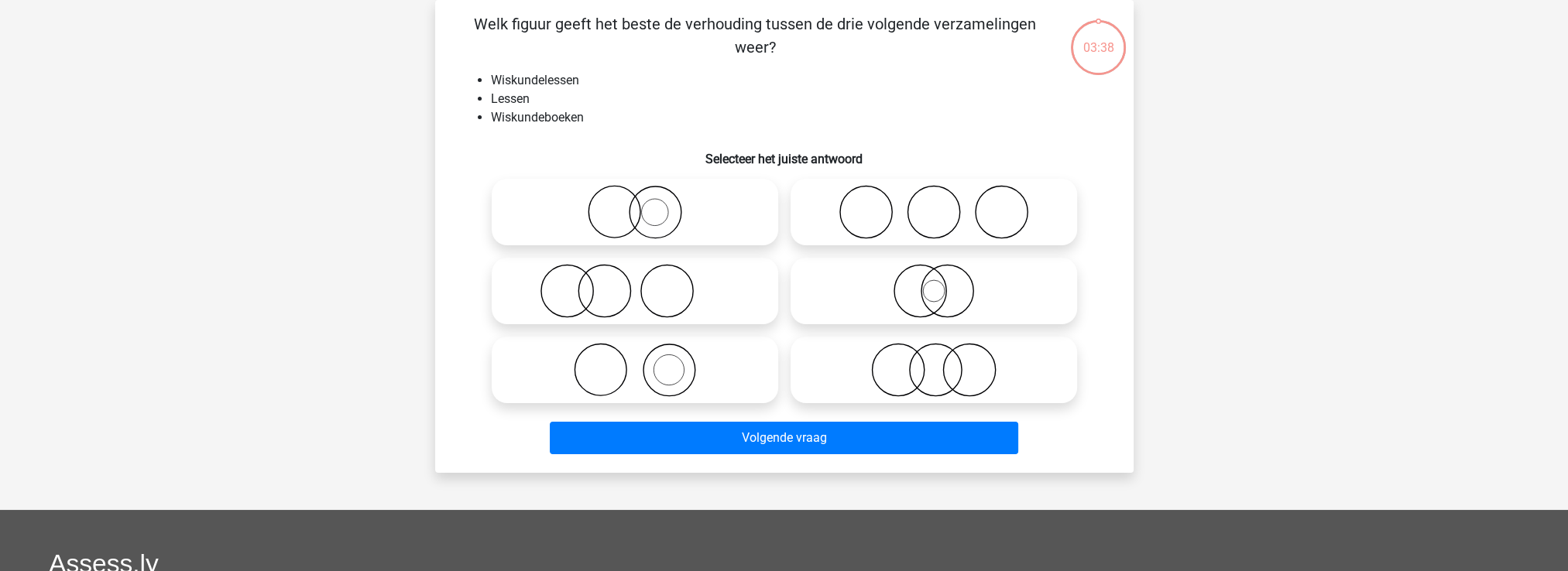 scroll, scrollTop: 0, scrollLeft: 0, axis: both 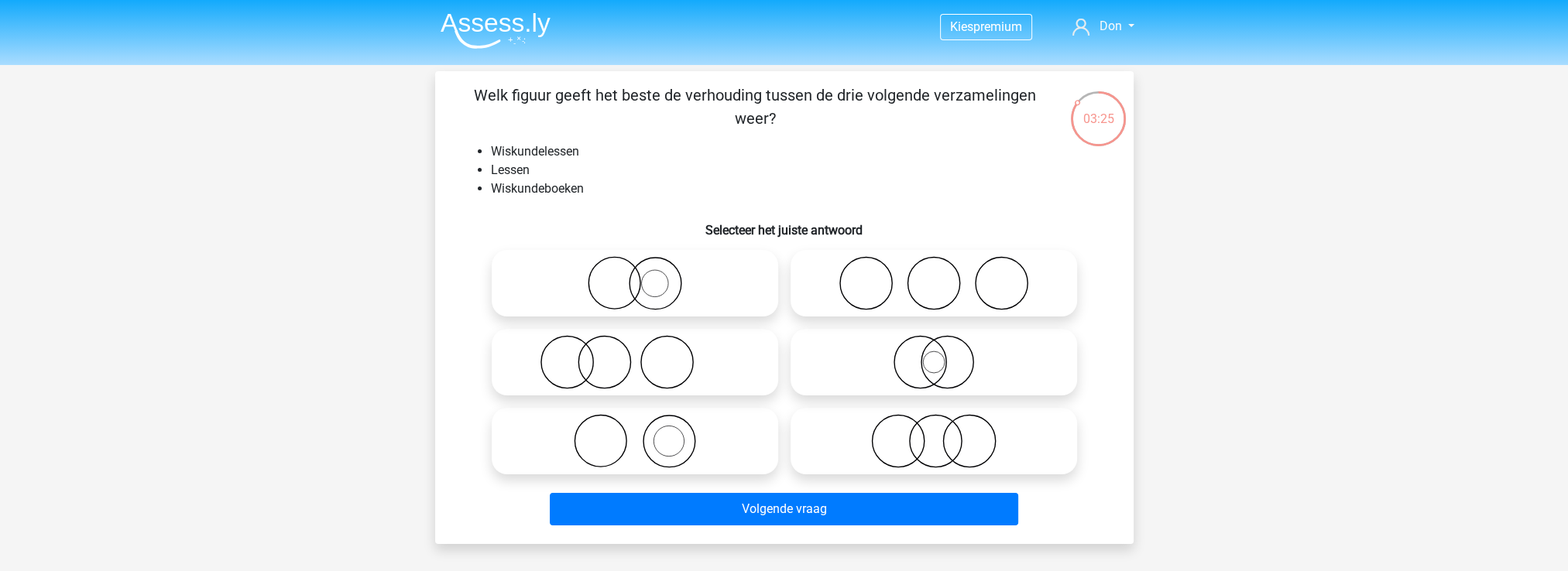 click 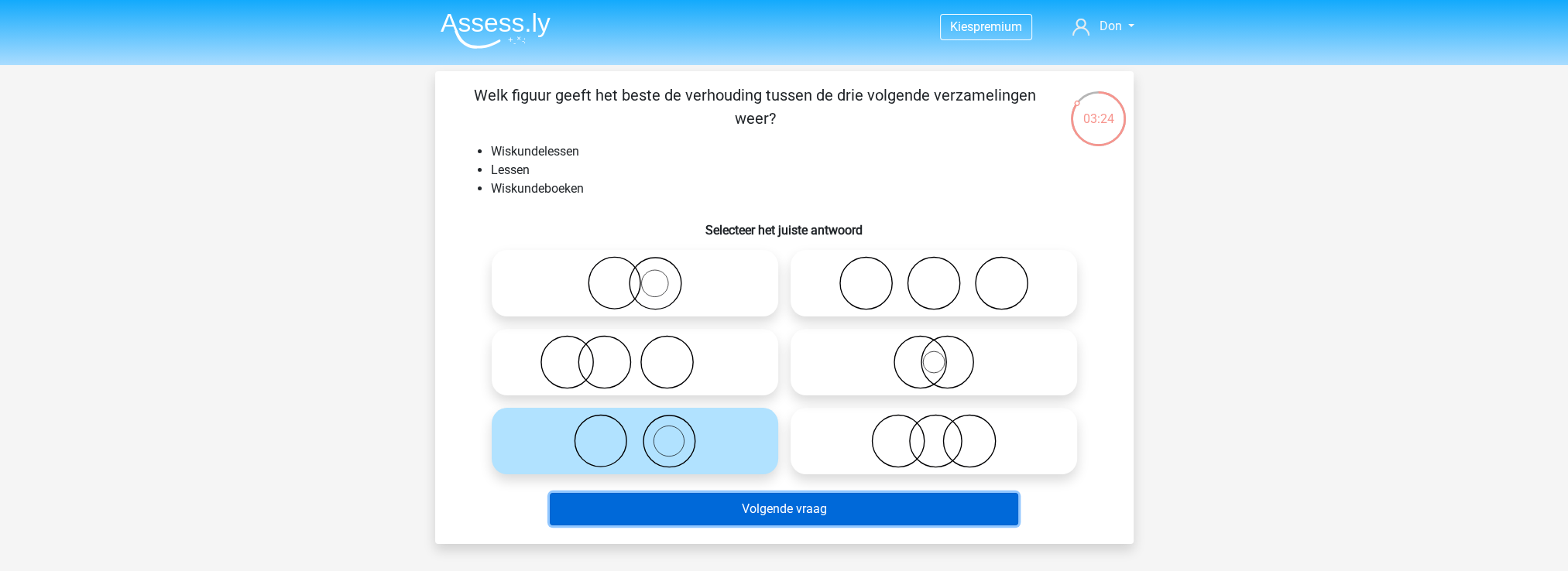 click on "Volgende vraag" at bounding box center [784, 509] 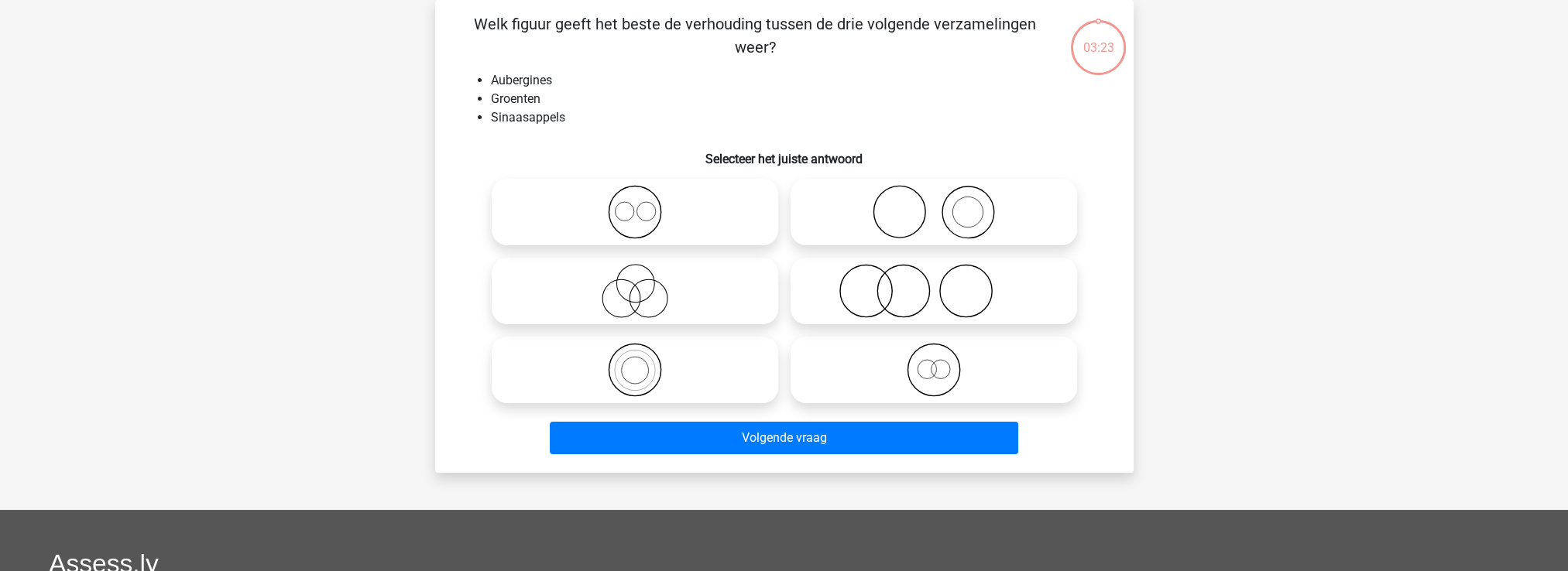 scroll, scrollTop: 0, scrollLeft: 0, axis: both 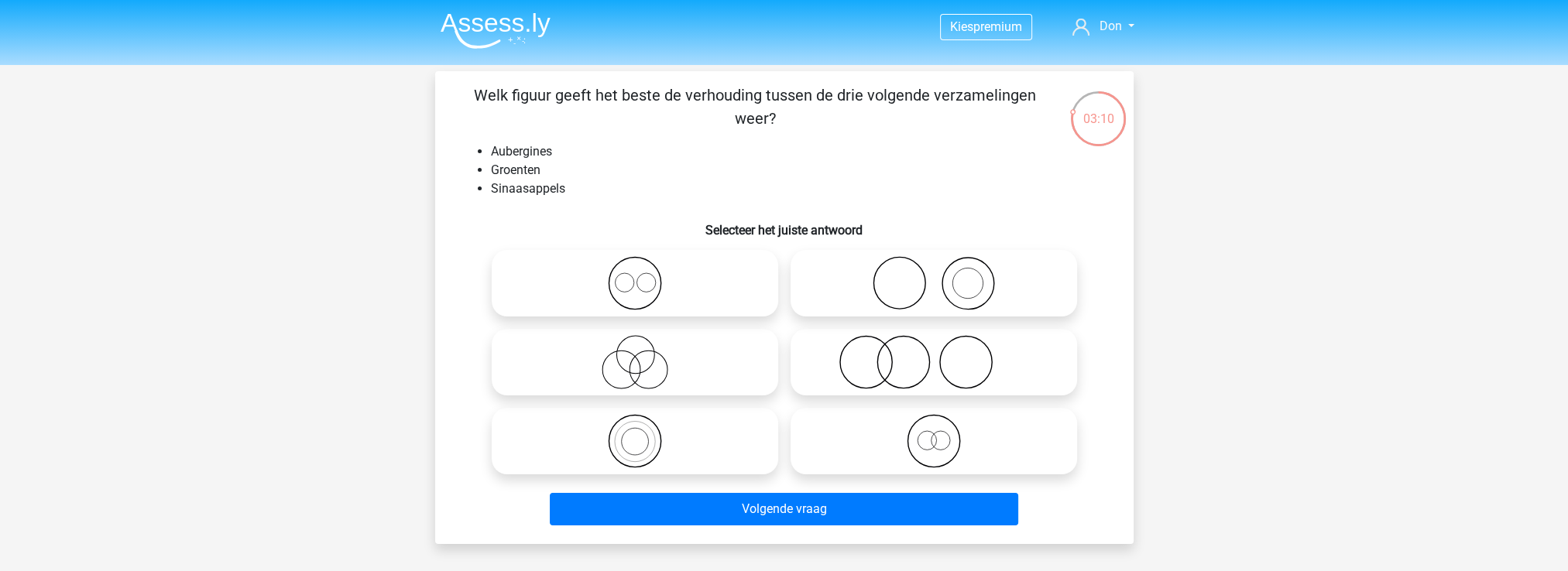 click 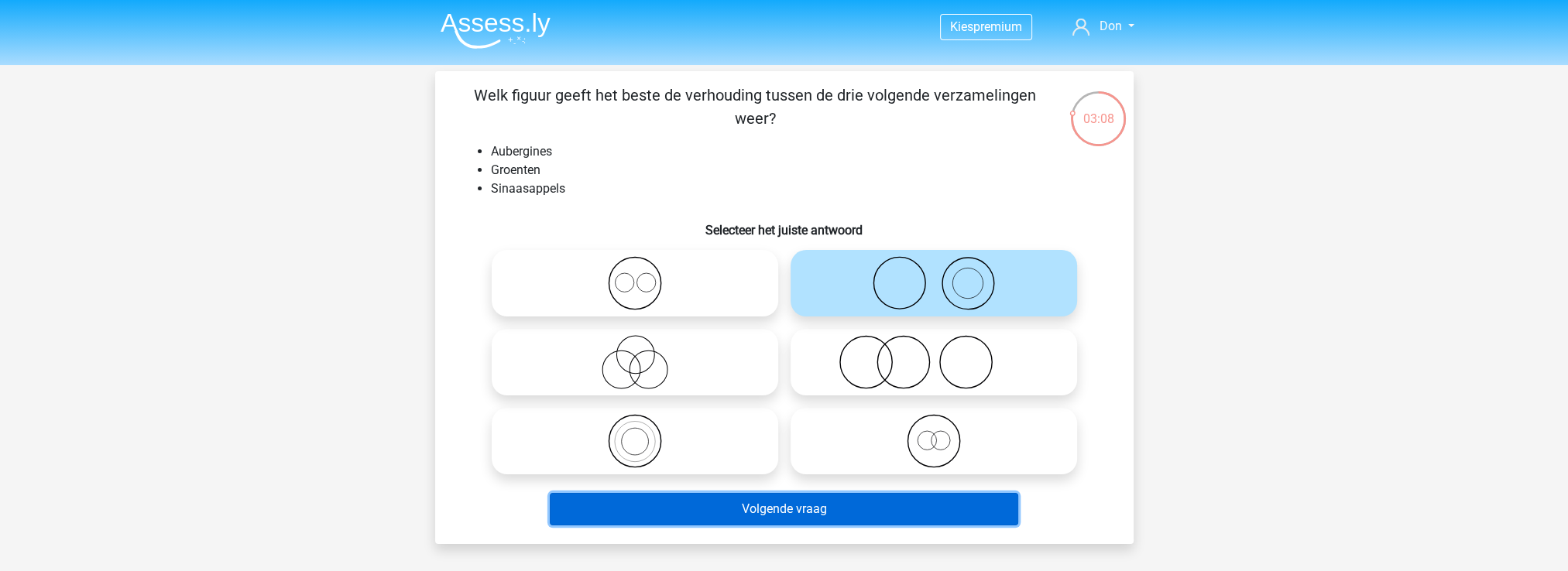 click on "Volgende vraag" at bounding box center (784, 509) 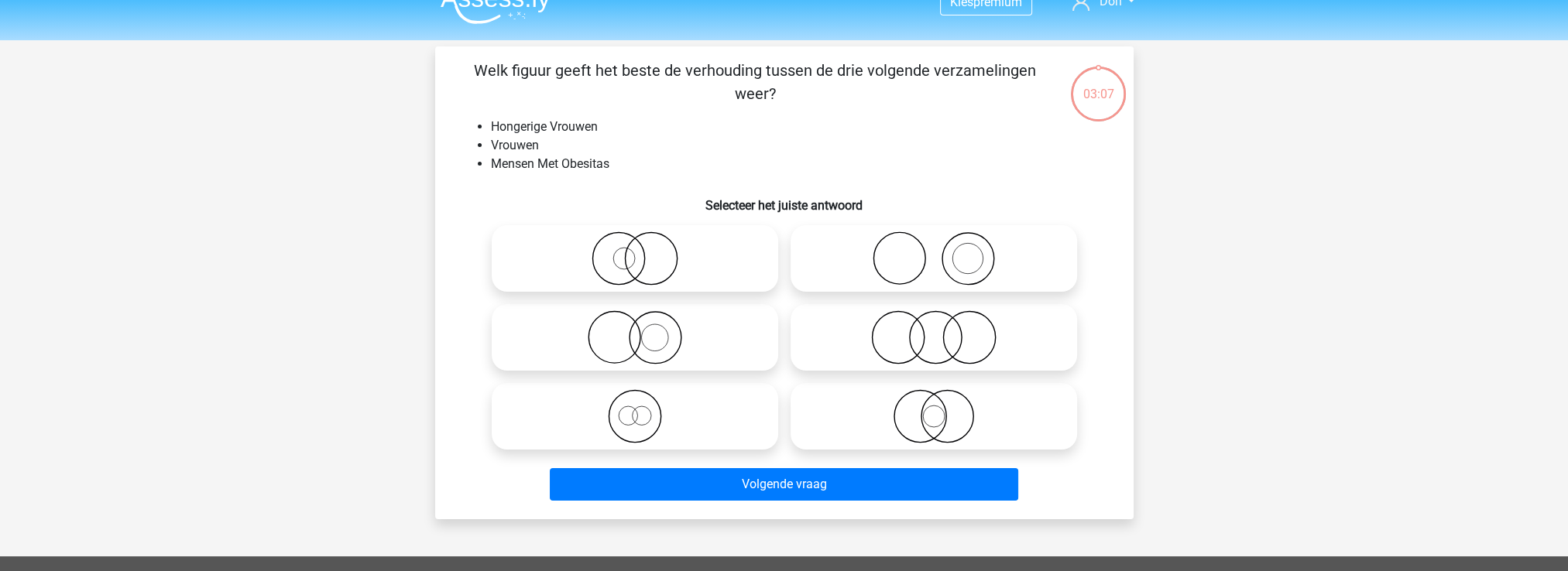 scroll, scrollTop: 0, scrollLeft: 0, axis: both 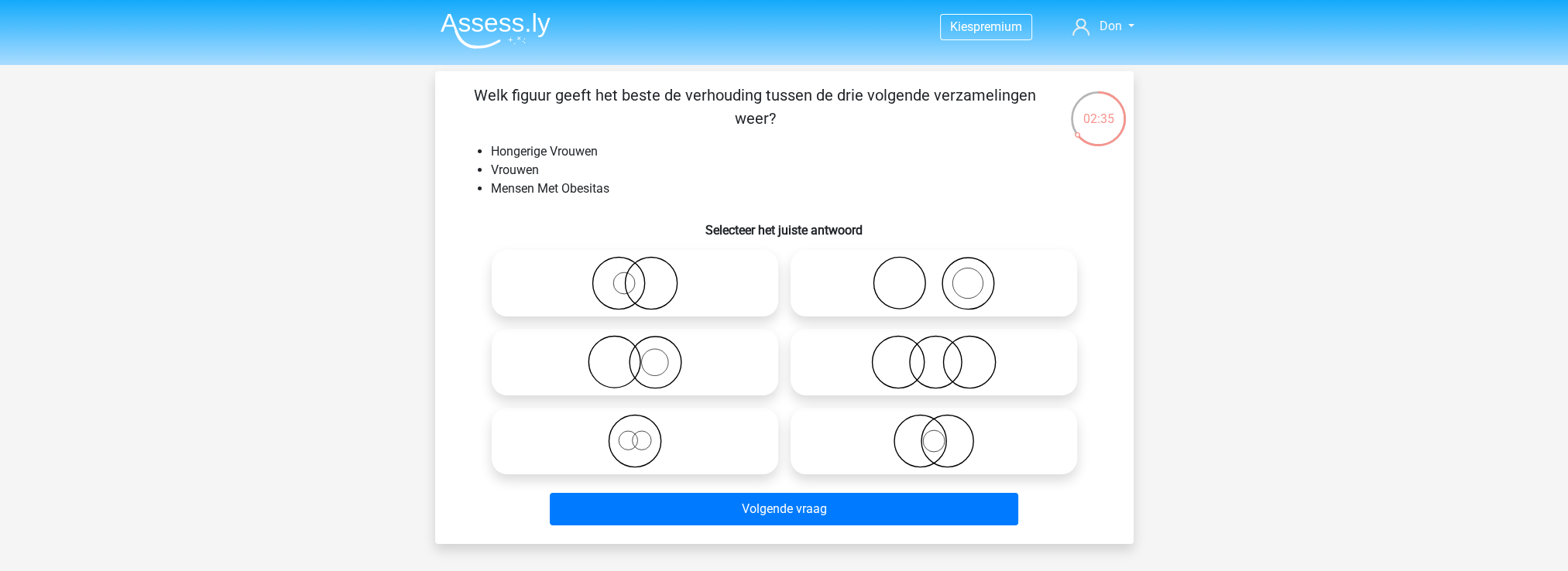 click 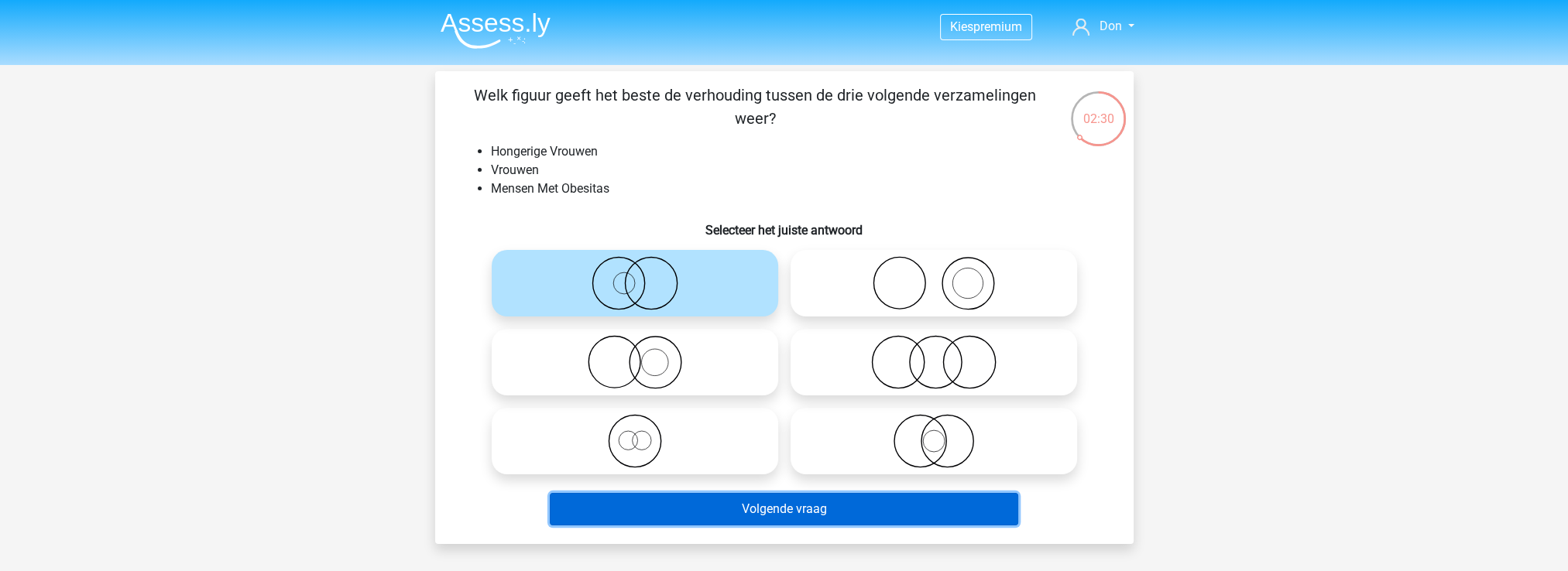 click on "Volgende vraag" at bounding box center (784, 509) 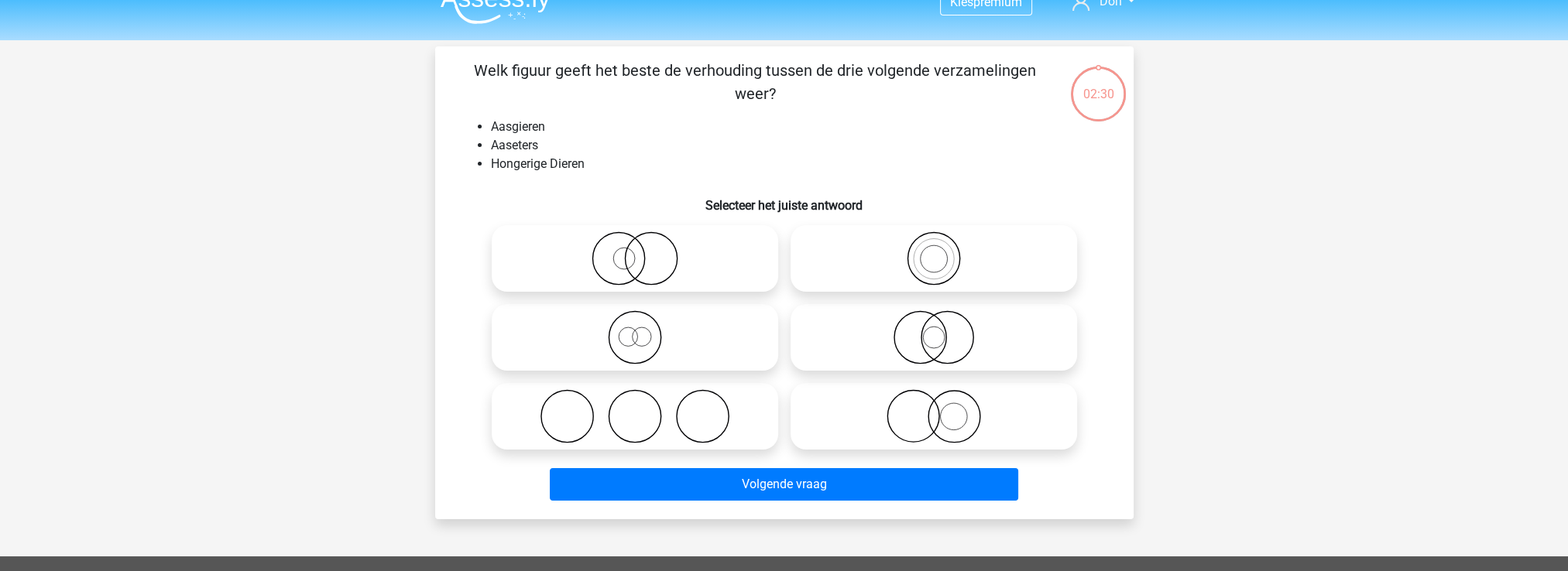 scroll, scrollTop: 0, scrollLeft: 0, axis: both 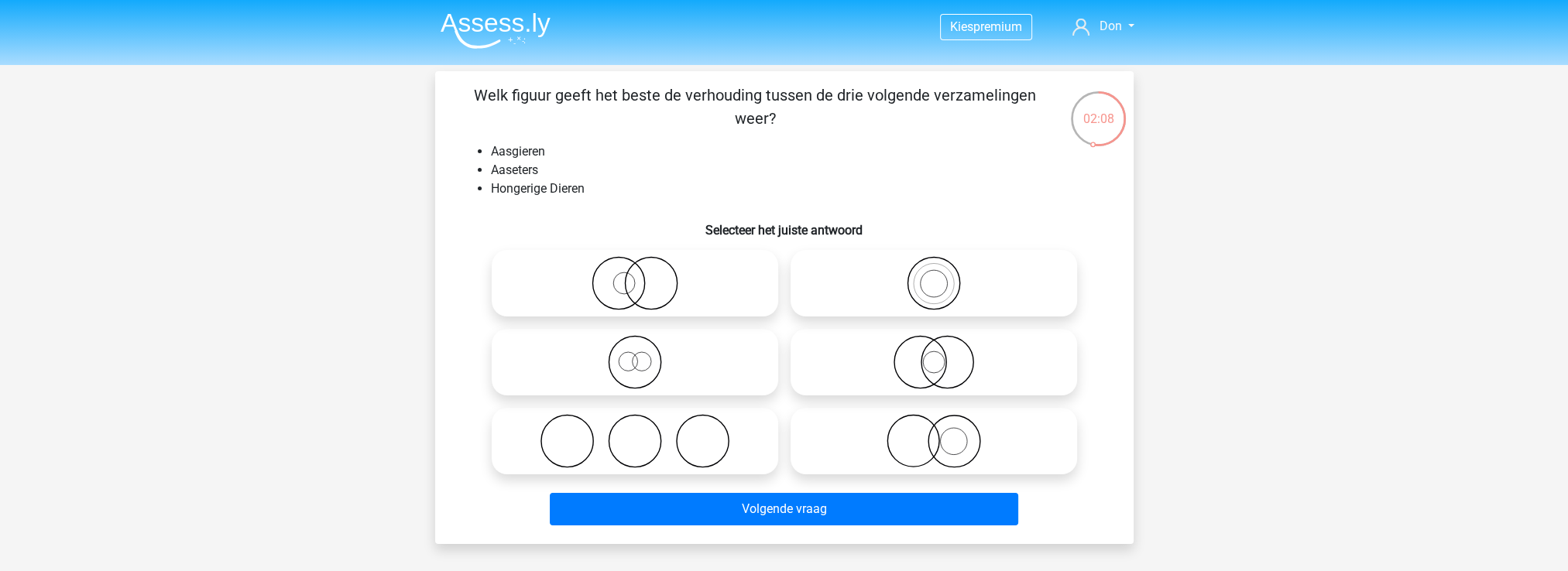 click 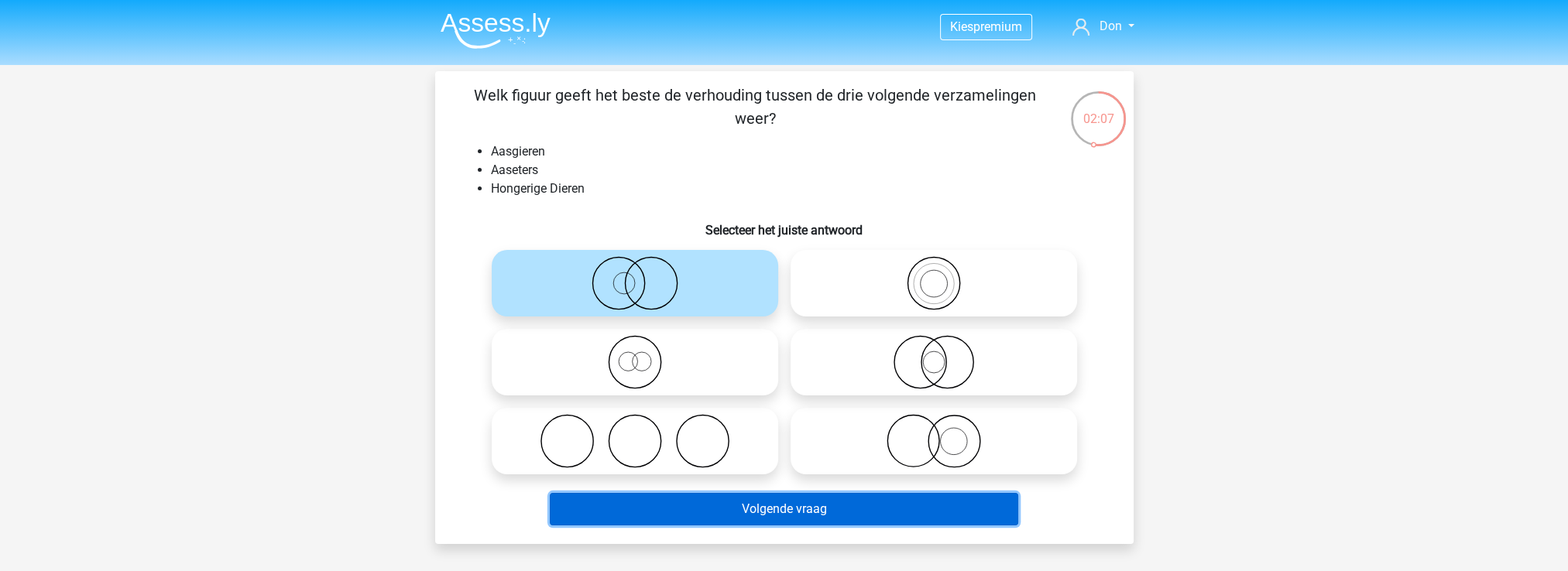 click on "Volgende vraag" at bounding box center [784, 509] 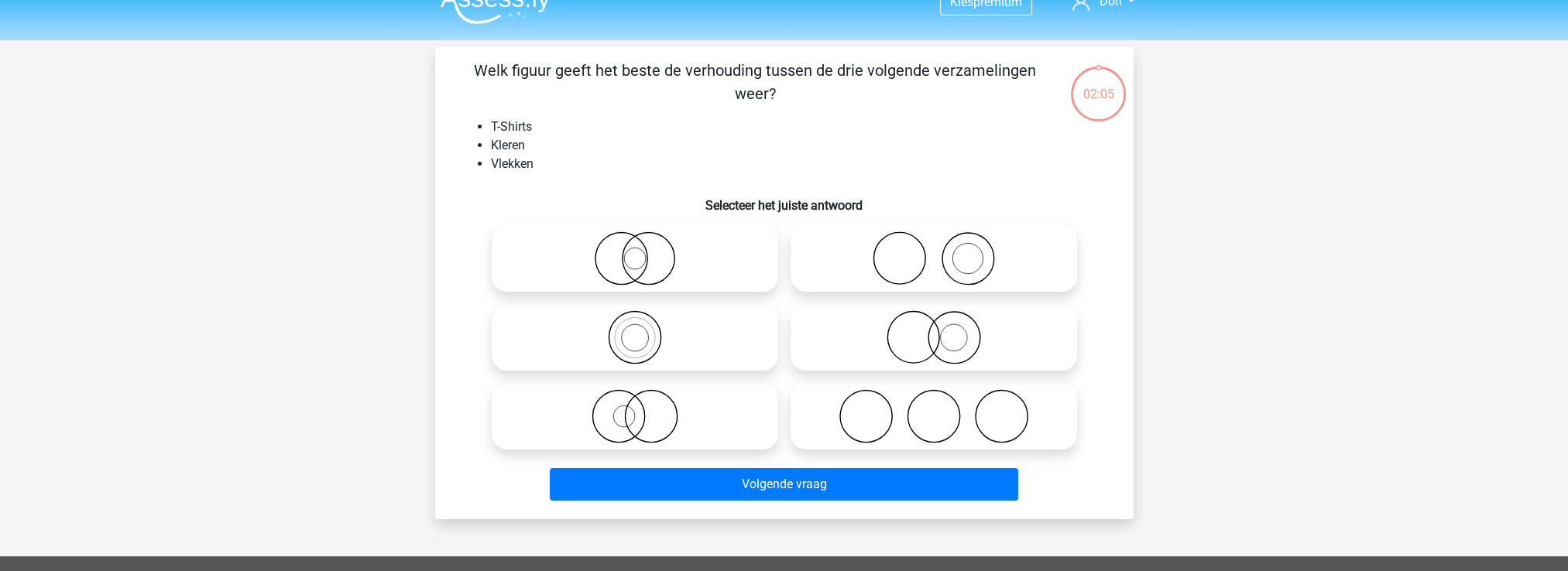 scroll, scrollTop: 0, scrollLeft: 0, axis: both 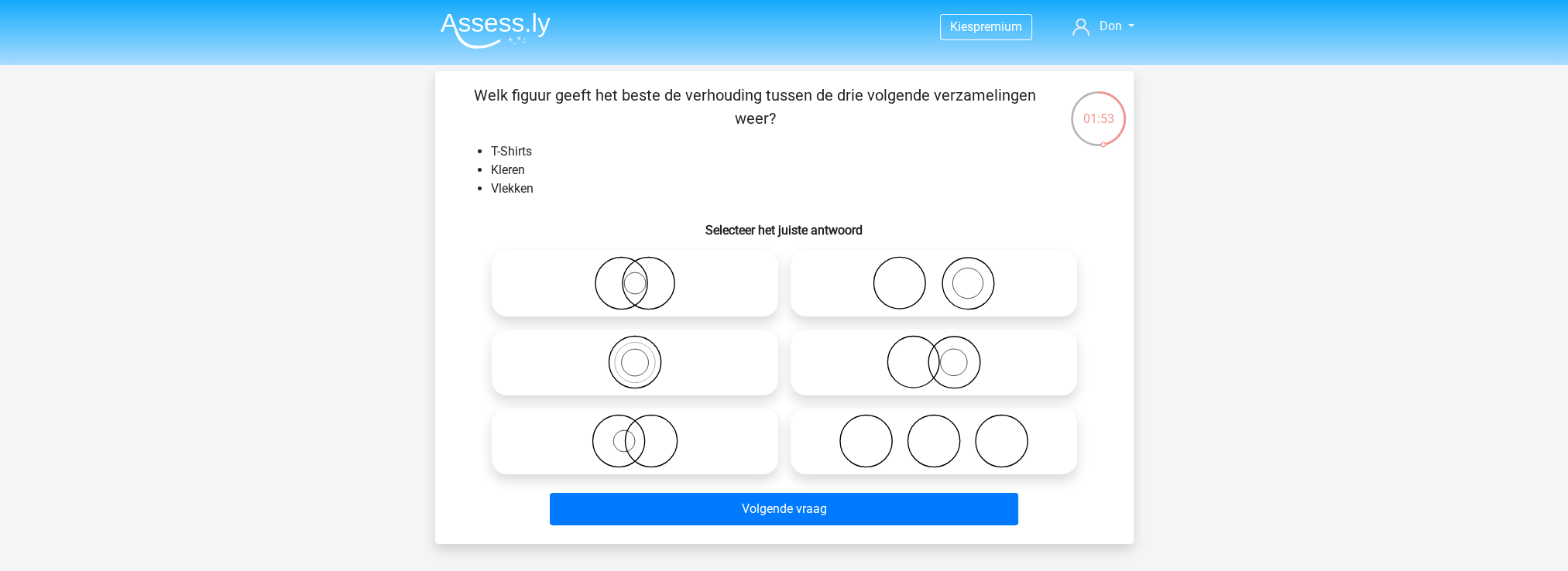 click at bounding box center [938, 270] 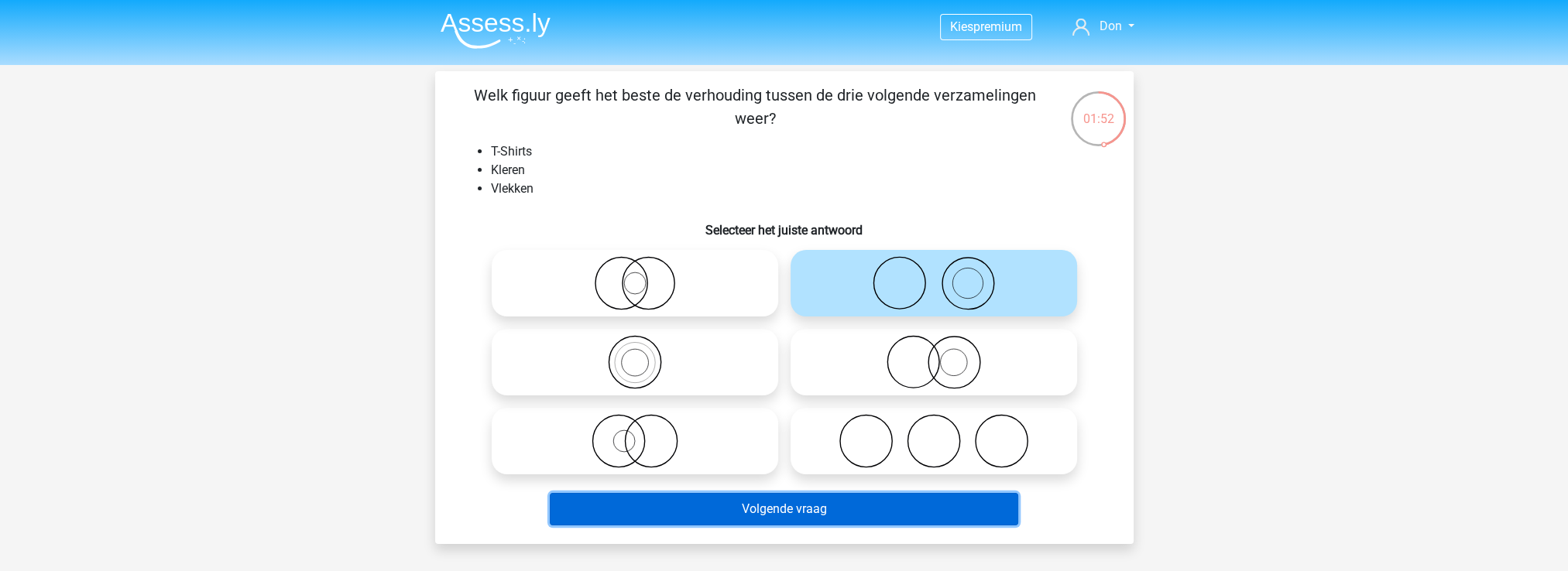 click on "Volgende vraag" at bounding box center [784, 509] 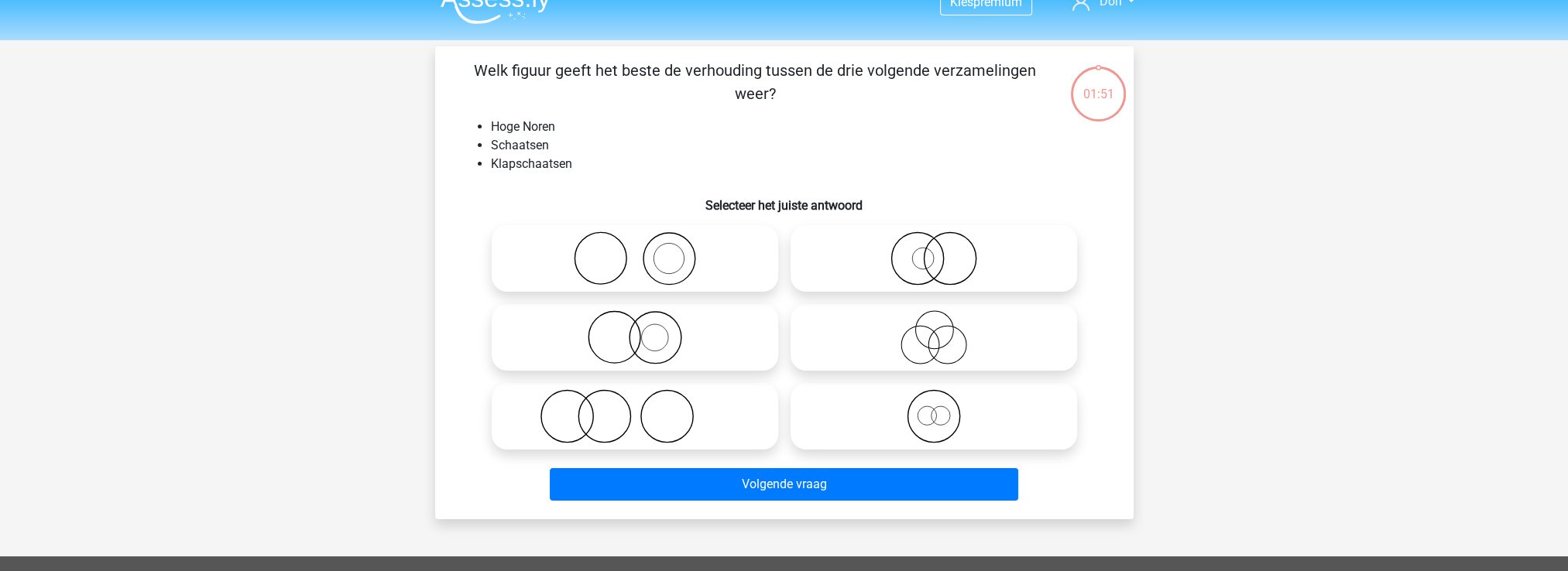 scroll, scrollTop: 0, scrollLeft: 0, axis: both 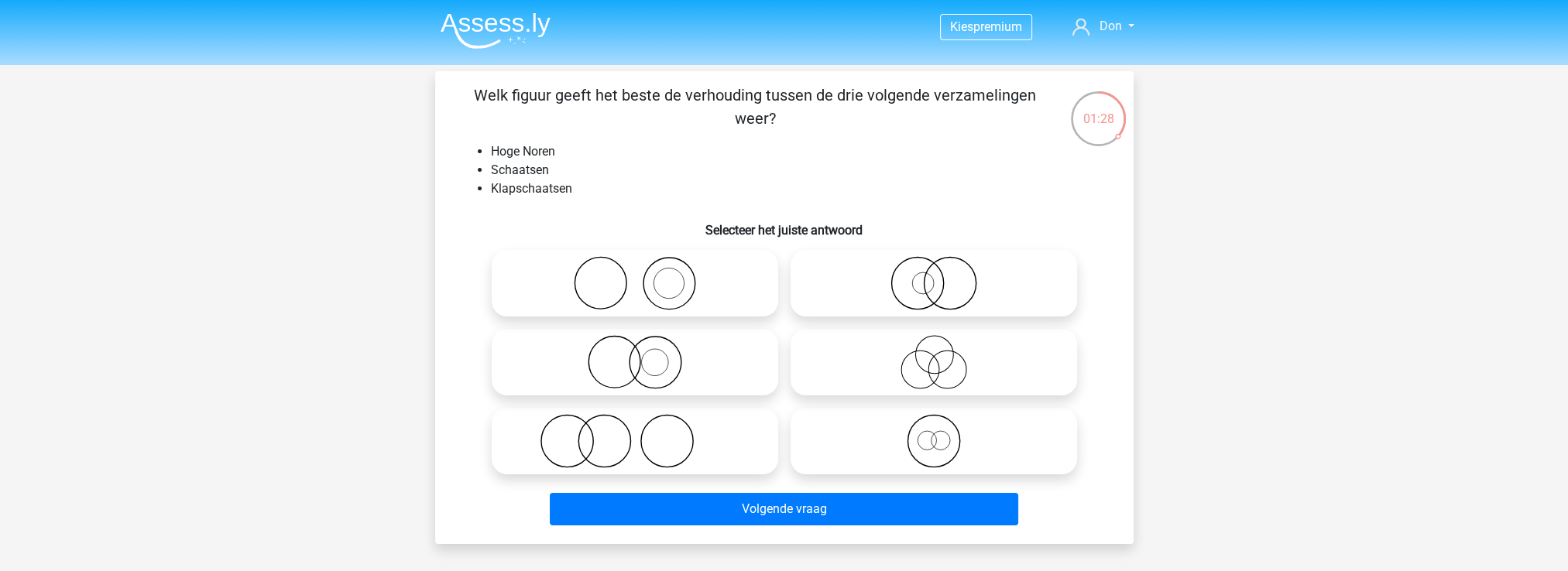 click 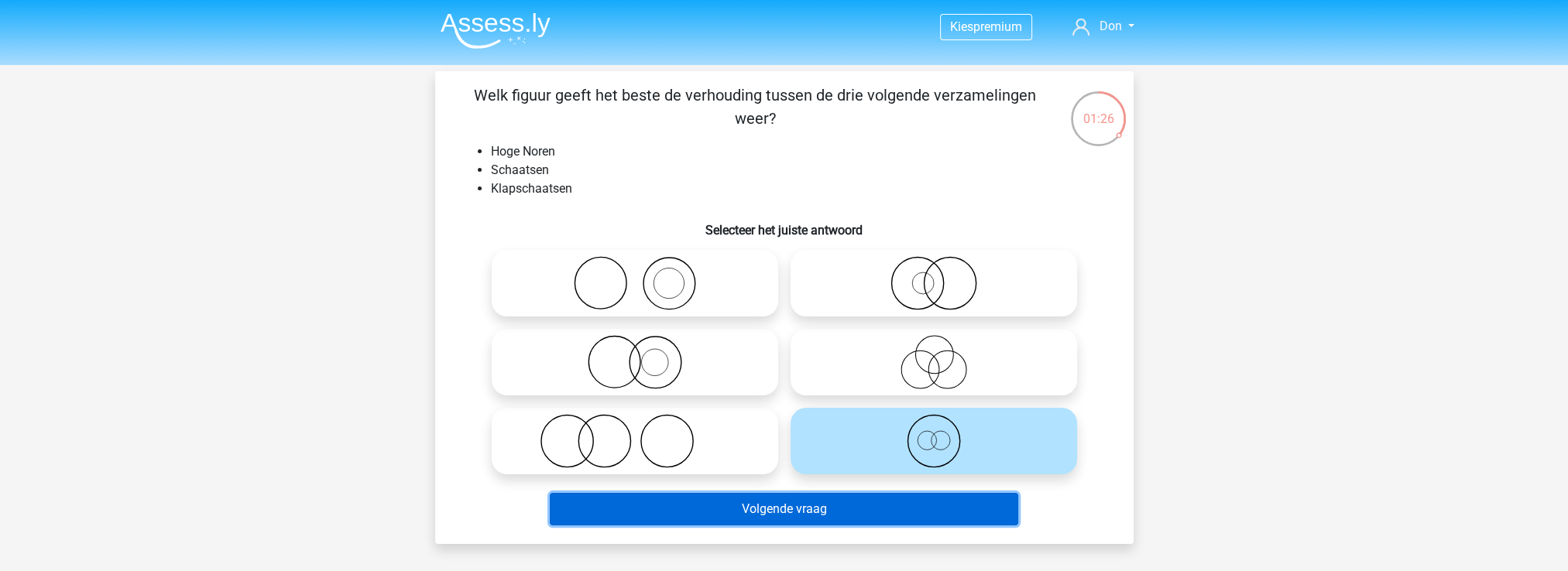 click on "Volgende vraag" at bounding box center [784, 509] 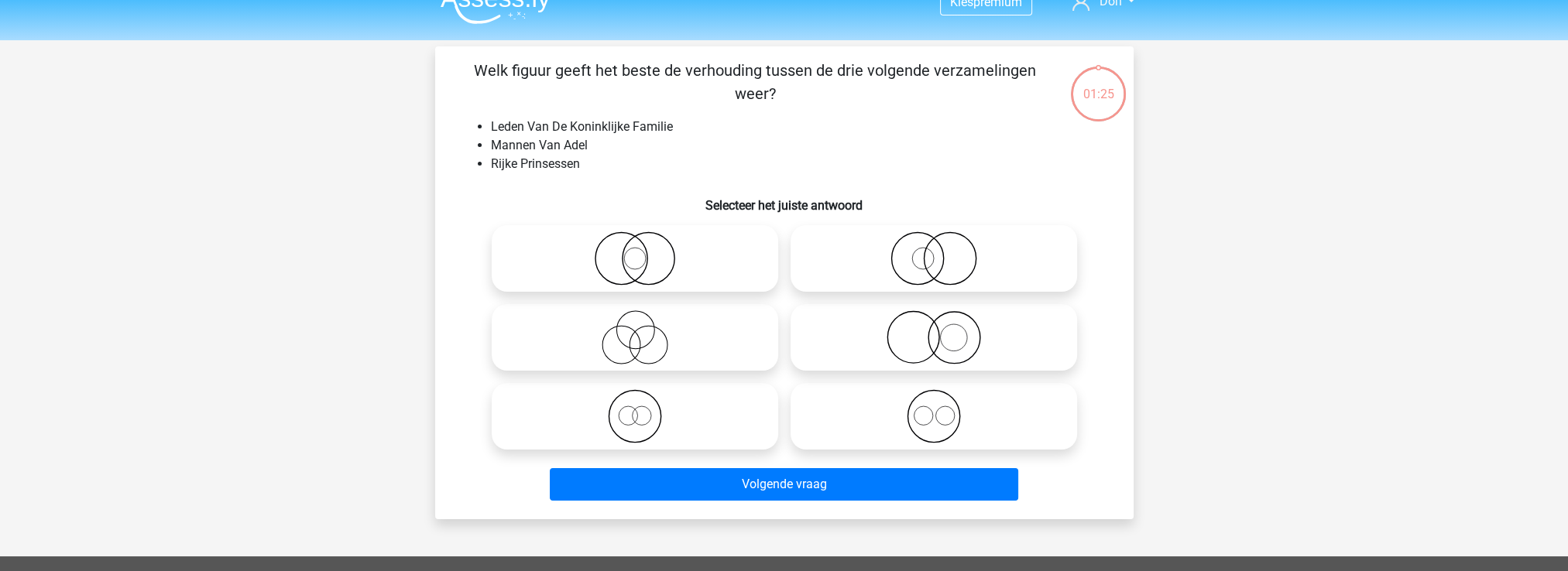 scroll, scrollTop: 0, scrollLeft: 0, axis: both 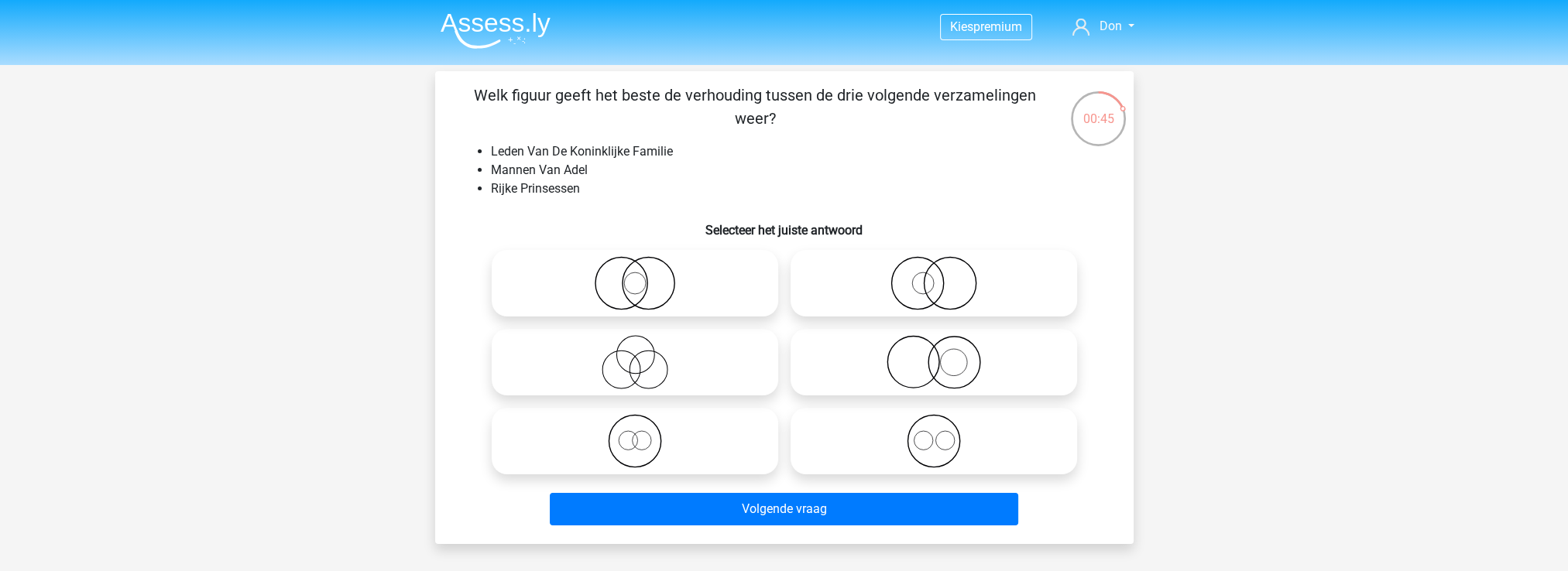 click 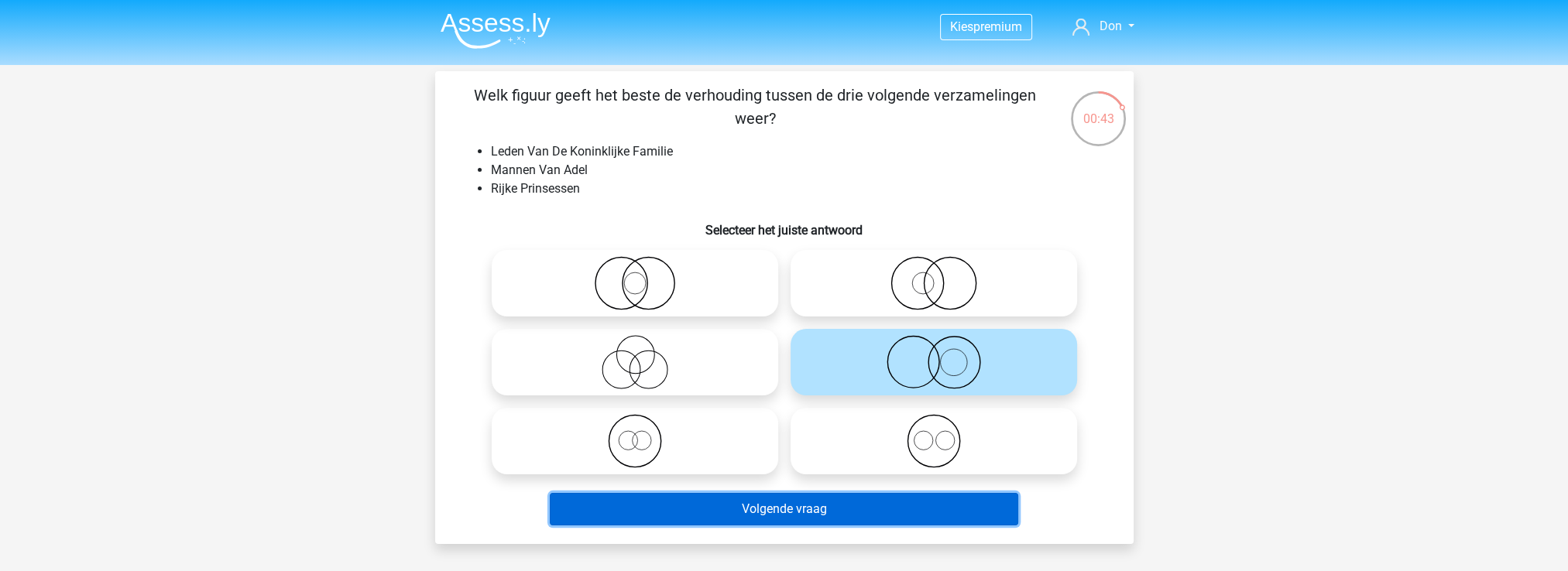click on "Volgende vraag" at bounding box center (784, 509) 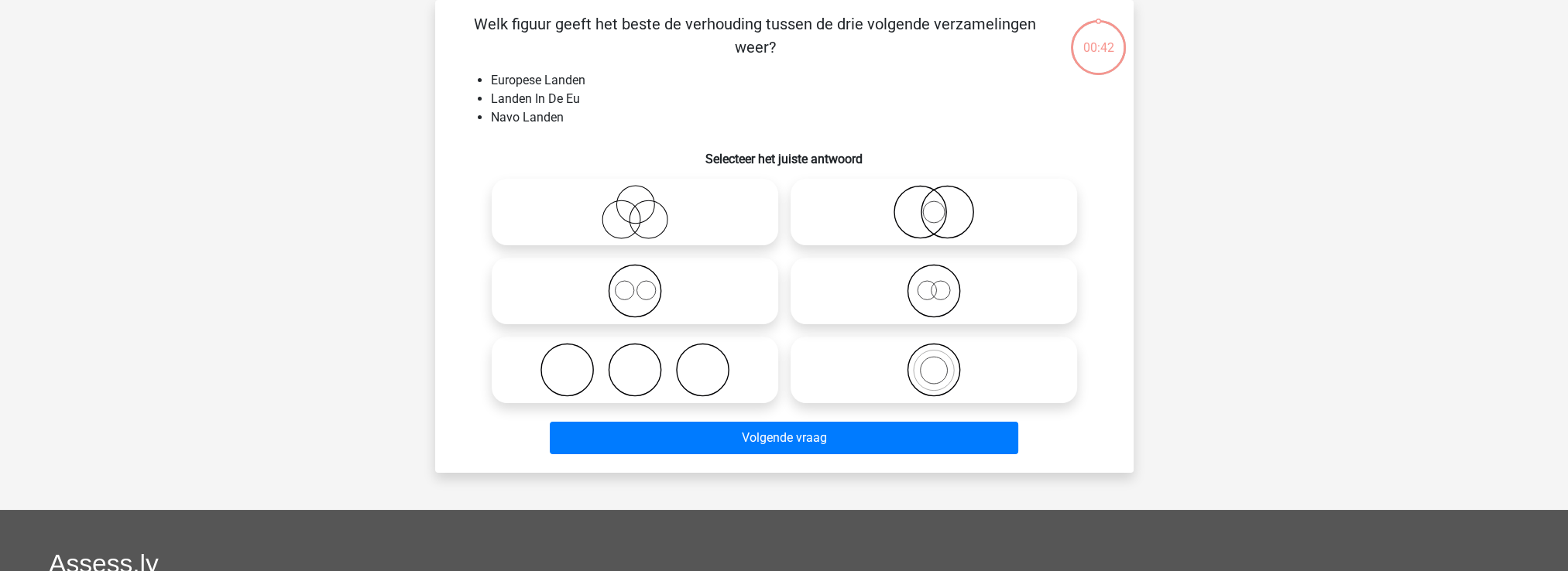 scroll, scrollTop: 0, scrollLeft: 0, axis: both 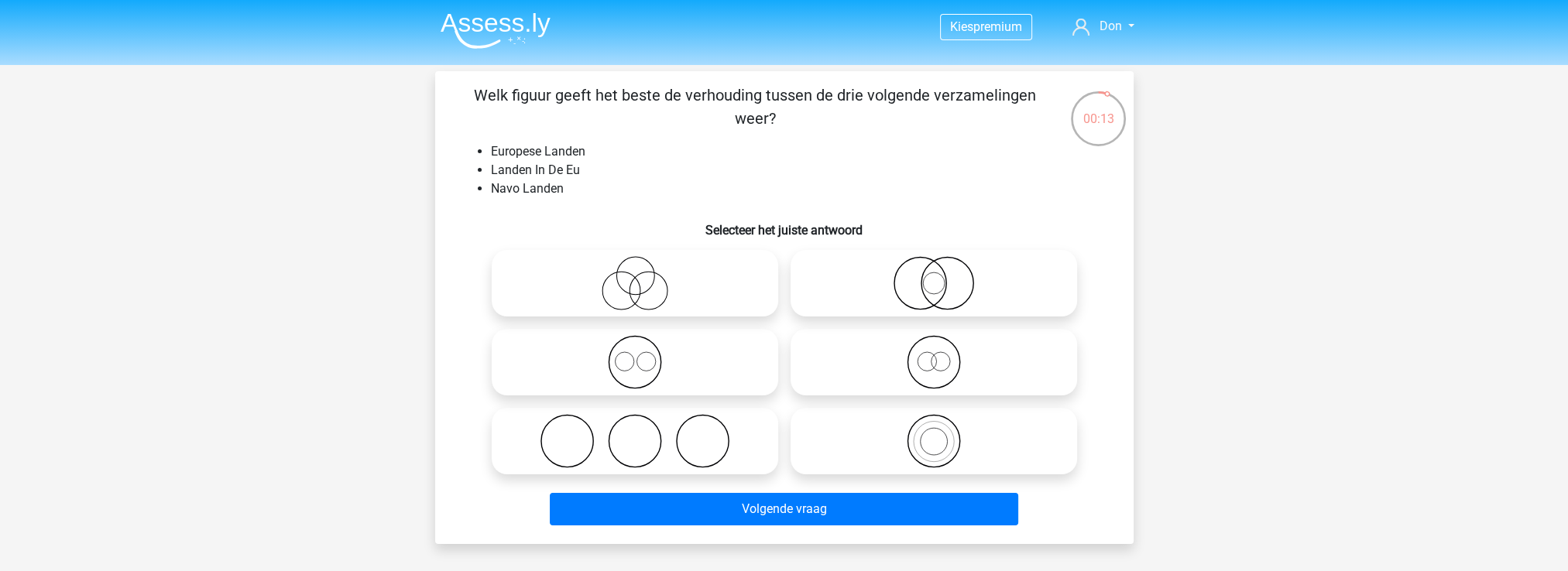 drag, startPoint x: 647, startPoint y: 281, endPoint x: 656, endPoint y: 289, distance: 12.041595 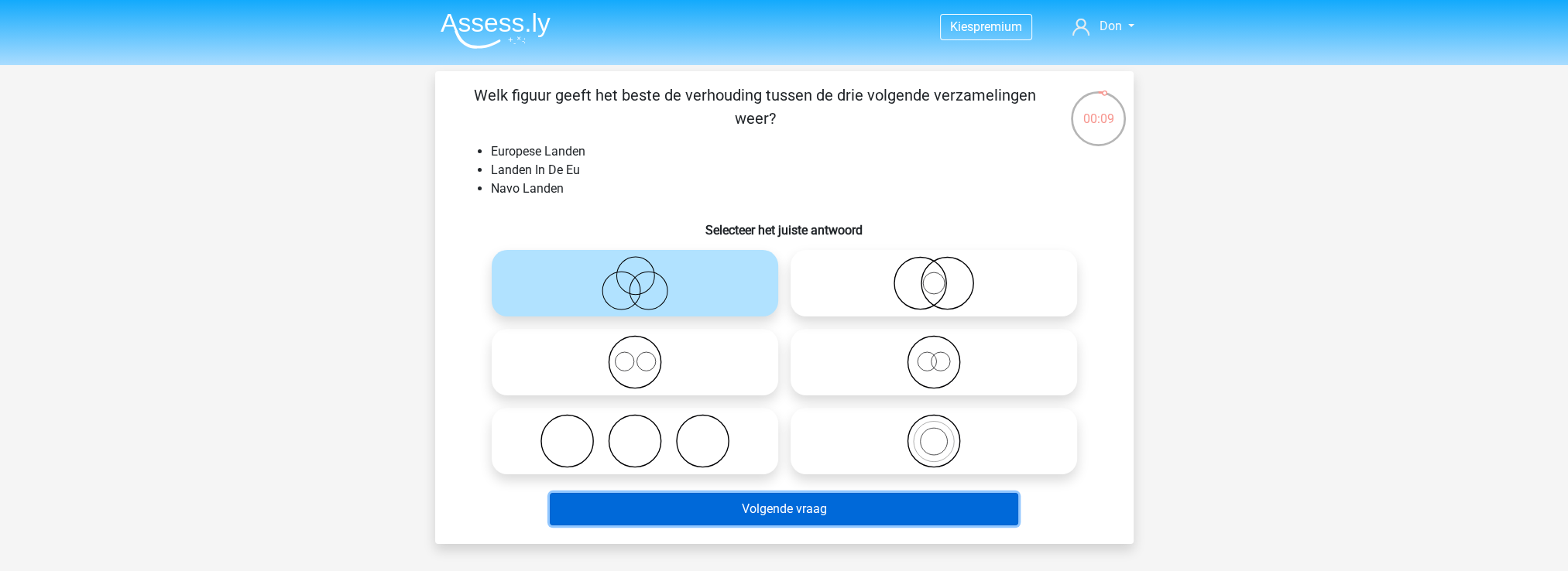 click on "Volgende vraag" at bounding box center (784, 509) 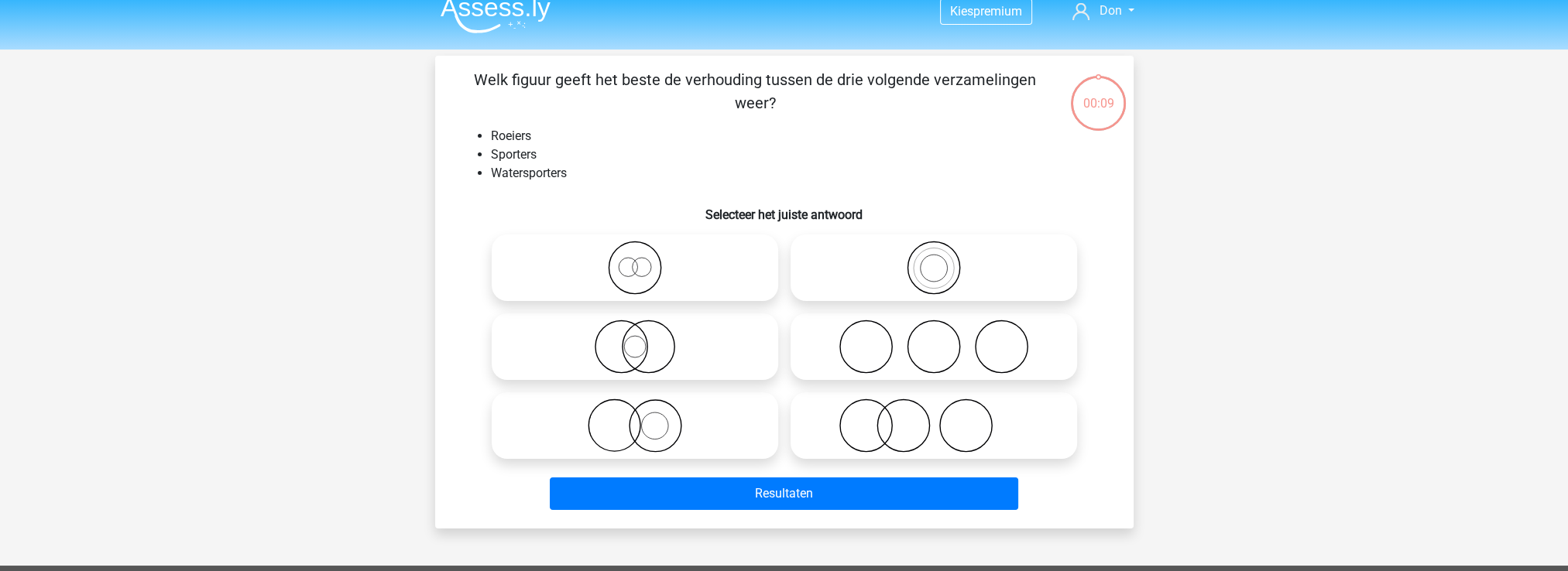 scroll, scrollTop: 0, scrollLeft: 0, axis: both 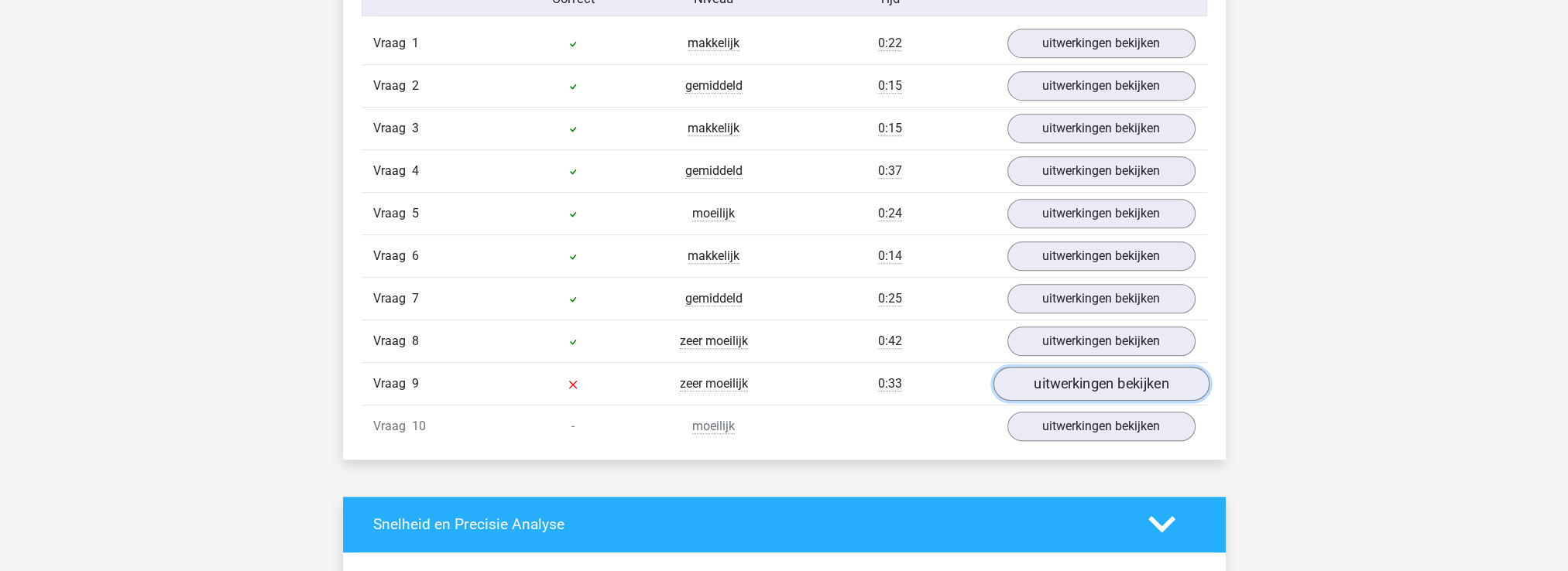 click on "uitwerkingen bekijken" at bounding box center (1100, 384) 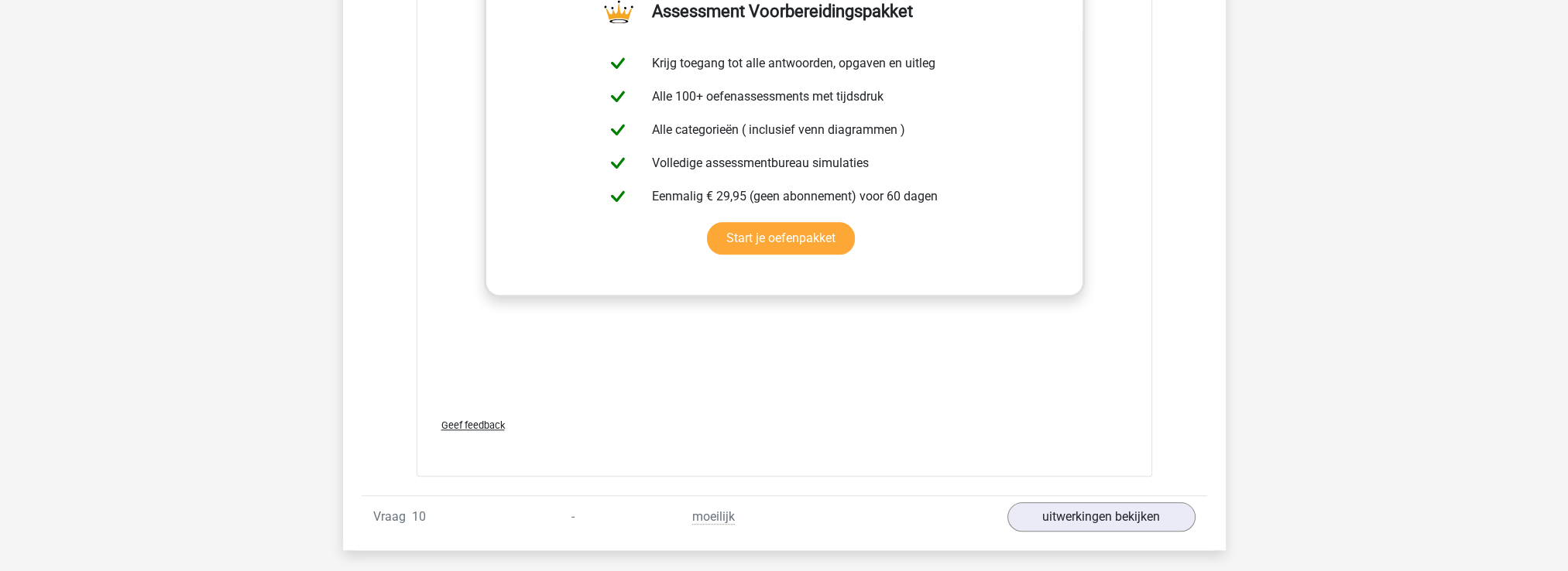 scroll, scrollTop: 2321, scrollLeft: 0, axis: vertical 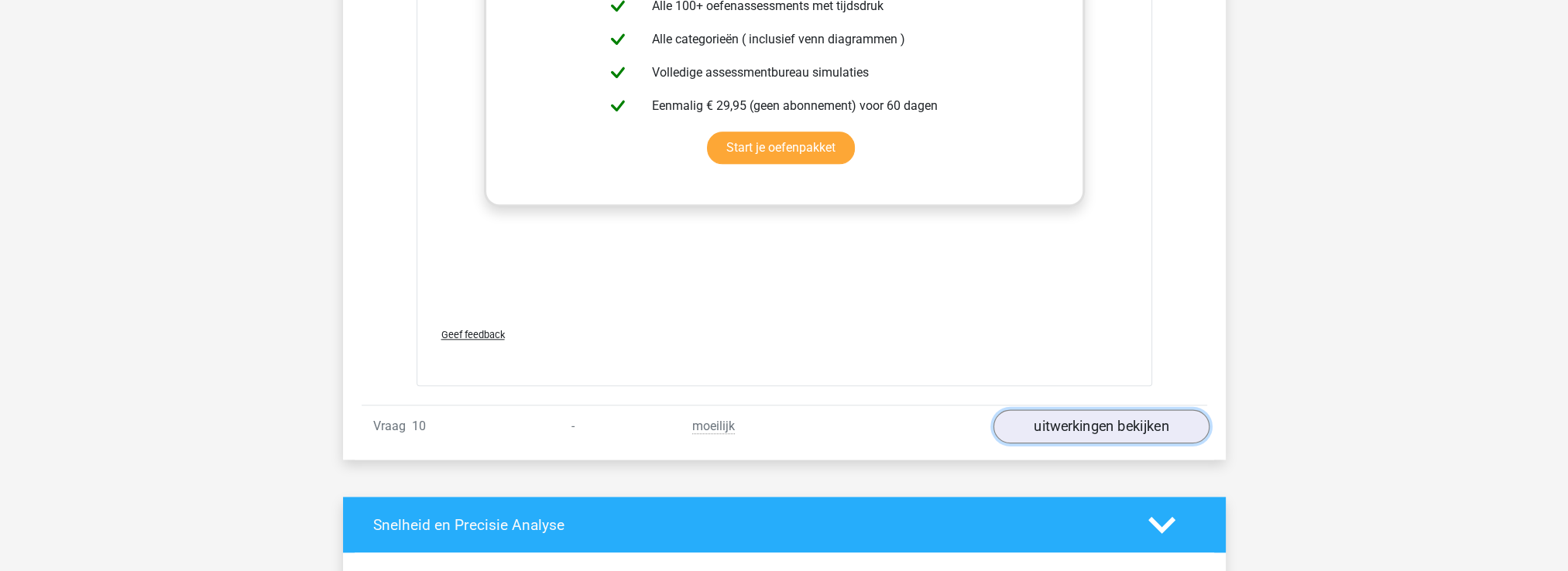 click on "uitwerkingen bekijken" at bounding box center [1100, 426] 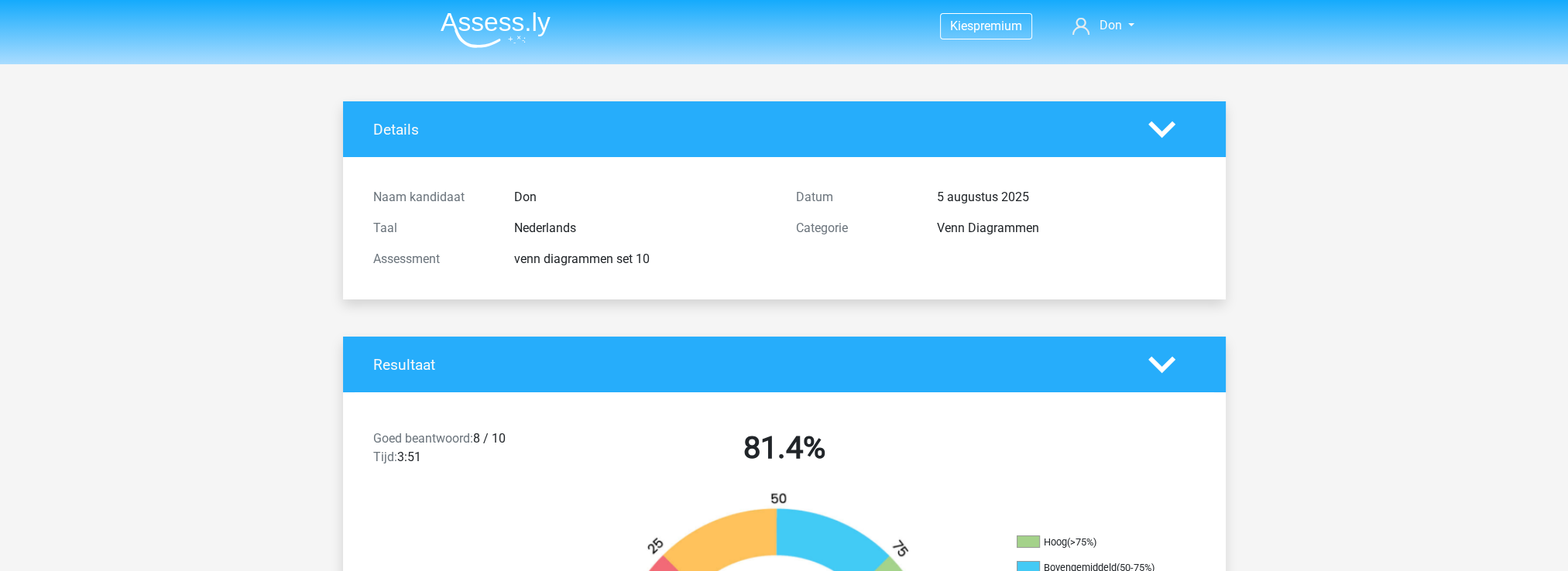 scroll, scrollTop: 0, scrollLeft: 0, axis: both 